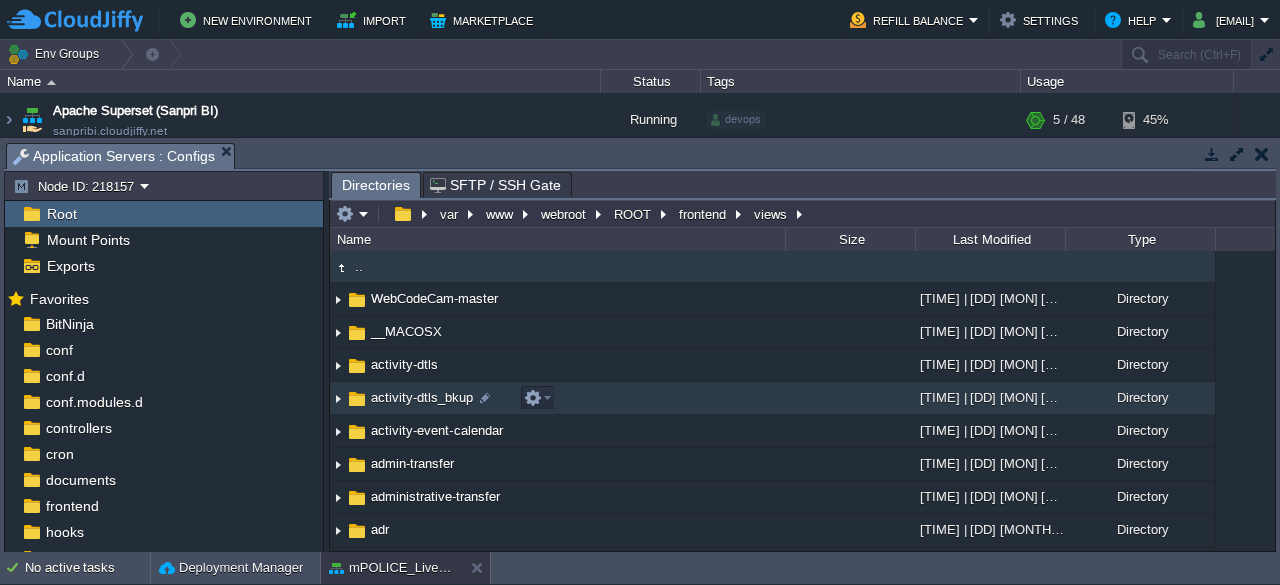 scroll, scrollTop: 0, scrollLeft: 0, axis: both 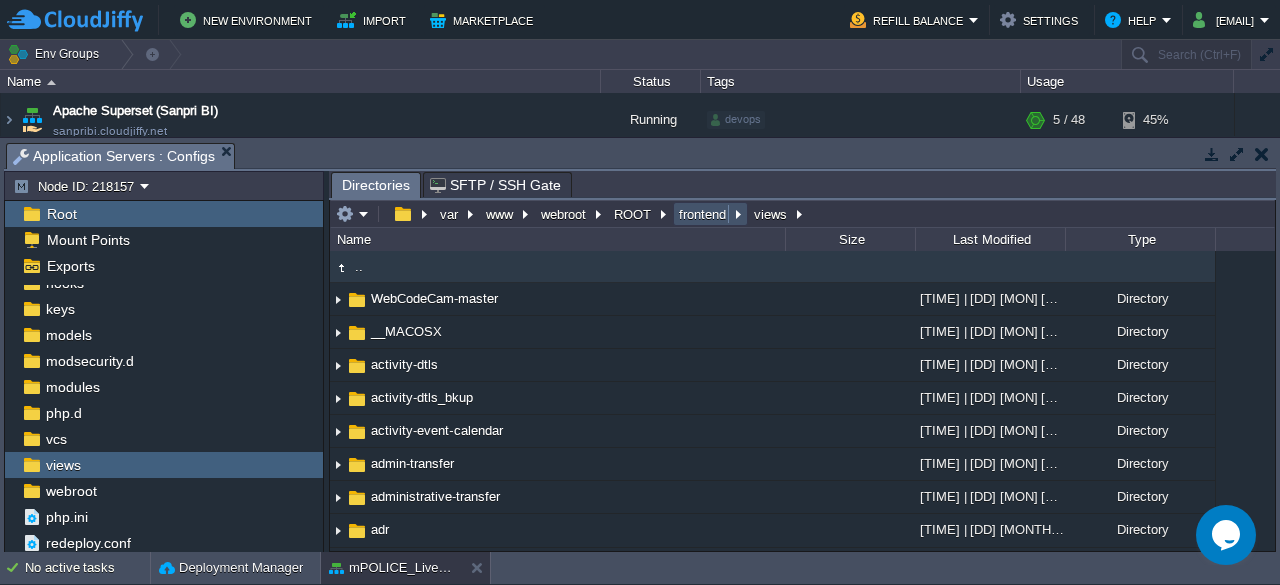 click on "frontend" at bounding box center [703, 214] 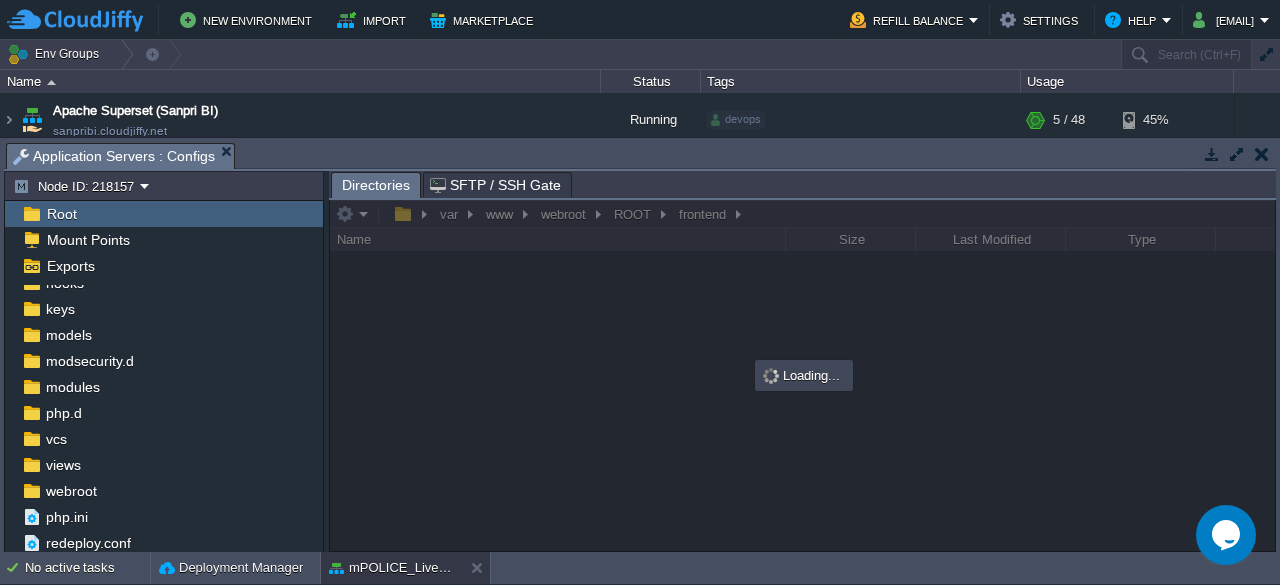 scroll, scrollTop: 85, scrollLeft: 0, axis: vertical 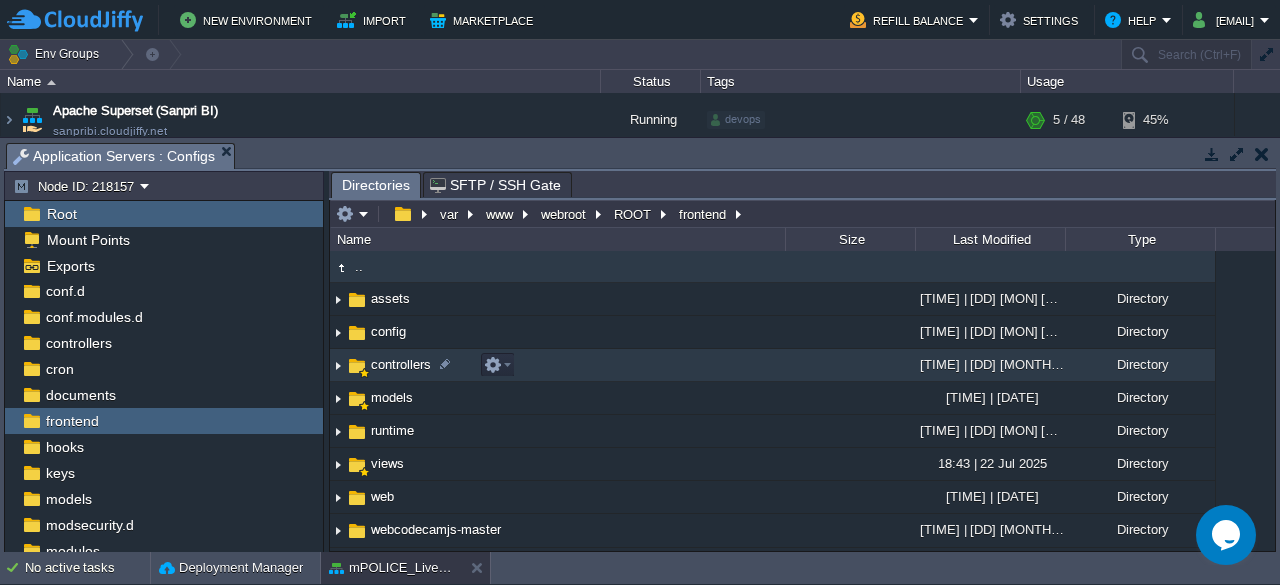click on "controllers" at bounding box center [401, 364] 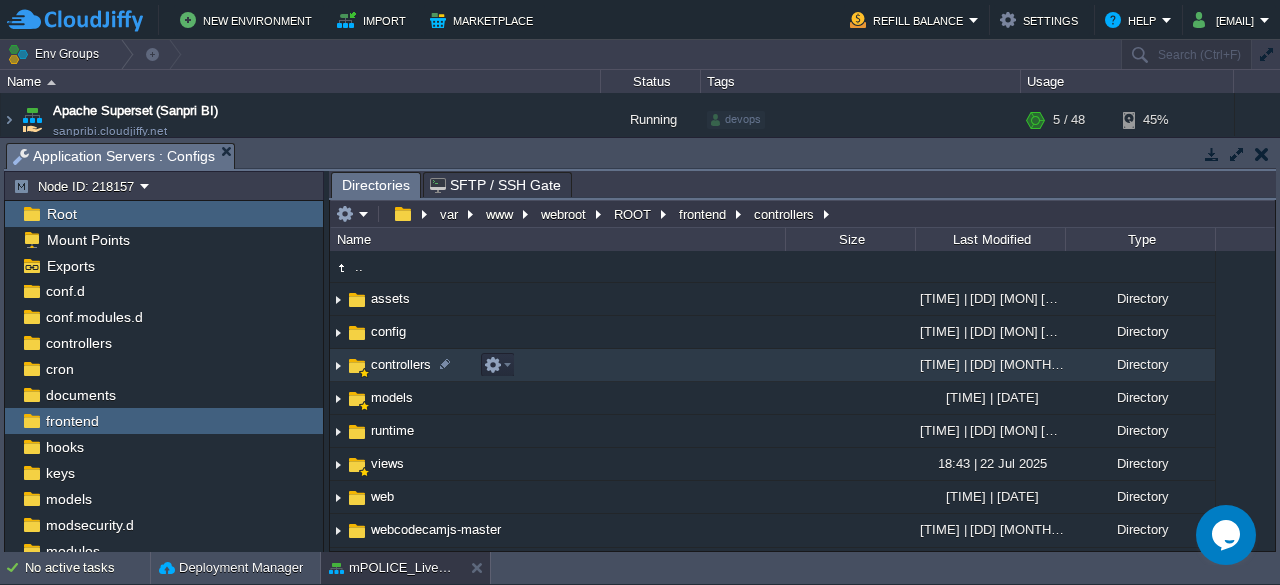 click on "controllers" at bounding box center (401, 364) 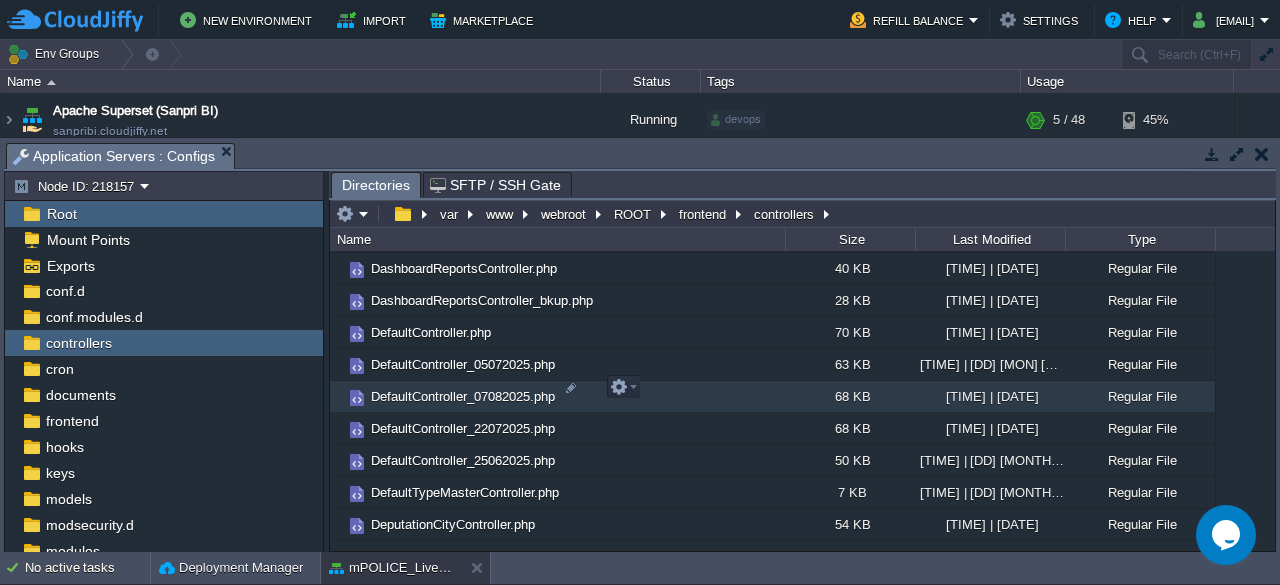 scroll, scrollTop: 667, scrollLeft: 0, axis: vertical 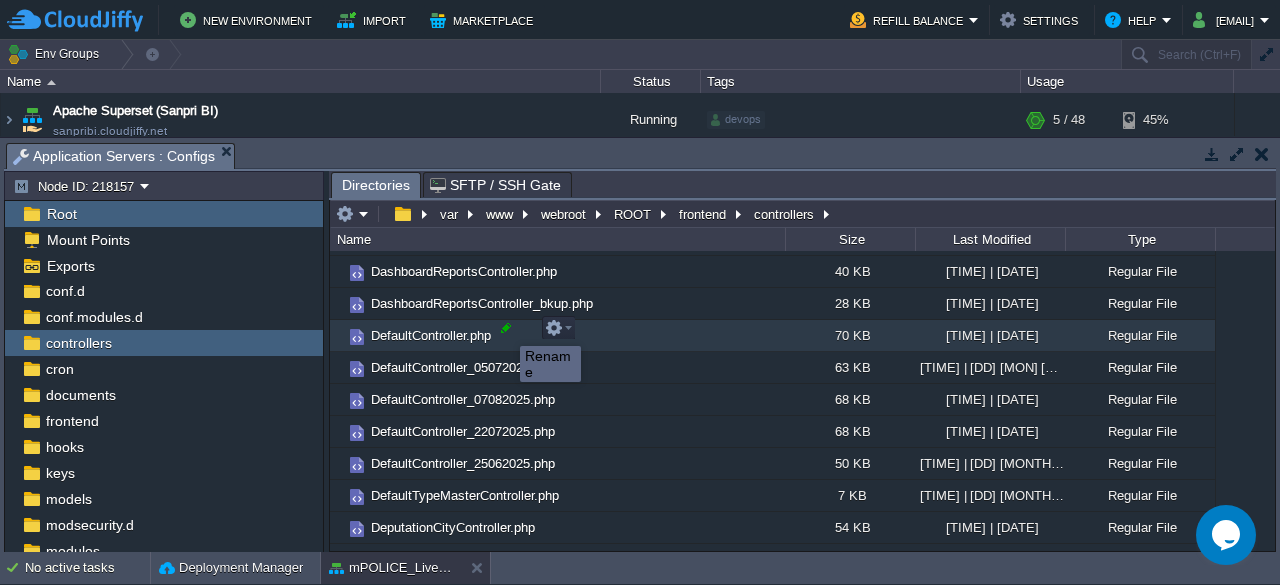 click at bounding box center [506, 328] 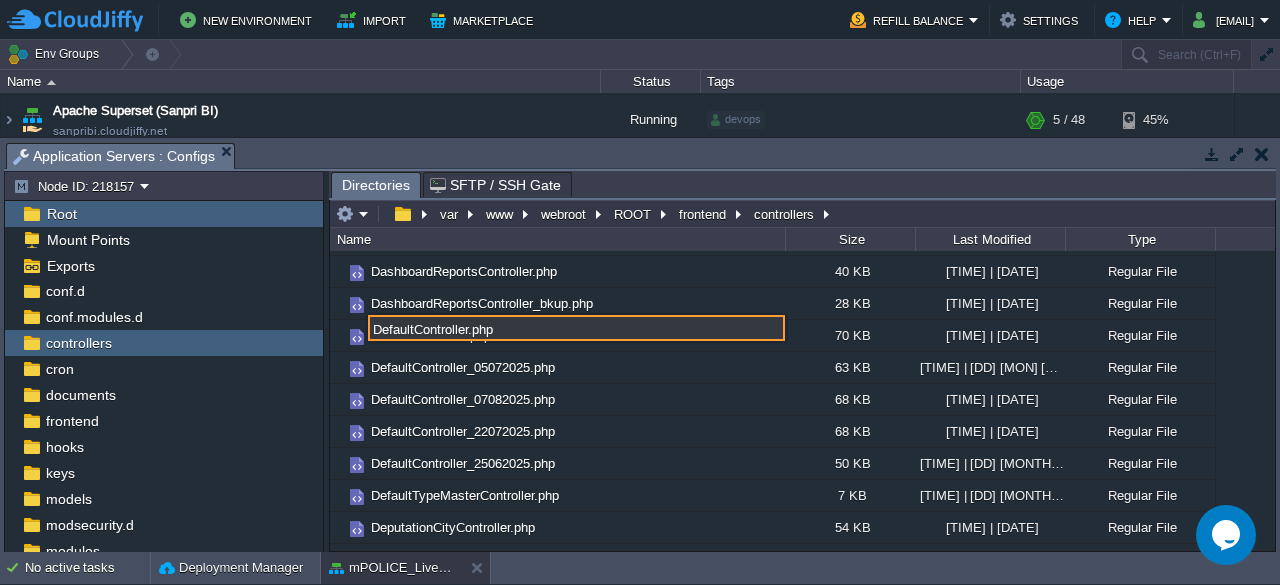 click on "DefaultController.php" at bounding box center [576, 328] 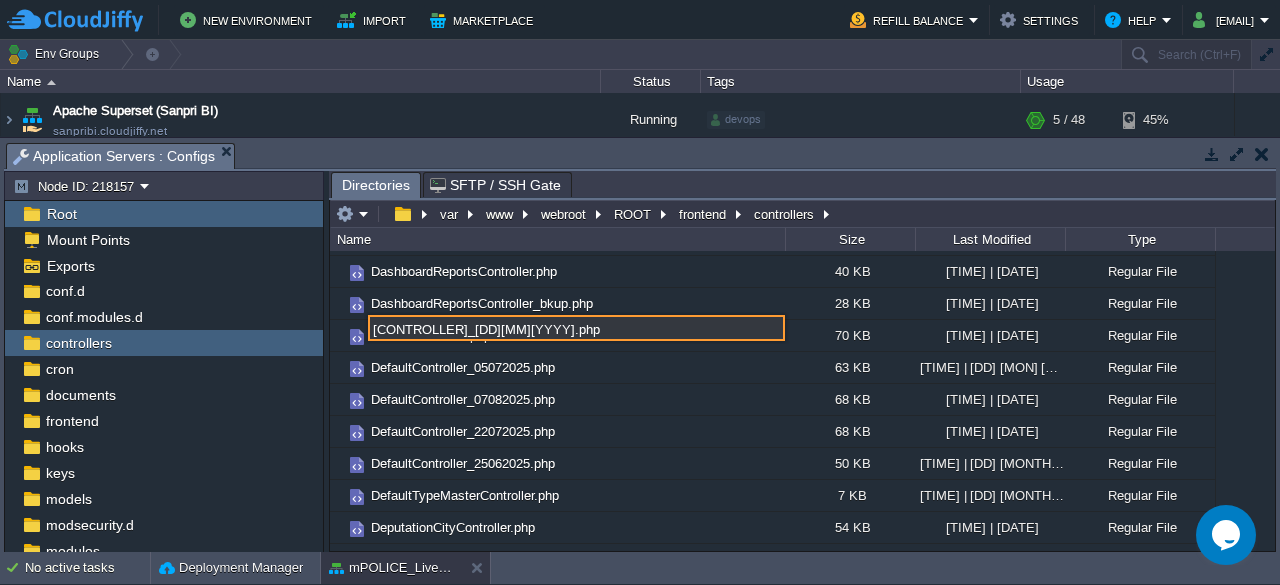 type on "[CONTROLLER]_[DD][MM][YYYY].php" 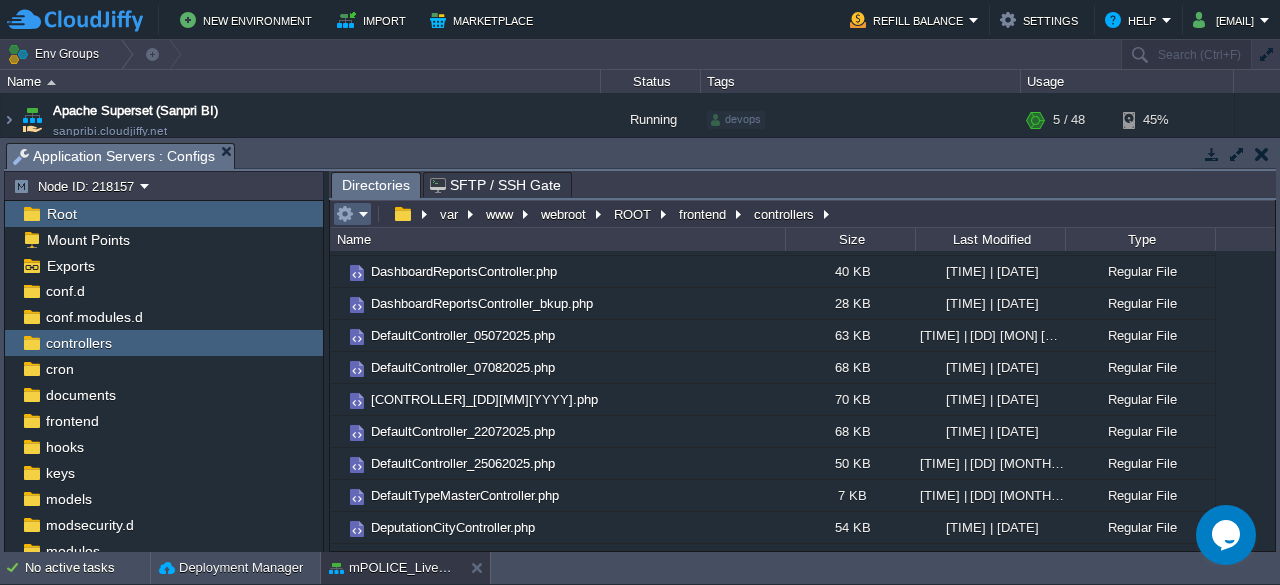 click at bounding box center (352, 214) 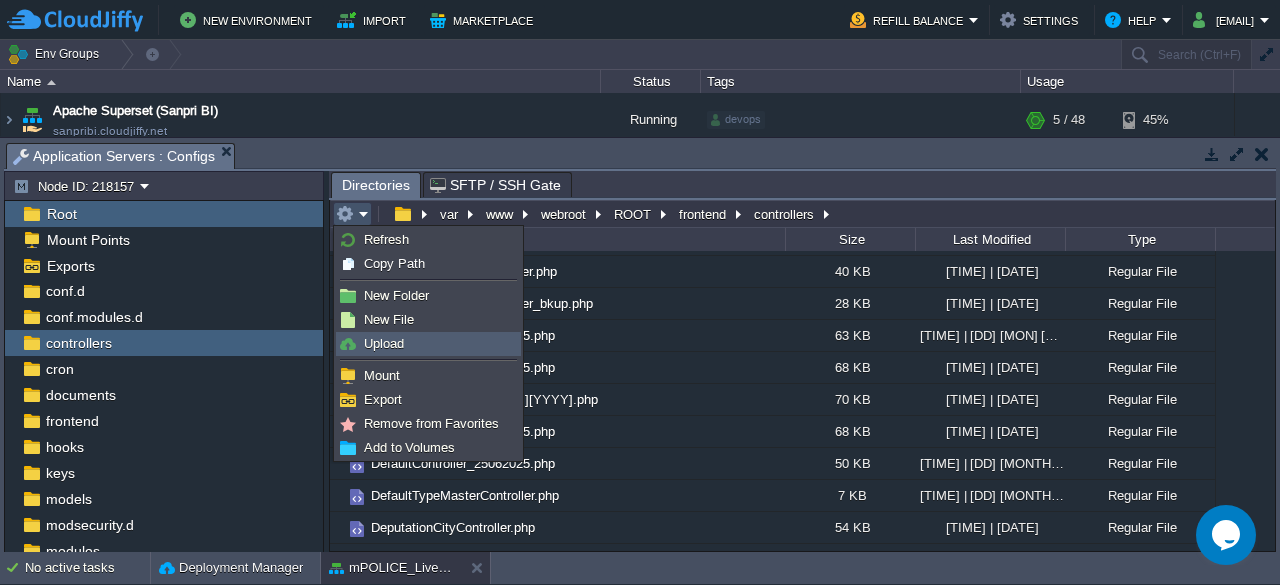 click on "Upload" at bounding box center [384, 343] 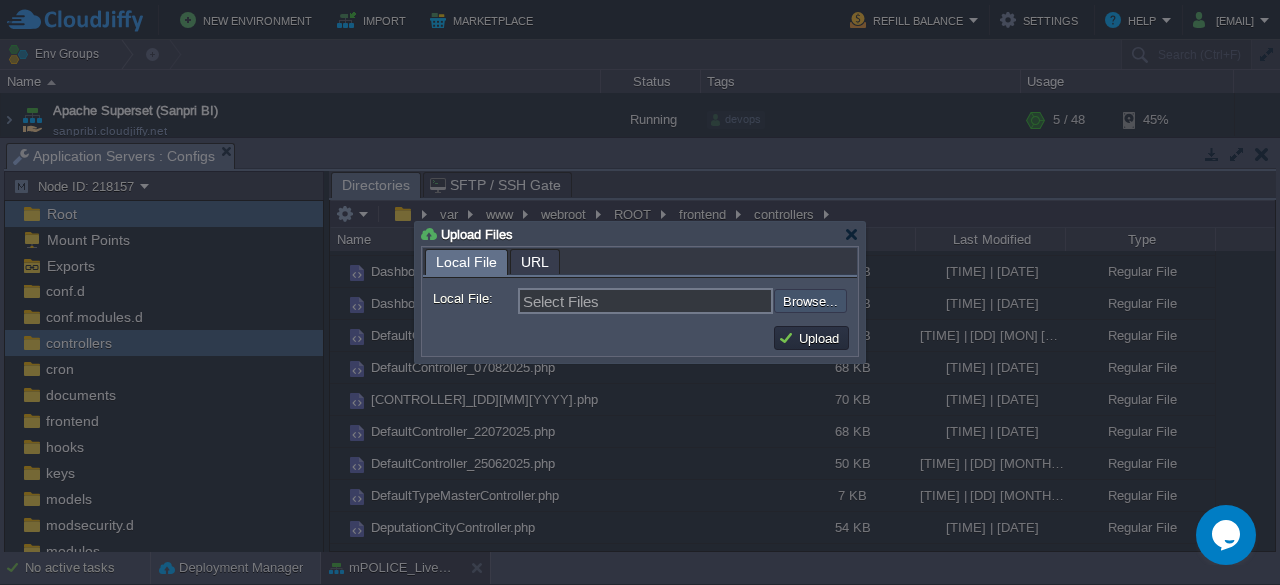 click at bounding box center [720, 300] 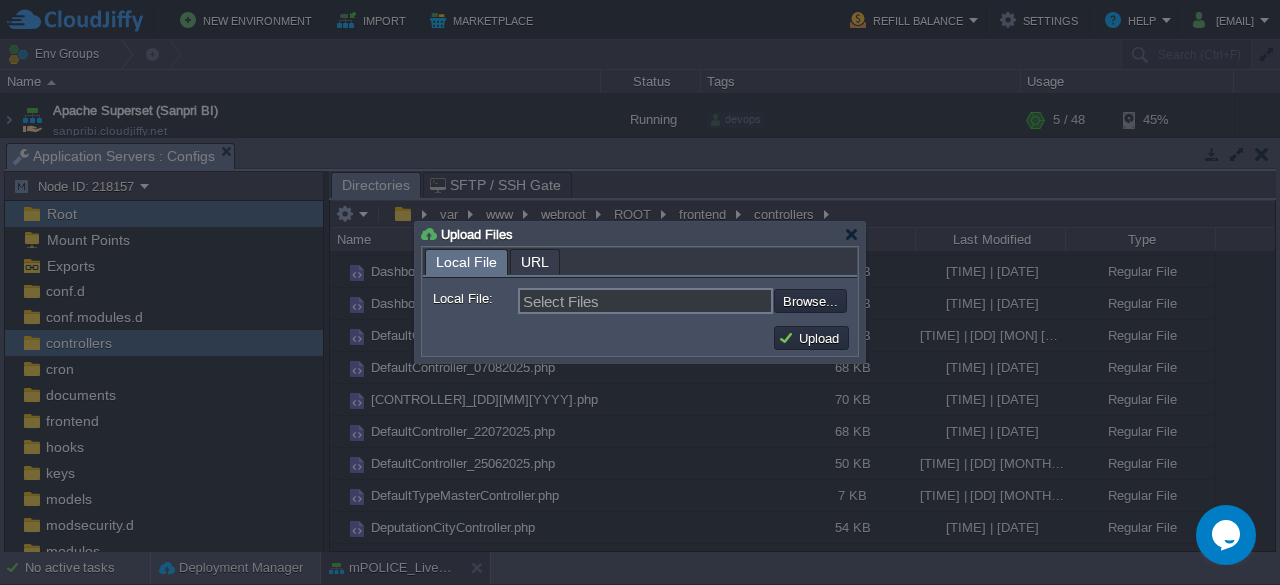 type on "C:\fakepath\DefaultController.php" 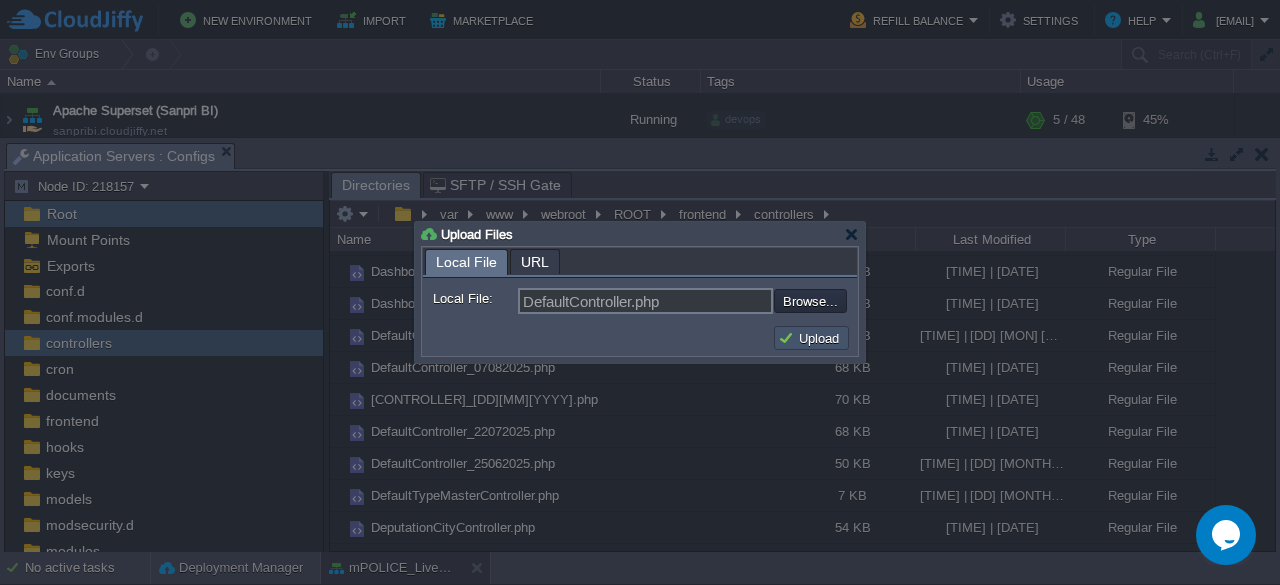 click on "Upload" at bounding box center (811, 338) 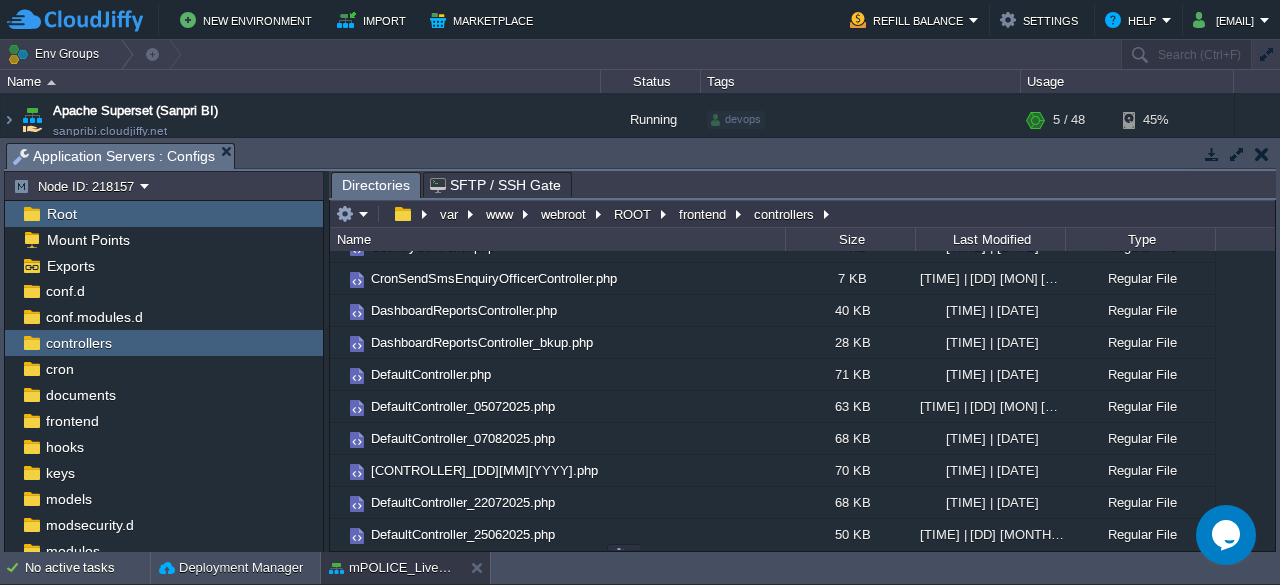 scroll, scrollTop: 625, scrollLeft: 0, axis: vertical 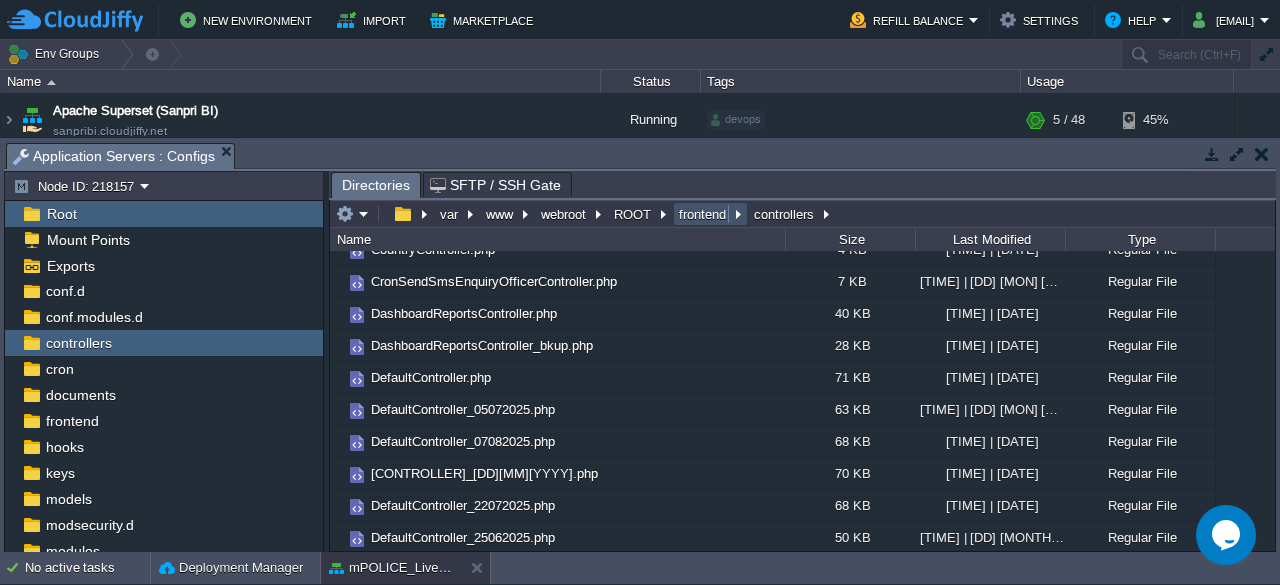 click on "frontend" at bounding box center [703, 214] 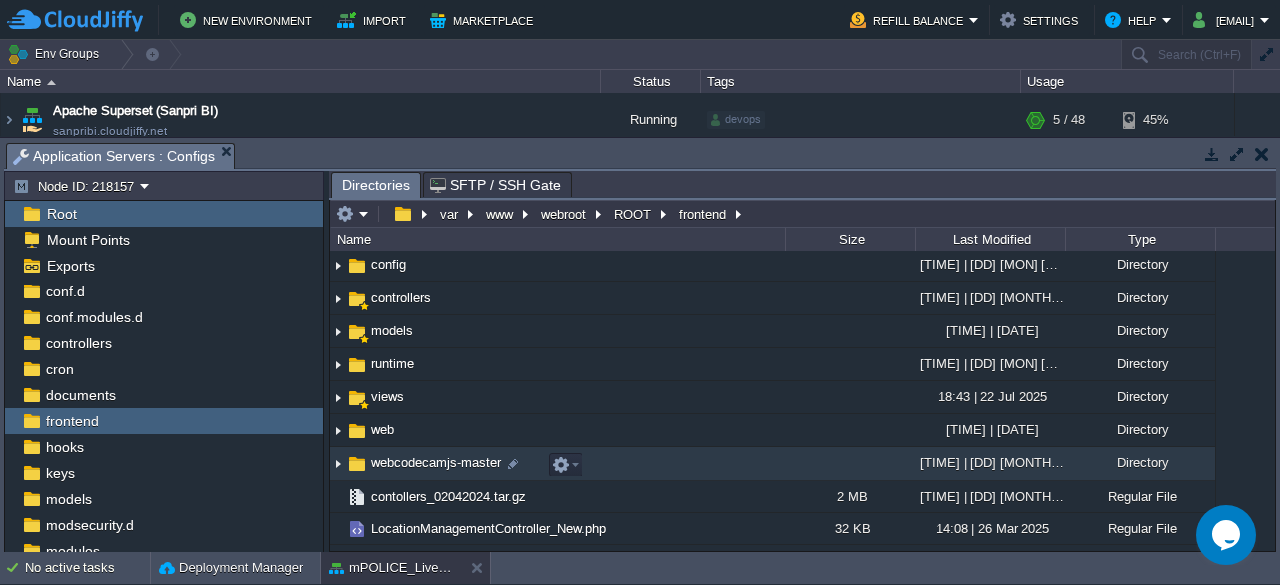 scroll, scrollTop: 68, scrollLeft: 0, axis: vertical 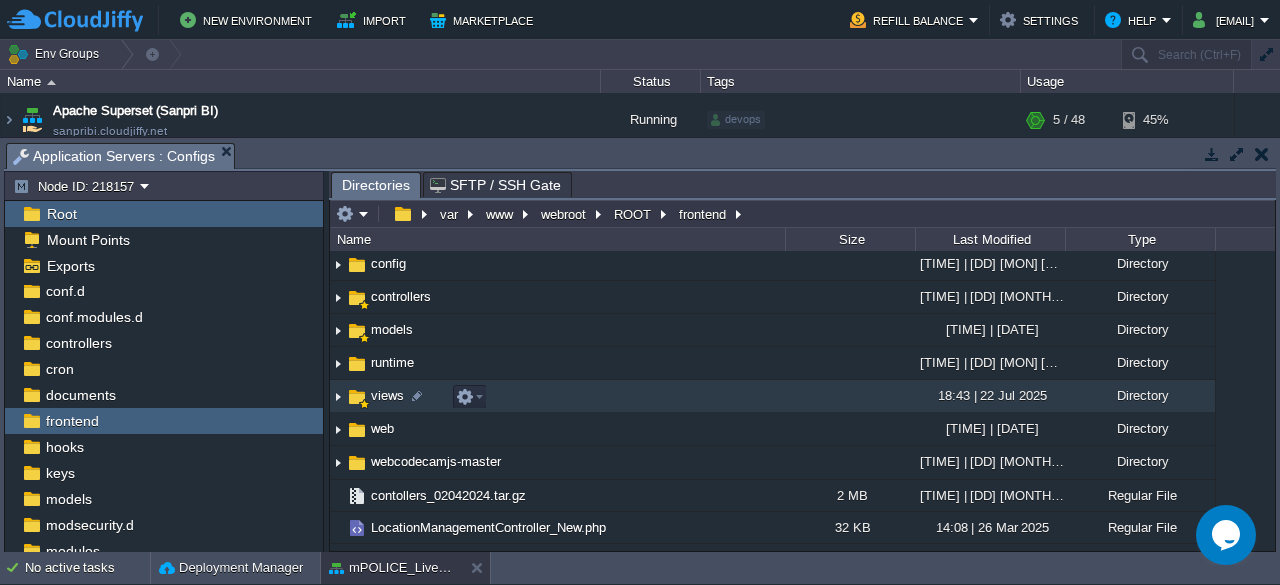 click on "views" at bounding box center [387, 395] 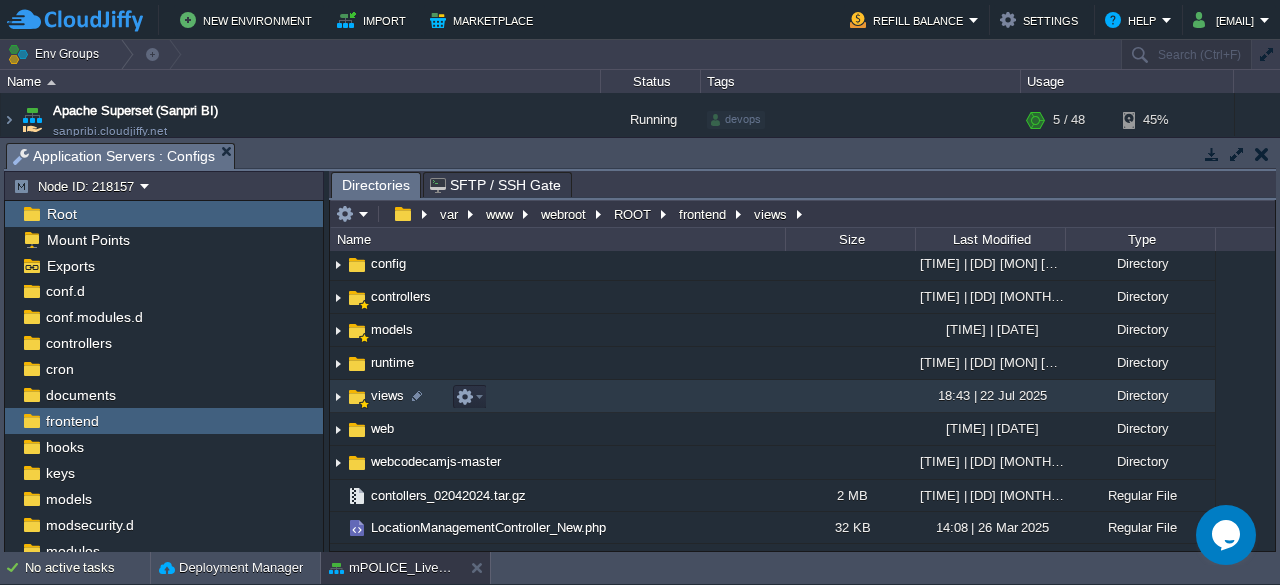 click on "views" at bounding box center [387, 395] 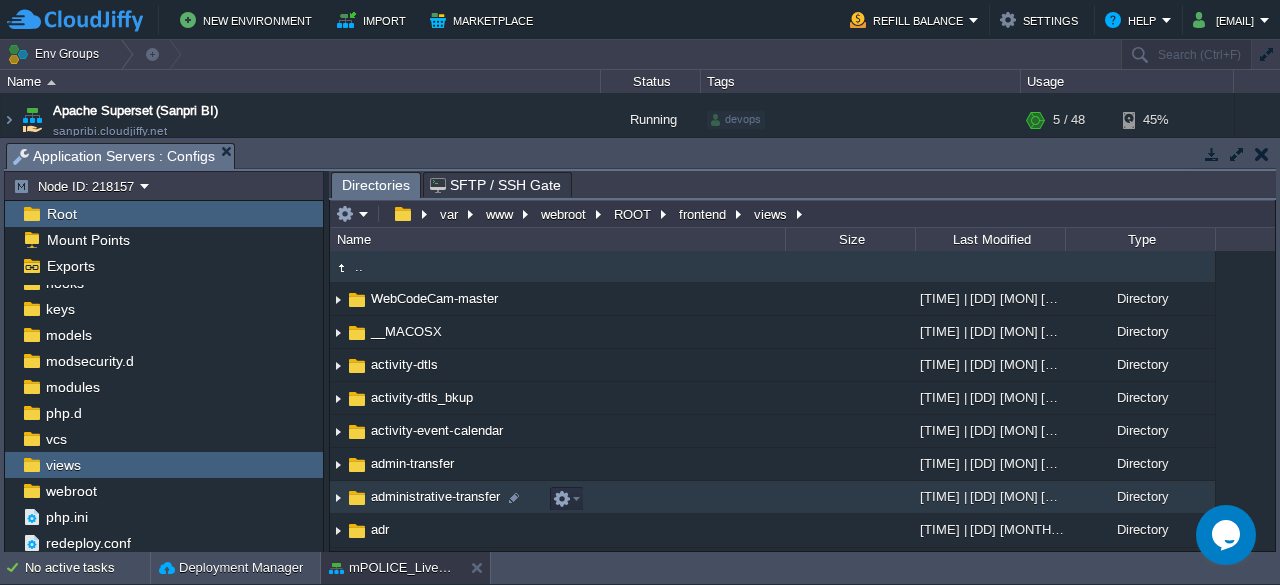 scroll, scrollTop: 76, scrollLeft: 0, axis: vertical 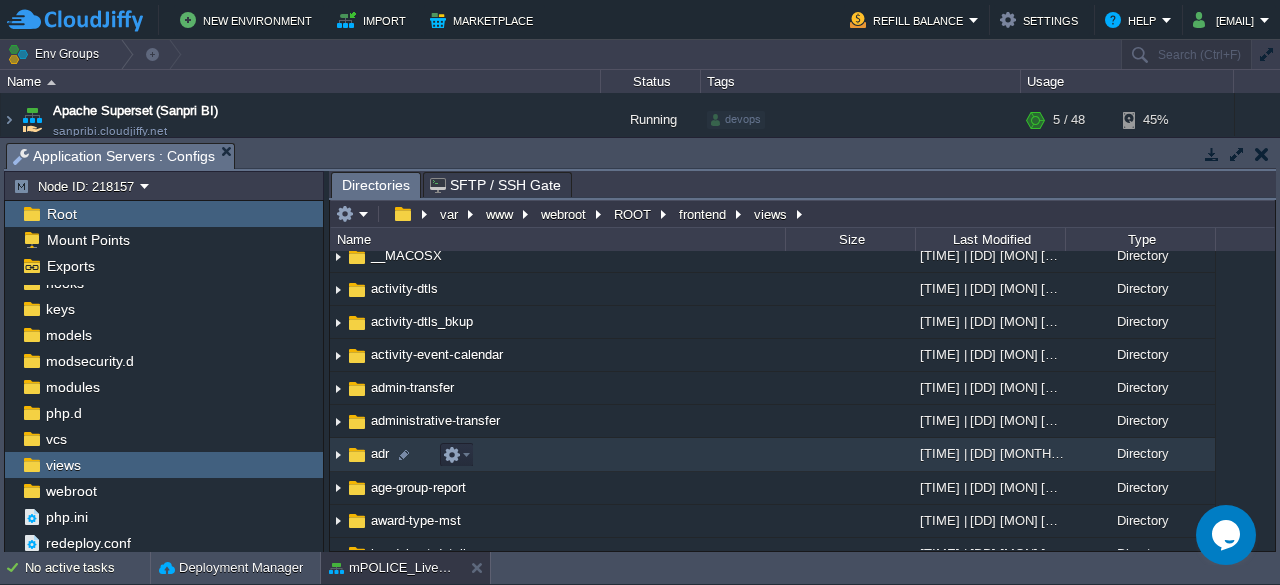 click on "adr" at bounding box center (380, 453) 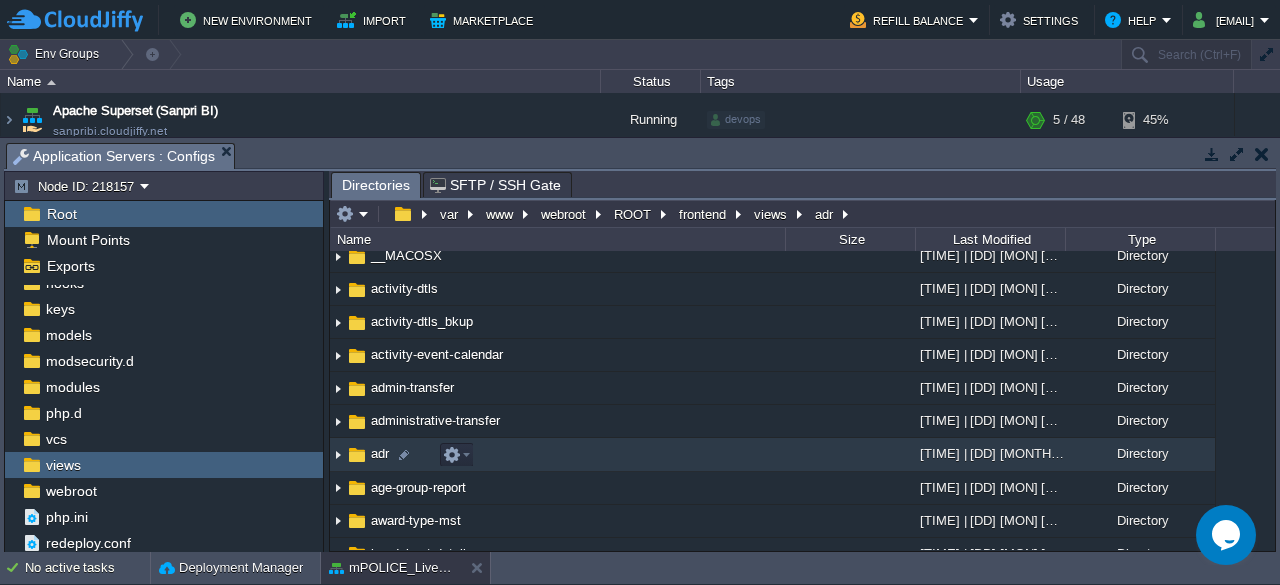 click on "adr" at bounding box center (380, 453) 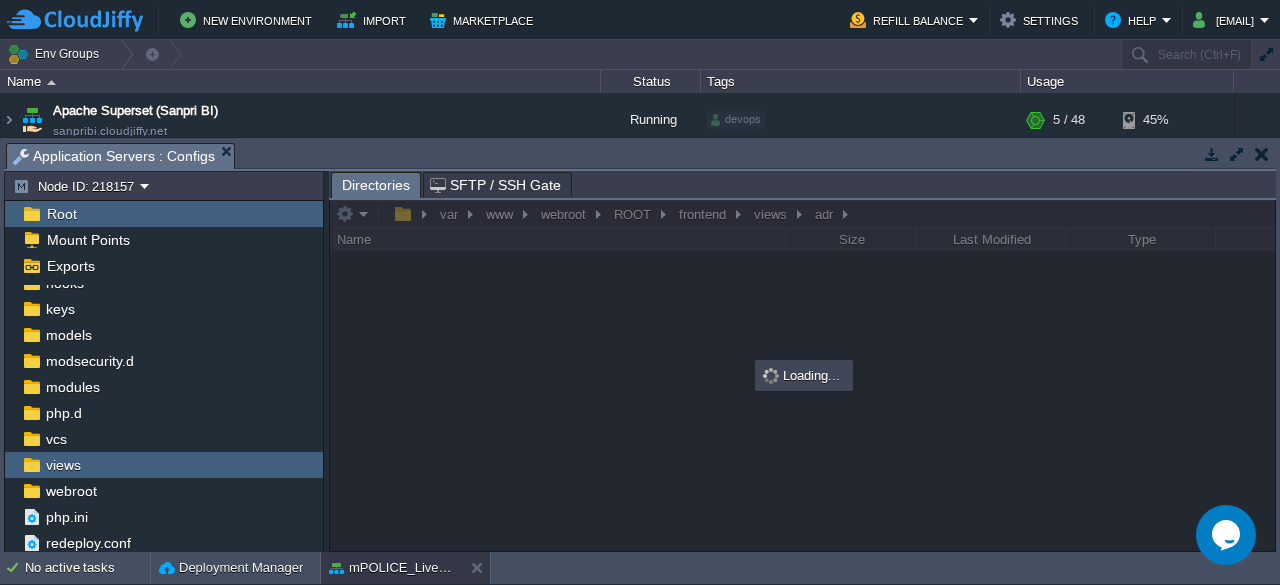 scroll, scrollTop: 0, scrollLeft: 0, axis: both 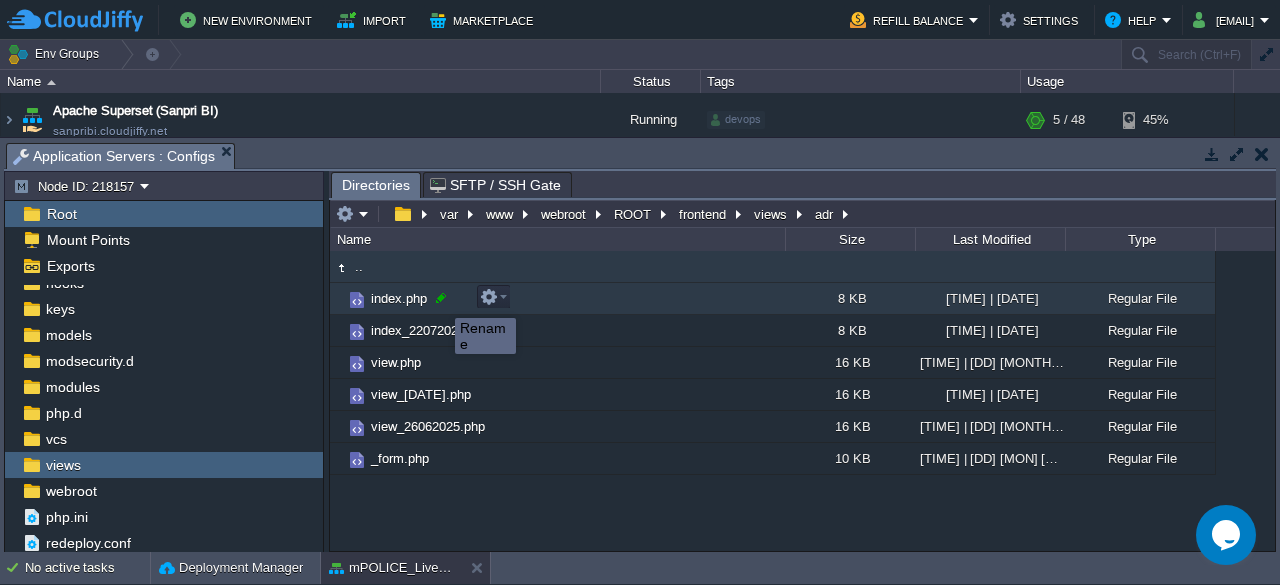 click at bounding box center (441, 298) 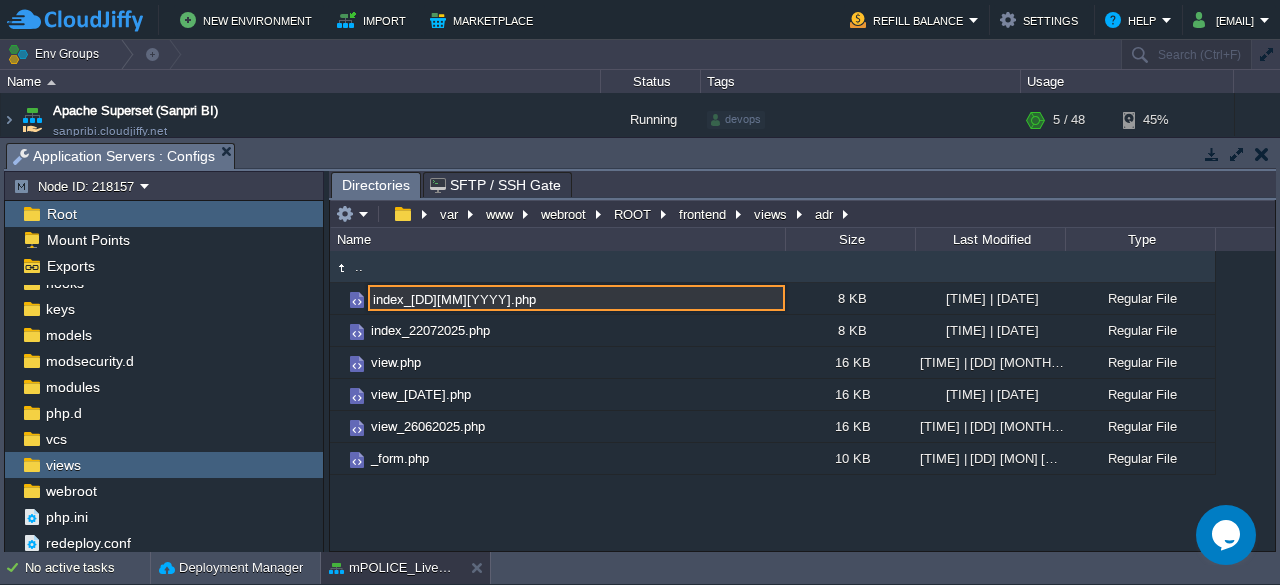 drag, startPoint x: 404, startPoint y: 300, endPoint x: 466, endPoint y: 301, distance: 62.008064 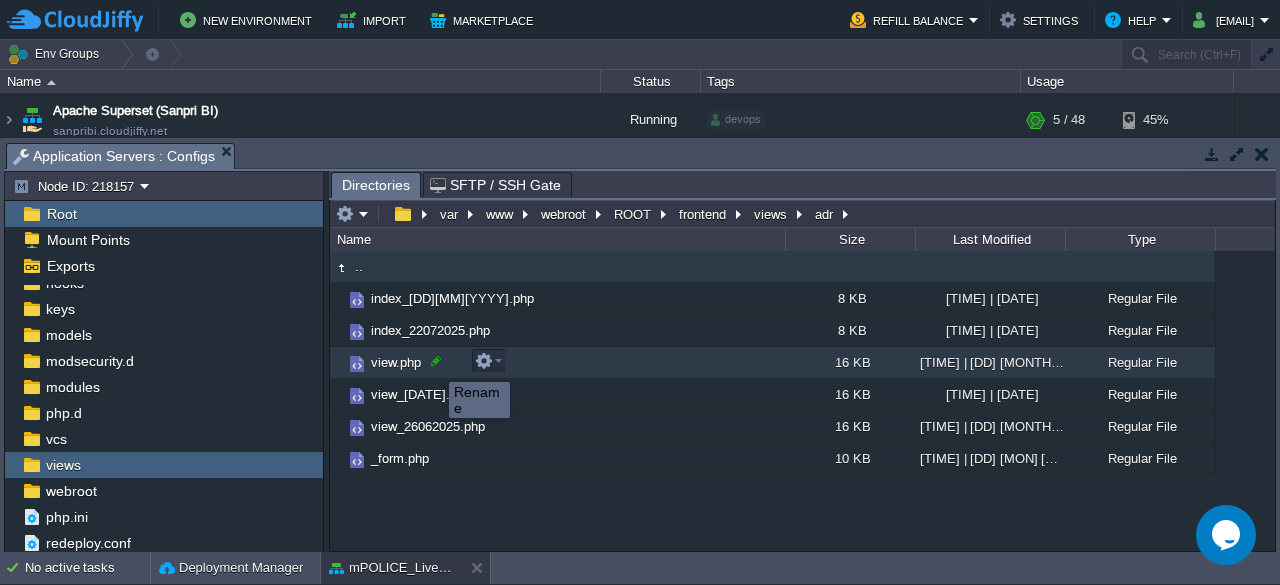 click at bounding box center [436, 361] 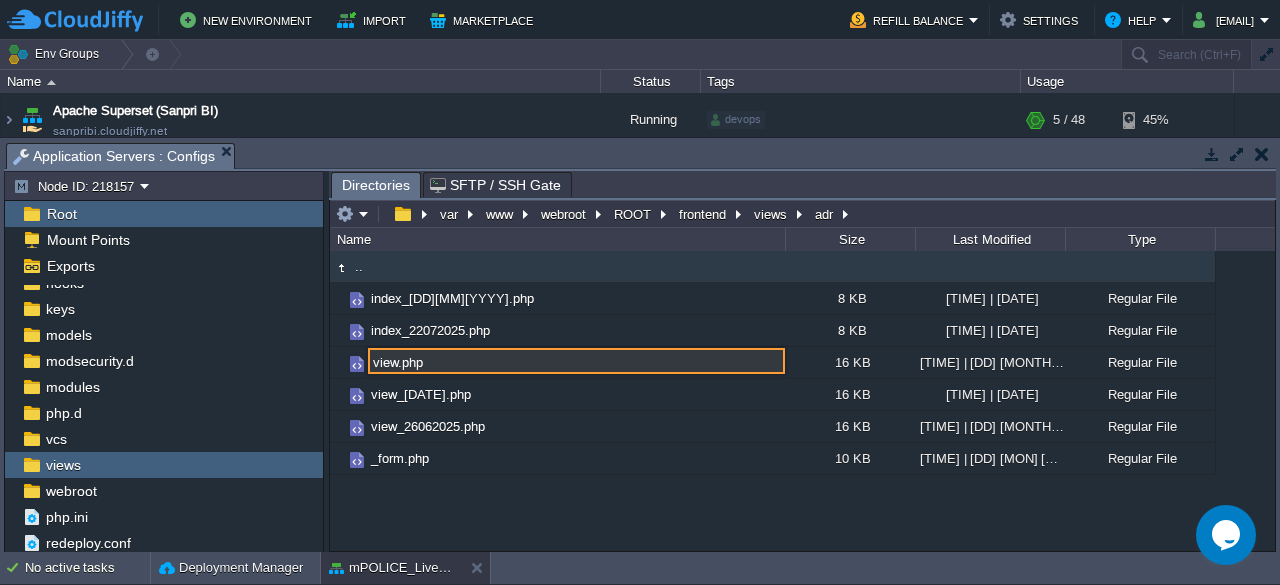click on "view.php" at bounding box center [576, 361] 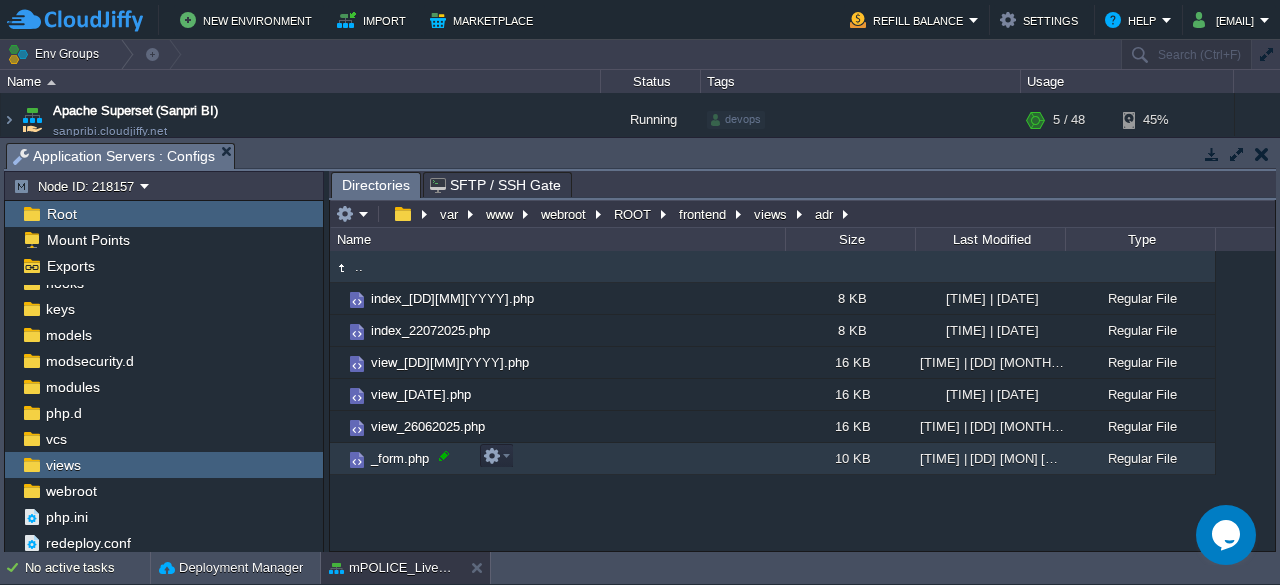 click at bounding box center [444, 456] 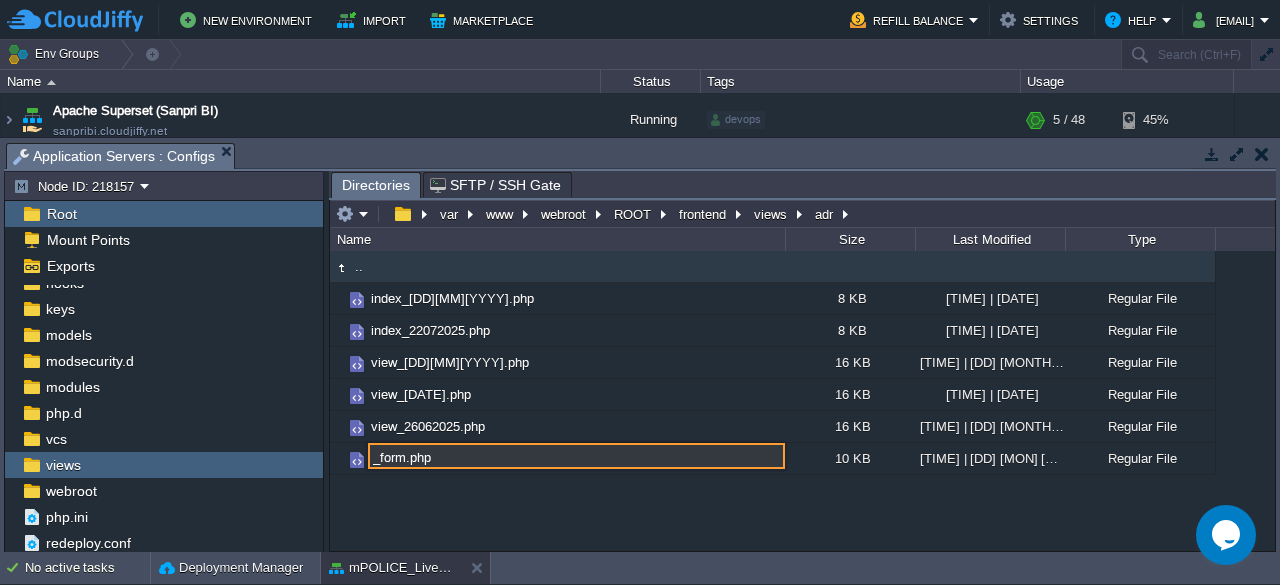 click on "_form.php" at bounding box center [576, 456] 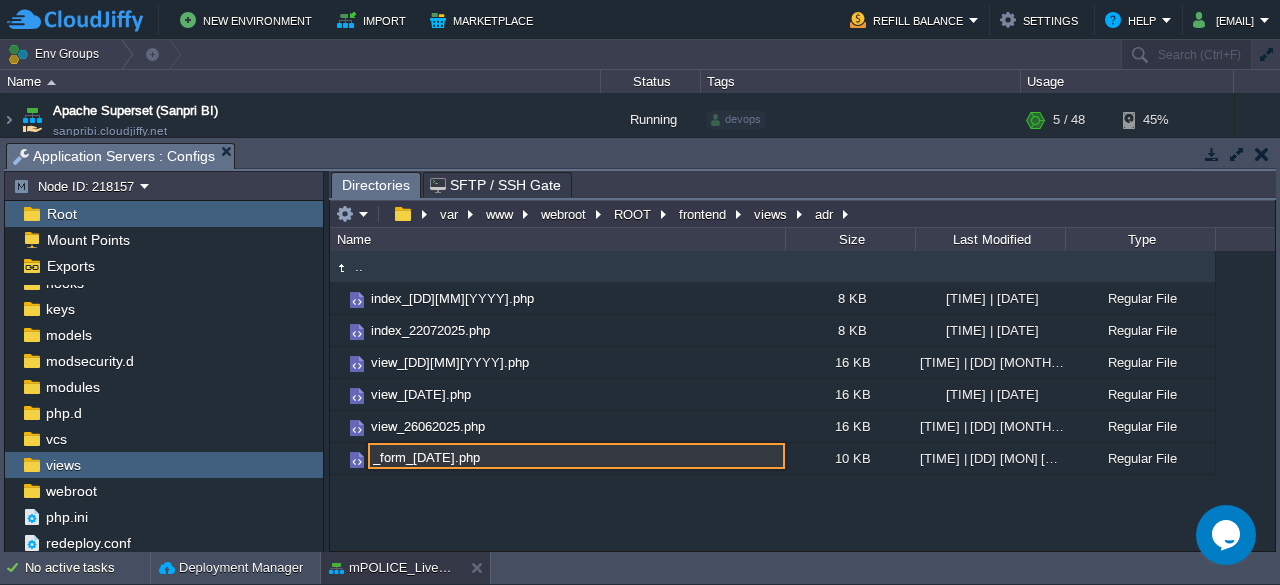 type on "_form_[DATE].php" 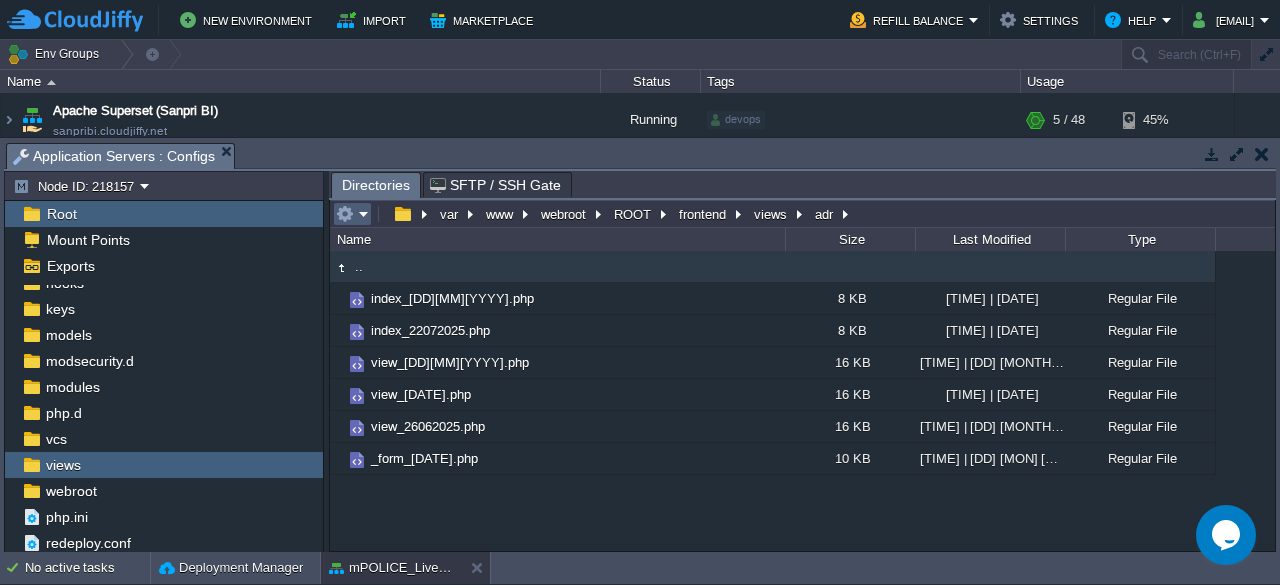 click at bounding box center (352, 214) 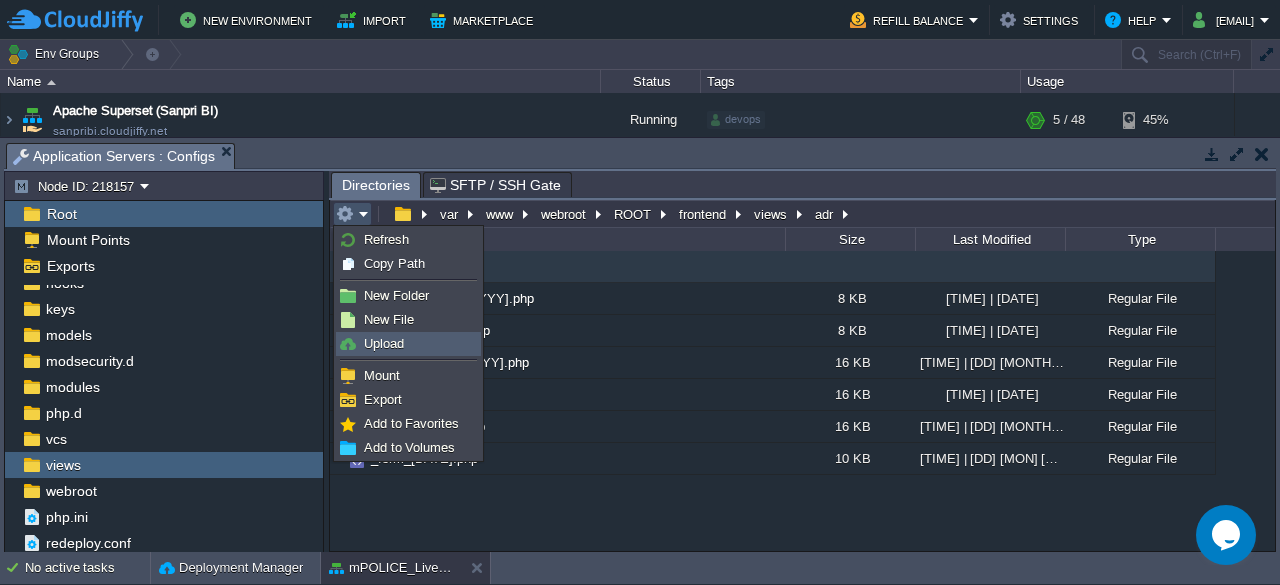 click on "Upload" at bounding box center (384, 343) 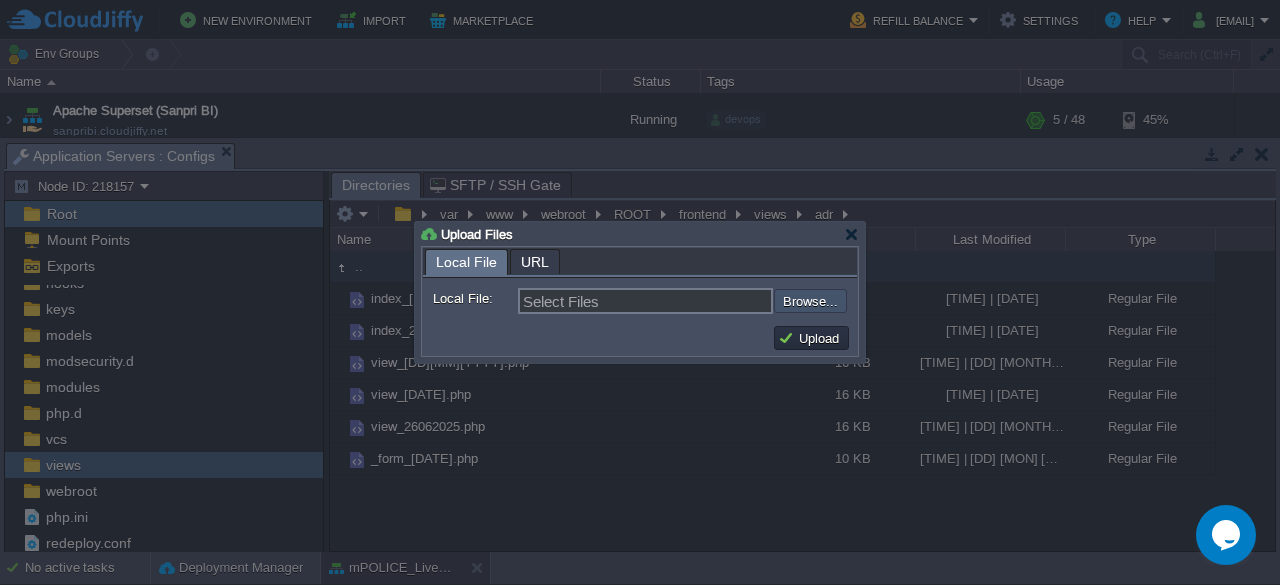 click at bounding box center [720, 300] 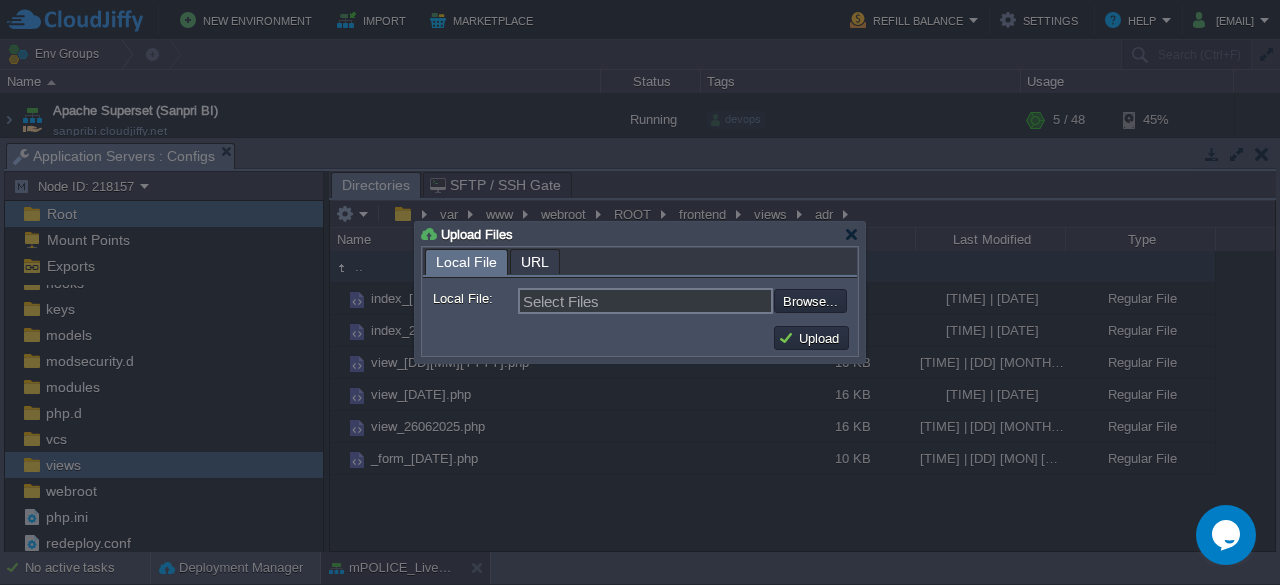 type on "C:\fakepath\_form.php" 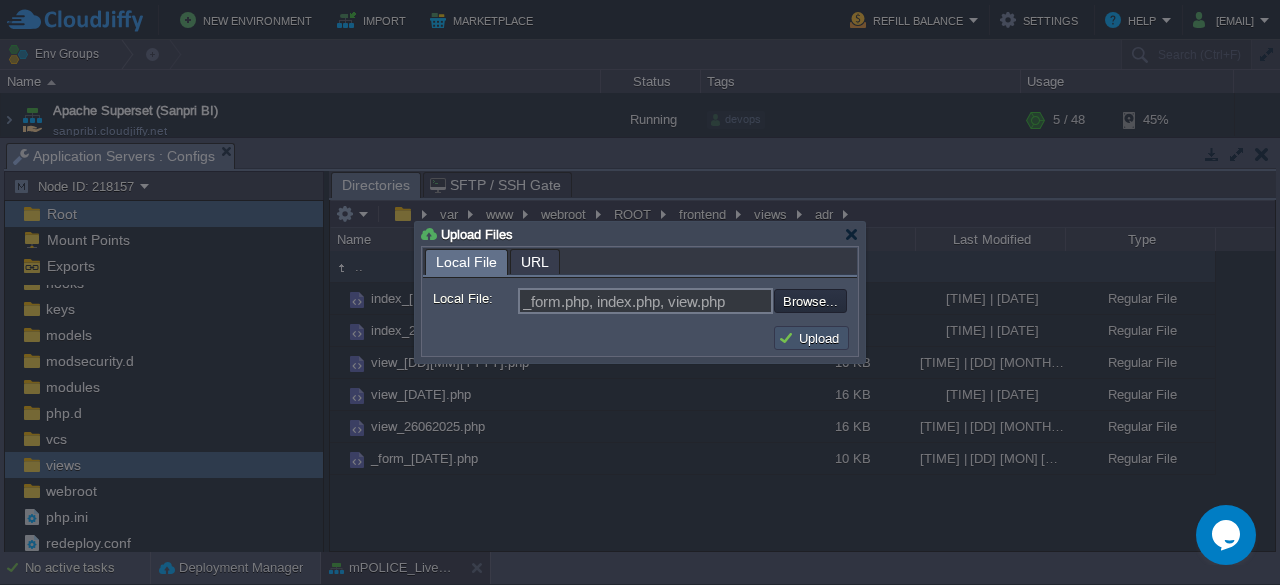 click on "Upload" at bounding box center [811, 338] 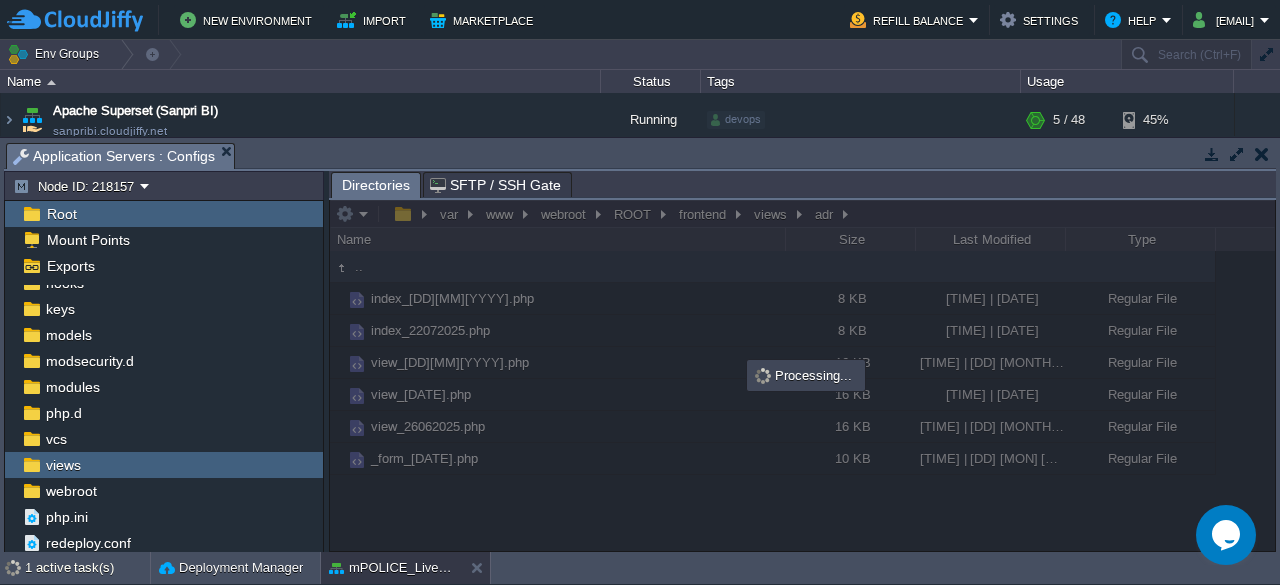 scroll, scrollTop: 0, scrollLeft: 0, axis: both 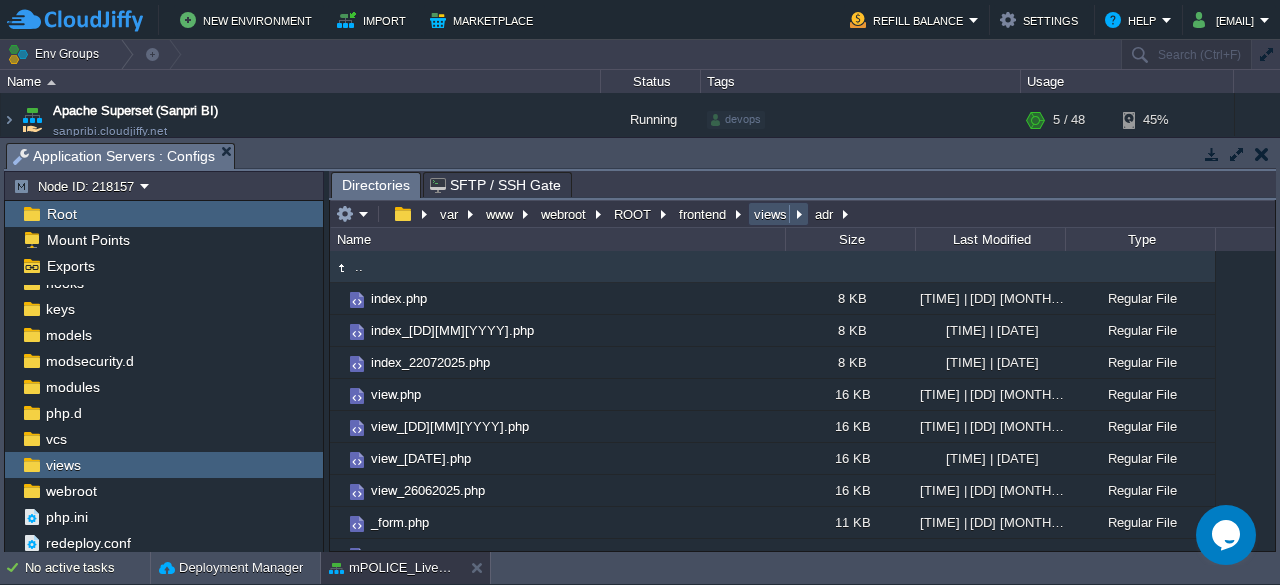 click on "views" at bounding box center (771, 214) 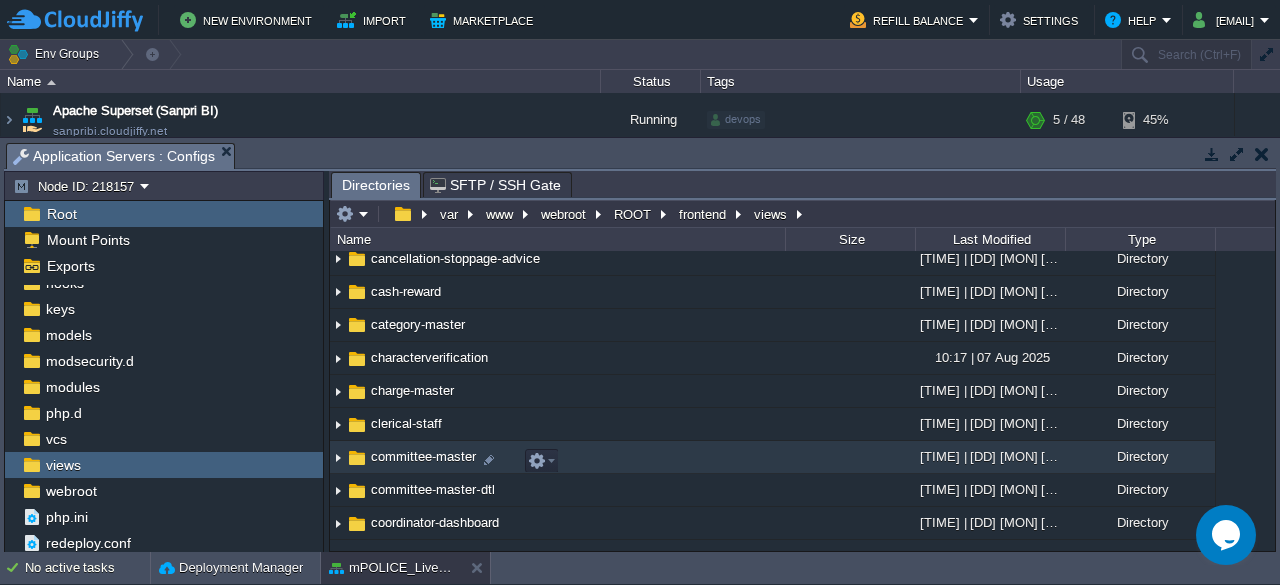 scroll, scrollTop: 455, scrollLeft: 0, axis: vertical 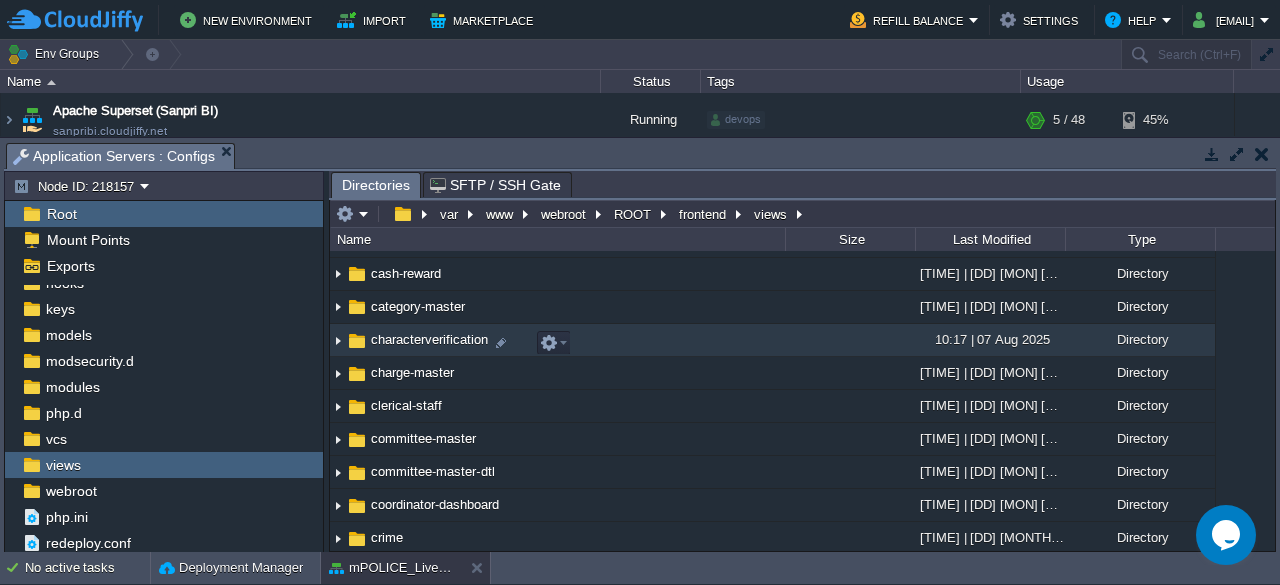 click on "characterverification" at bounding box center [429, 339] 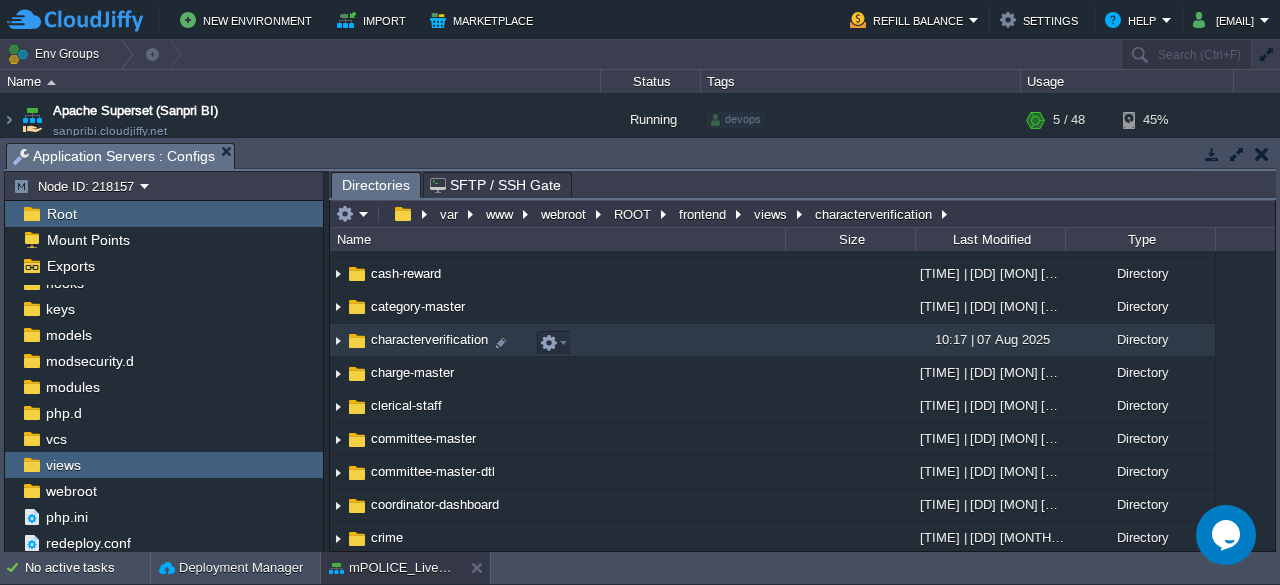 click on "characterverification" at bounding box center [429, 339] 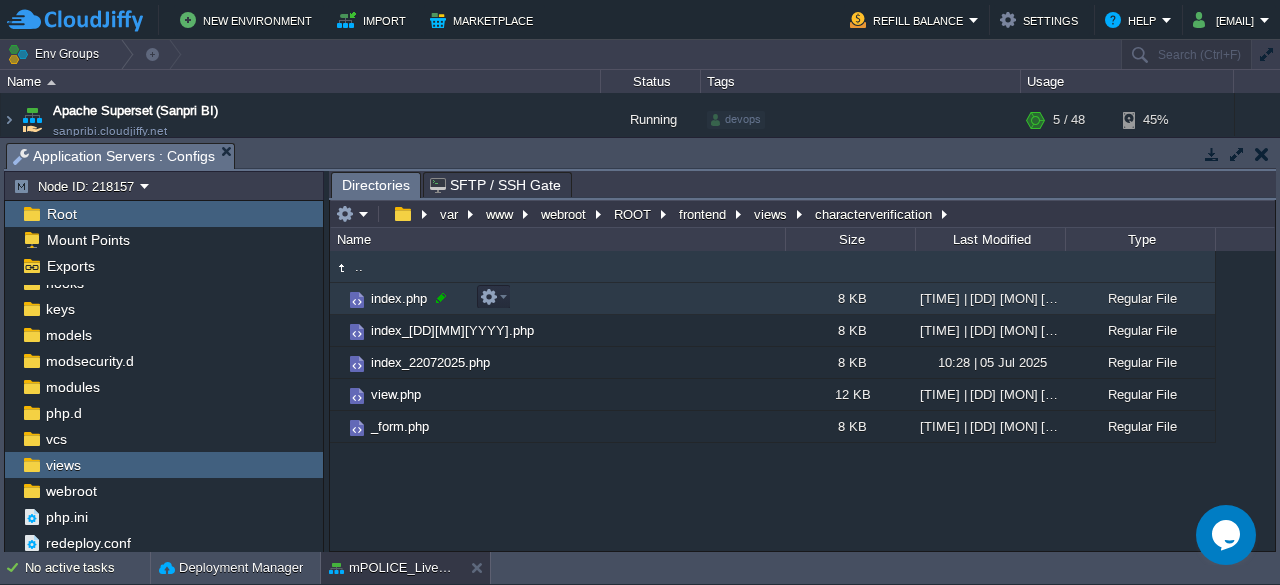 click at bounding box center [441, 298] 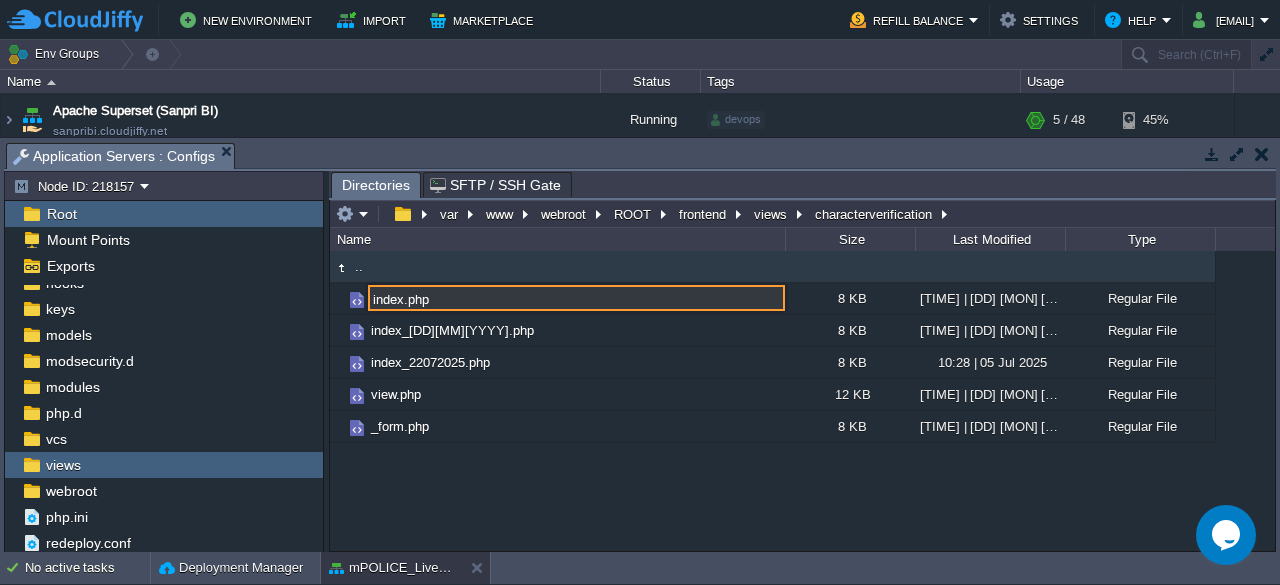 click on "index.php" at bounding box center [576, 298] 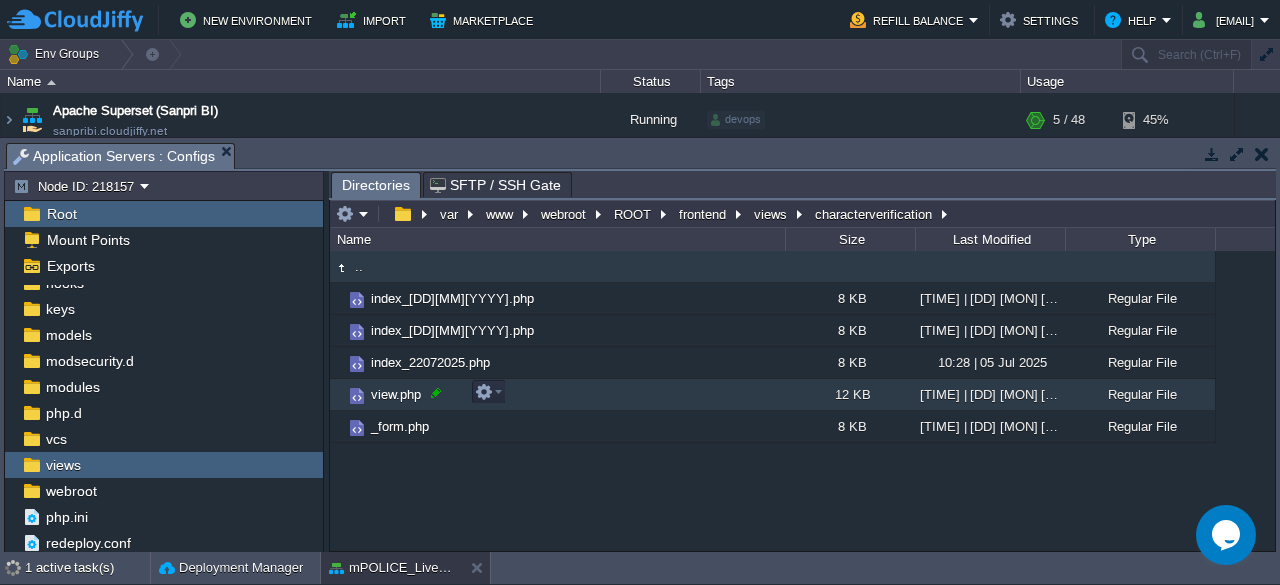 click at bounding box center (436, 393) 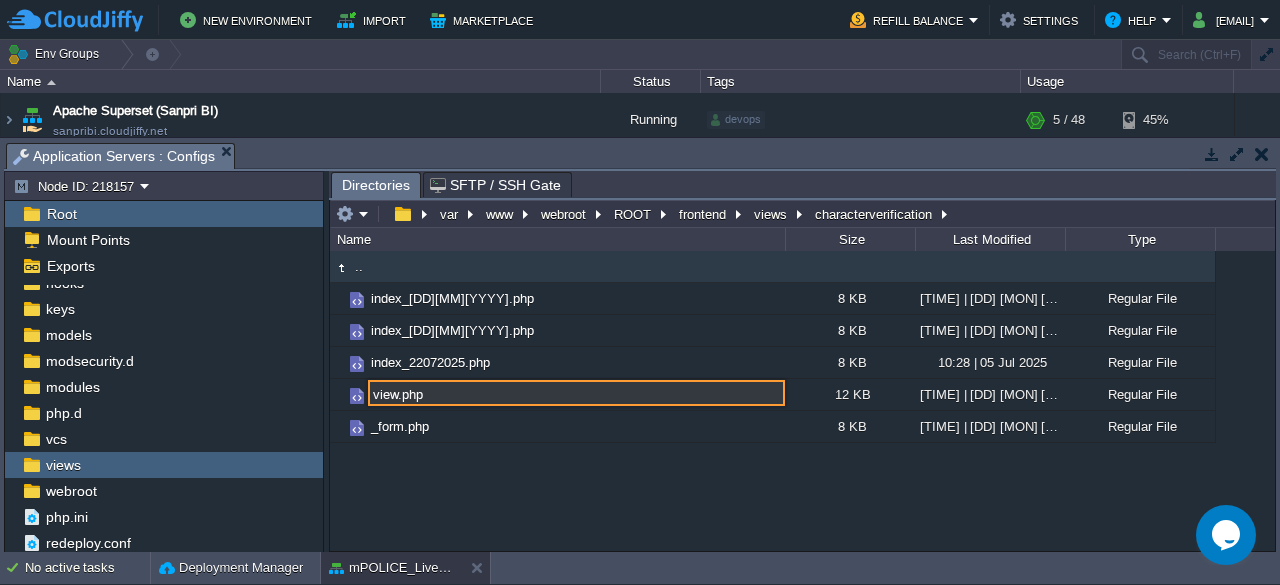 click on "view.php" at bounding box center [576, 393] 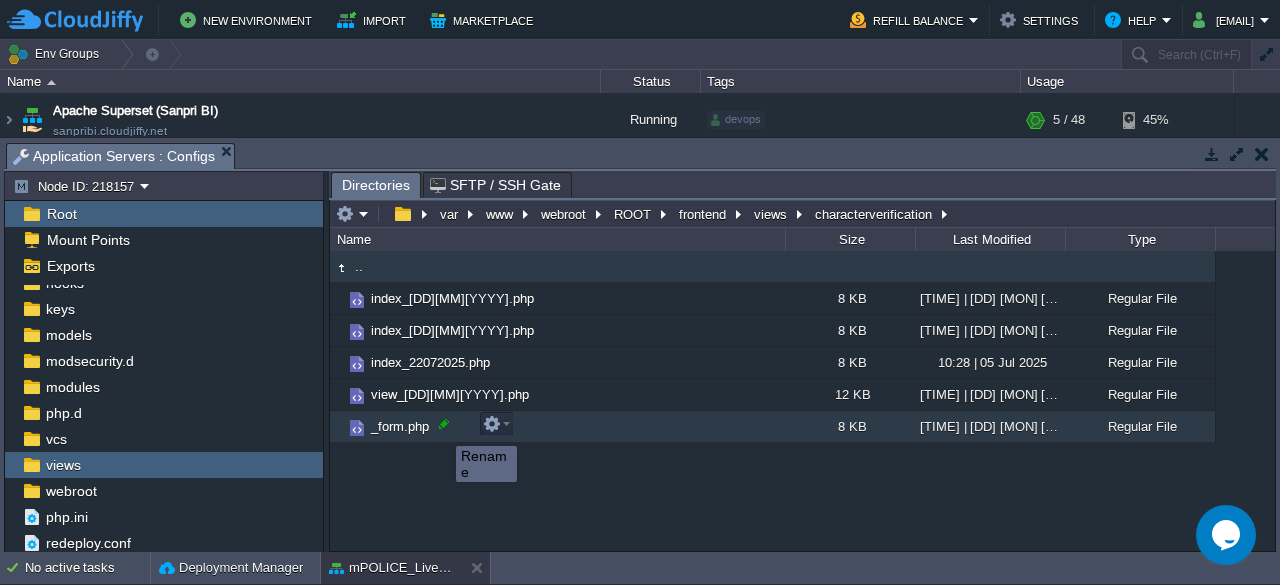 click at bounding box center (444, 424) 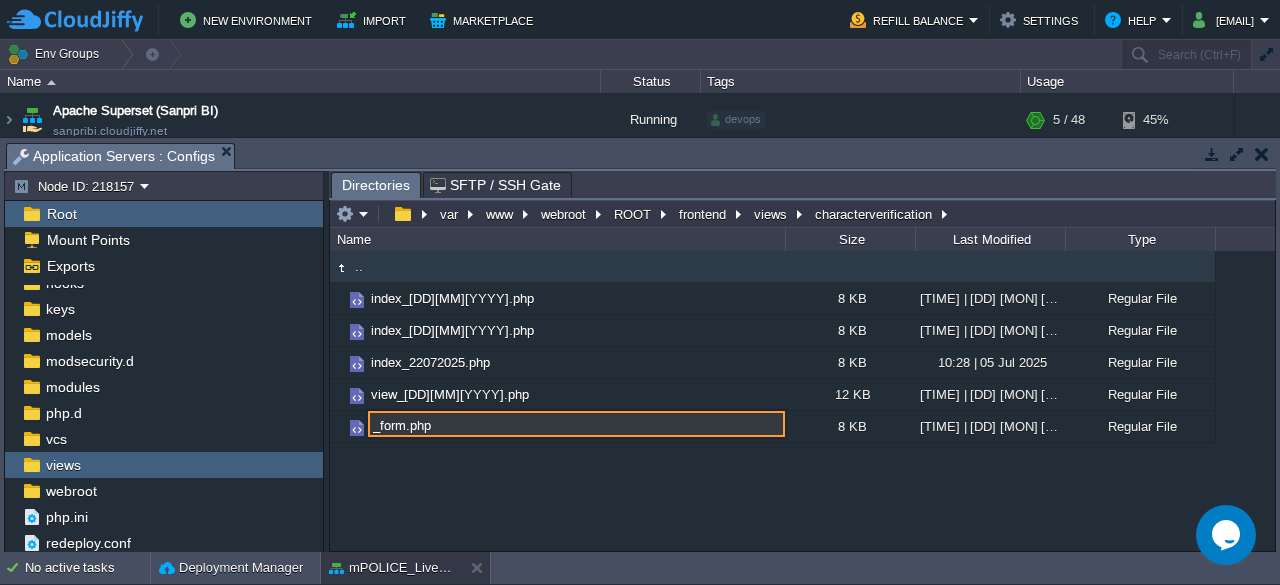 click on "_form.php" at bounding box center [576, 424] 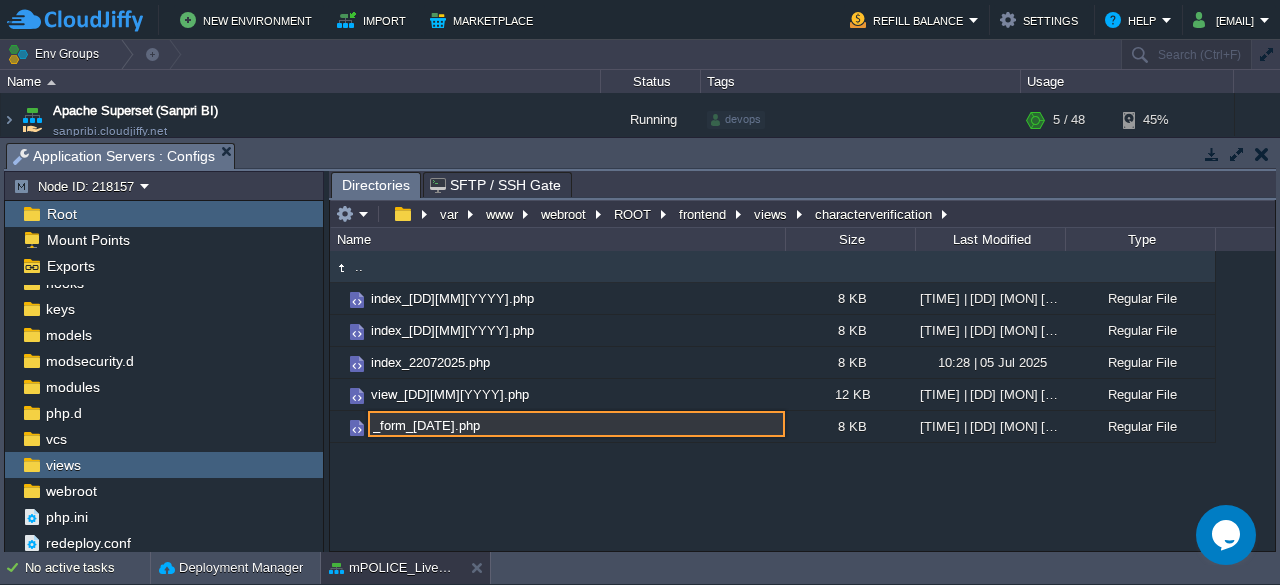 type on "_form_[DATE].php" 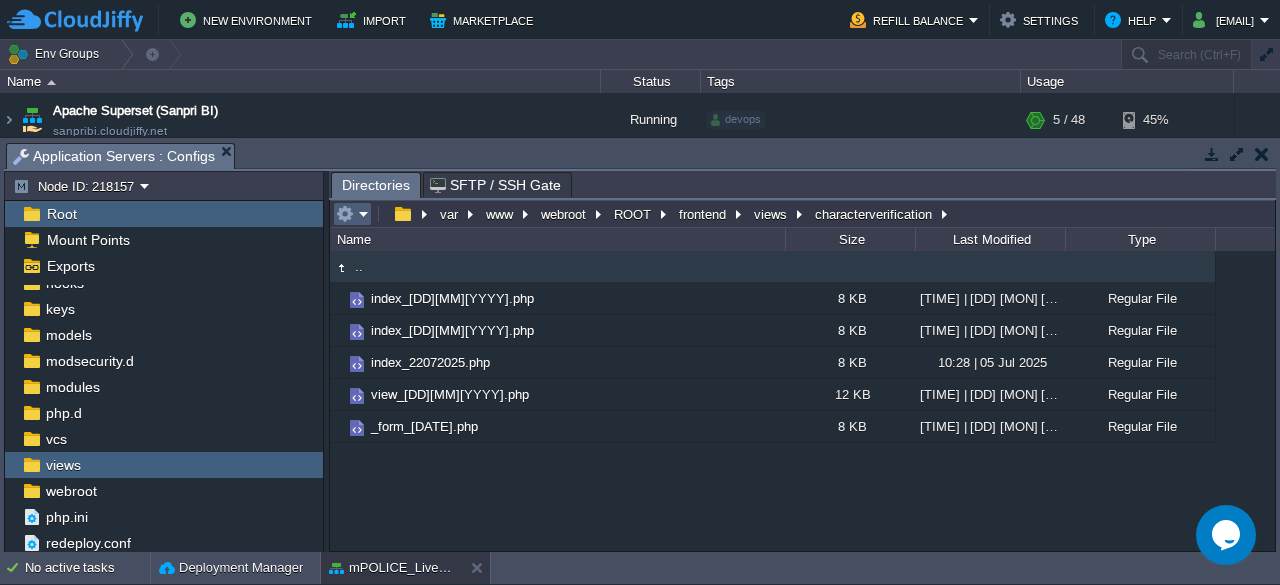 click at bounding box center [352, 214] 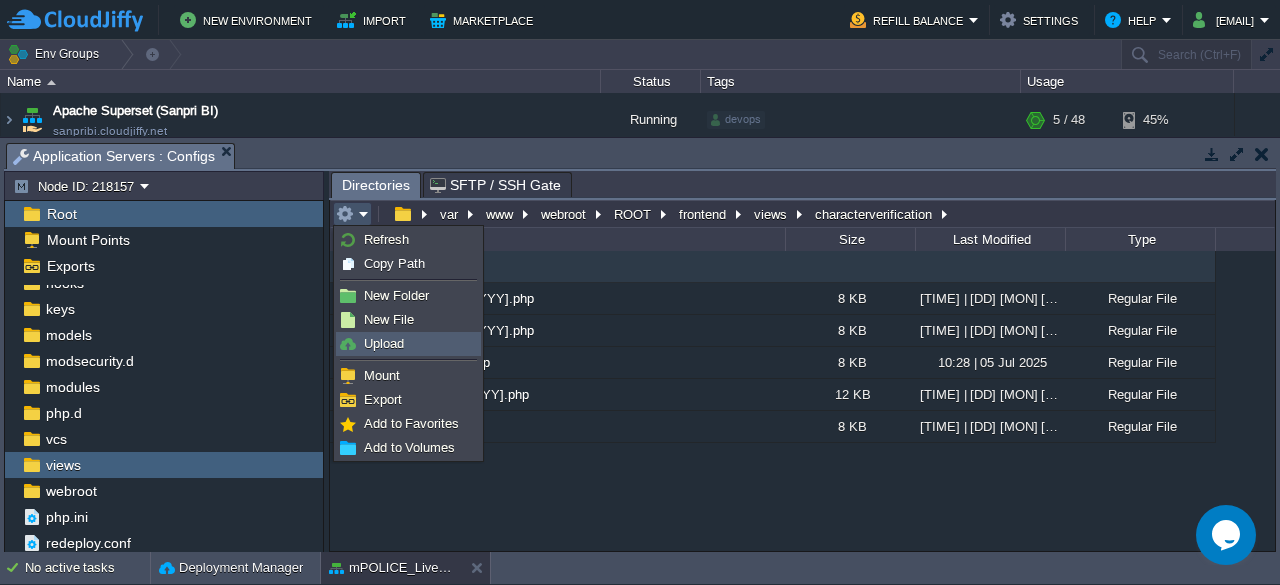 click on "Upload" at bounding box center (384, 343) 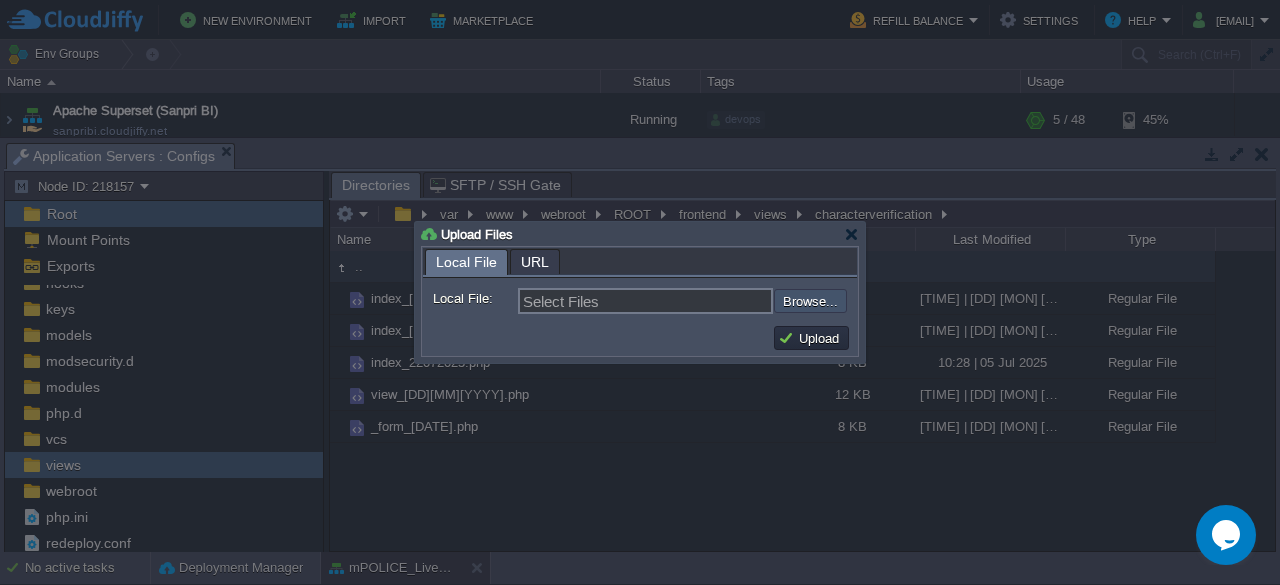 click at bounding box center (720, 300) 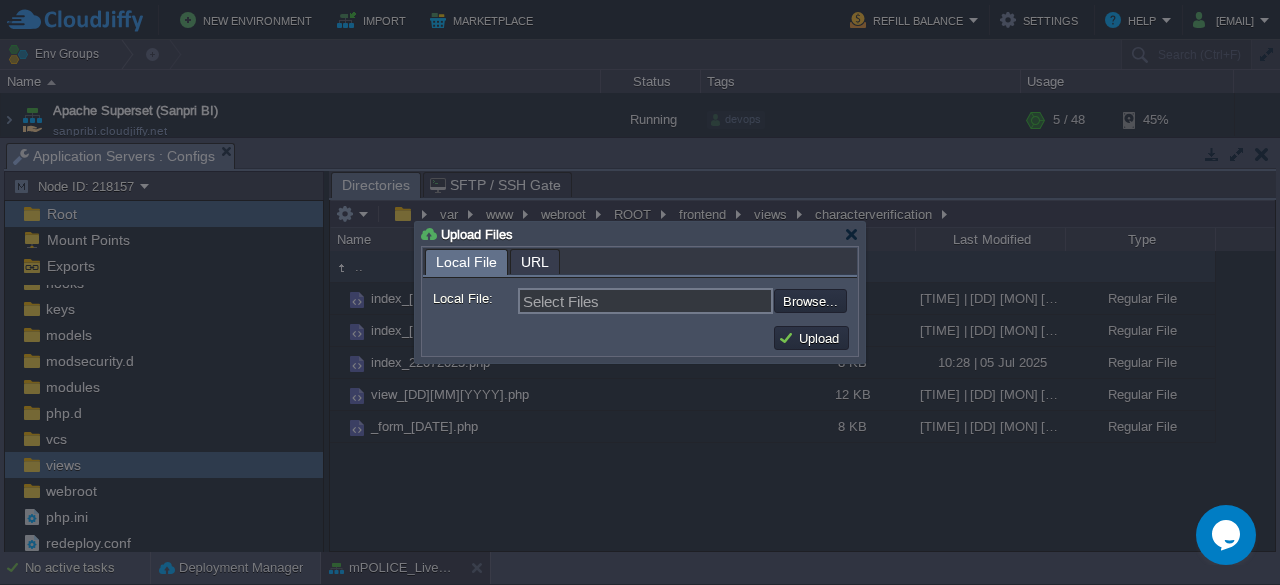 type on "C:\fakepath\_form.php" 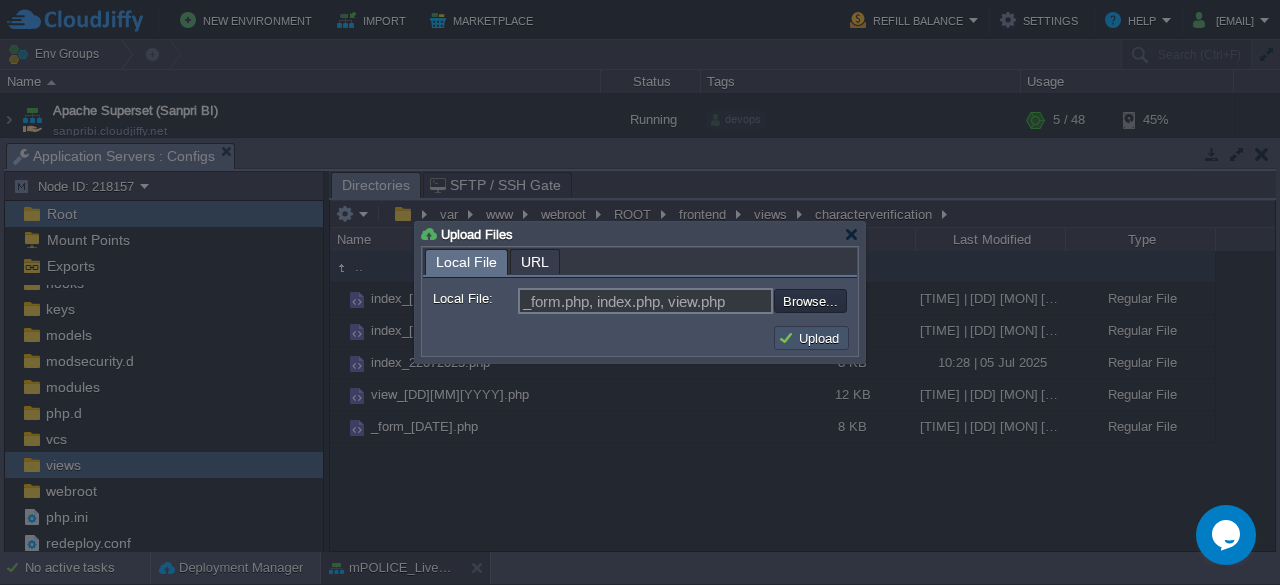 click on "Upload" at bounding box center (811, 338) 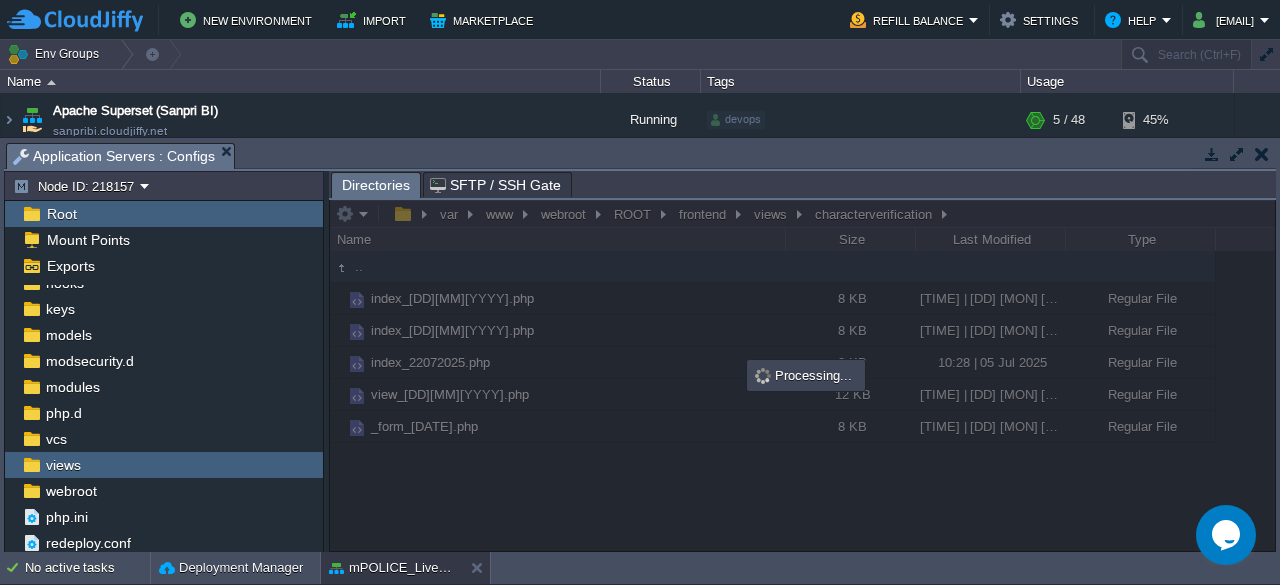 scroll, scrollTop: 0, scrollLeft: 0, axis: both 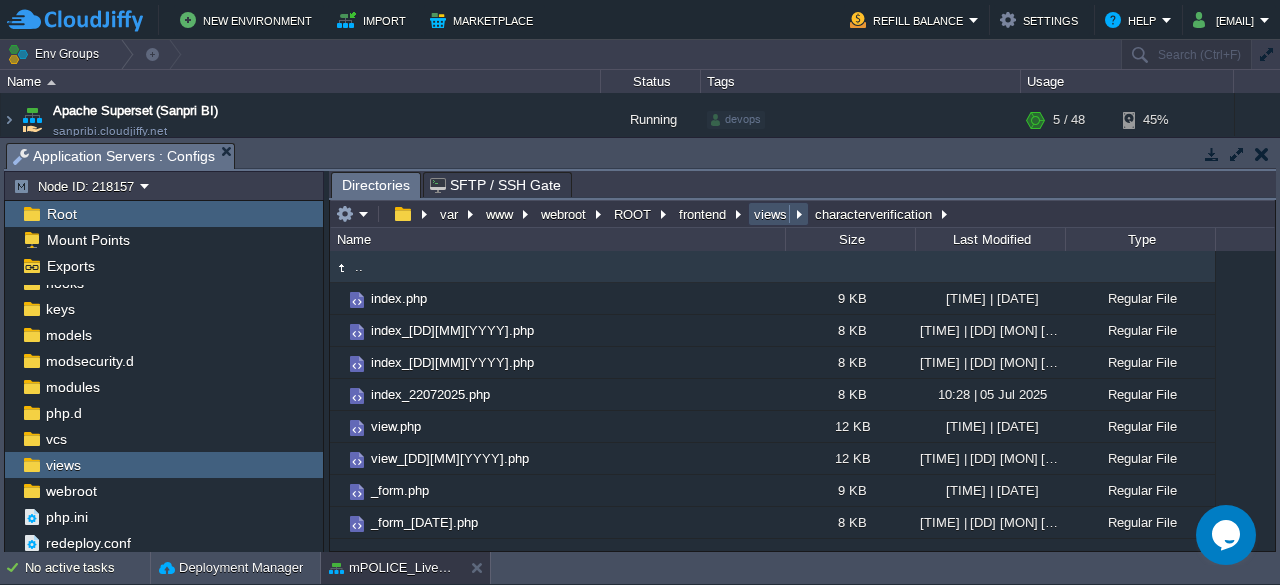 click on "views" at bounding box center [771, 214] 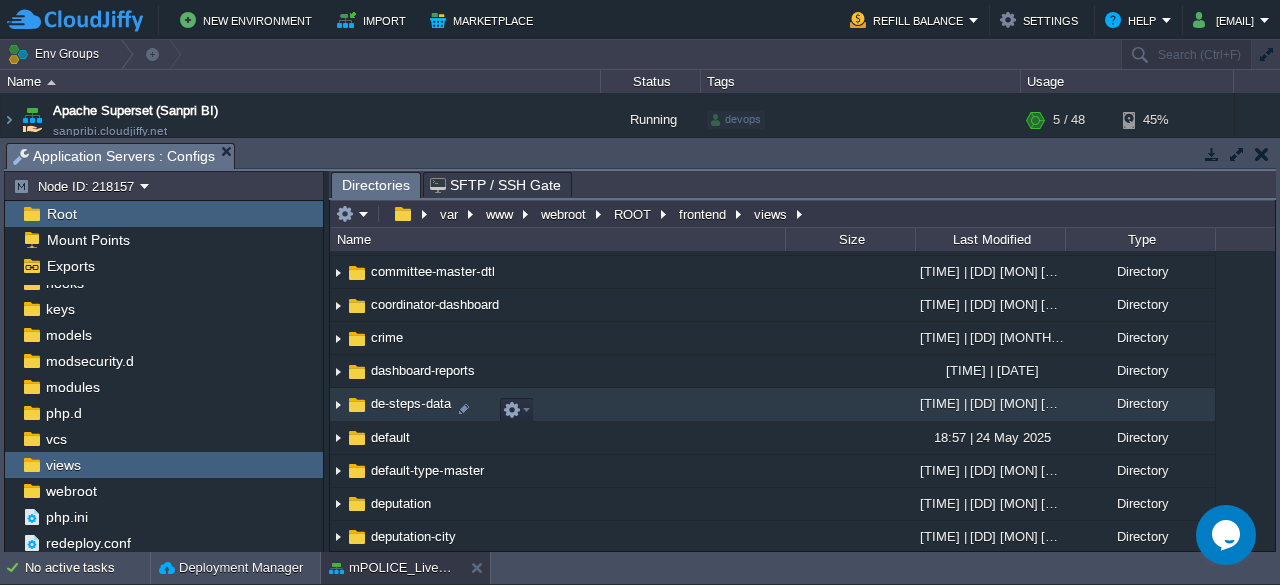 scroll, scrollTop: 607, scrollLeft: 0, axis: vertical 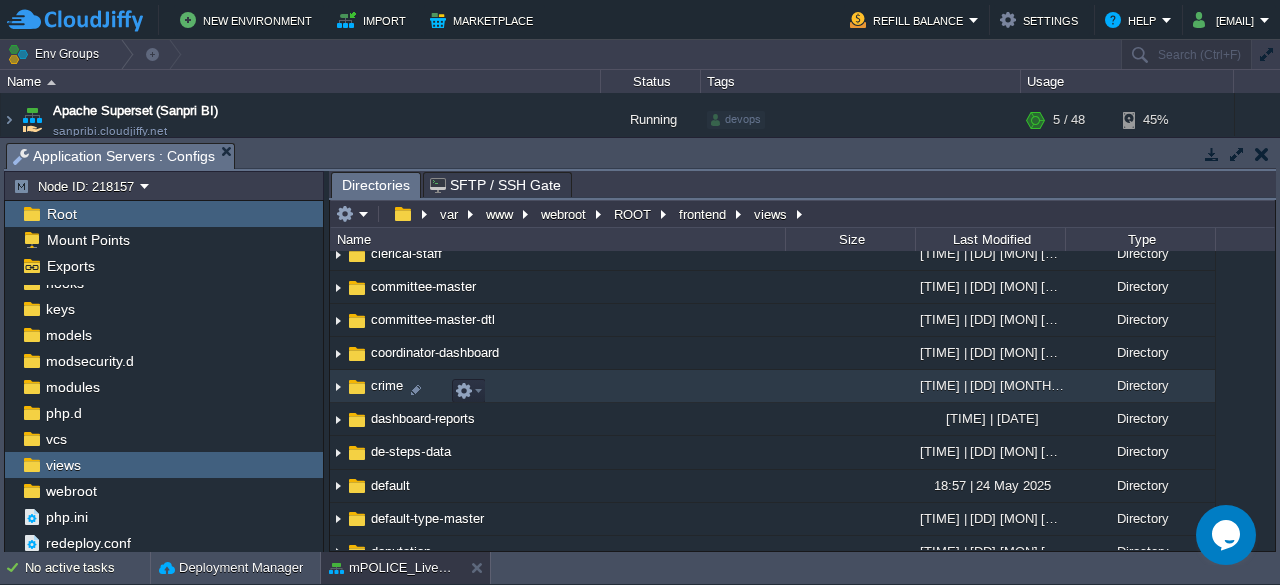 click on "crime" at bounding box center [387, 385] 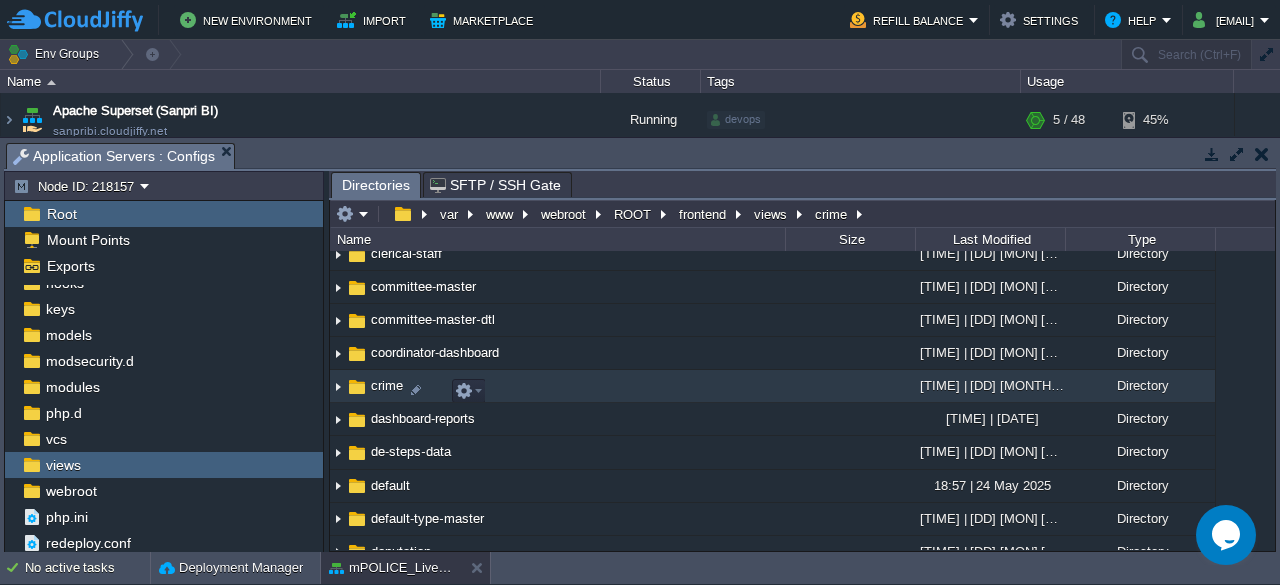 click on "crime" at bounding box center (387, 385) 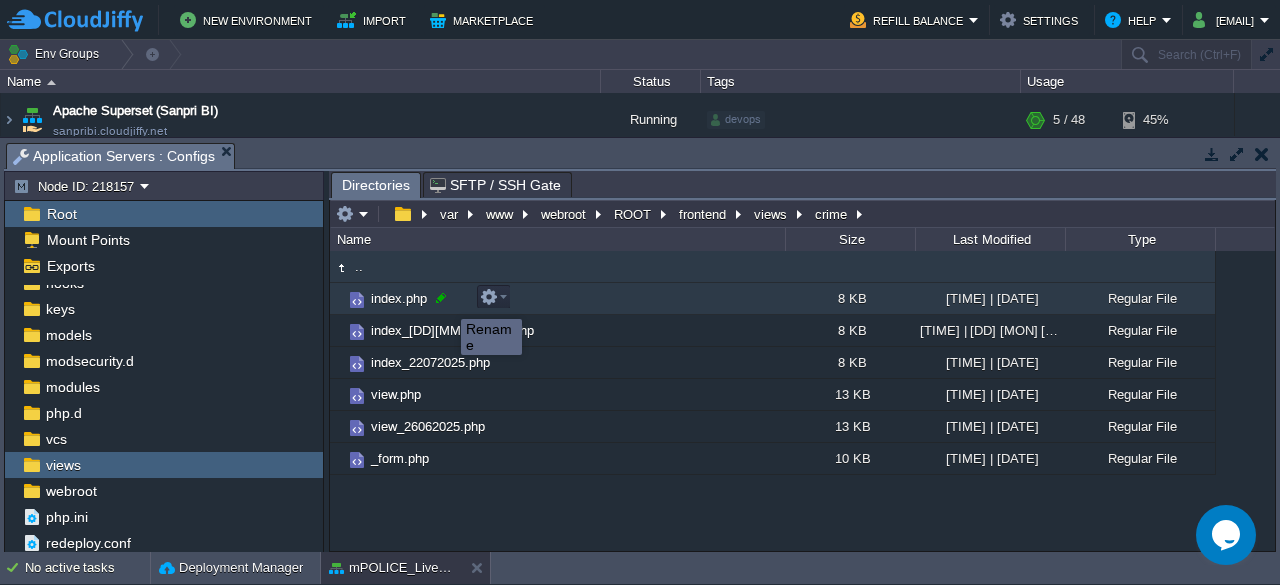 click at bounding box center (441, 298) 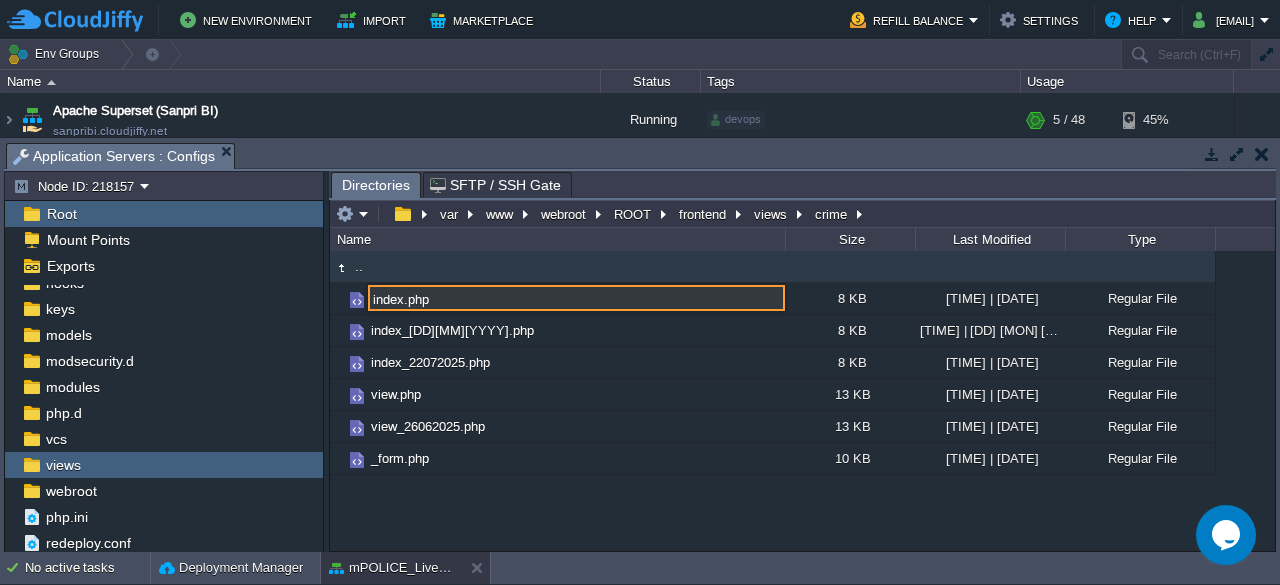click on "index.php" at bounding box center (576, 298) 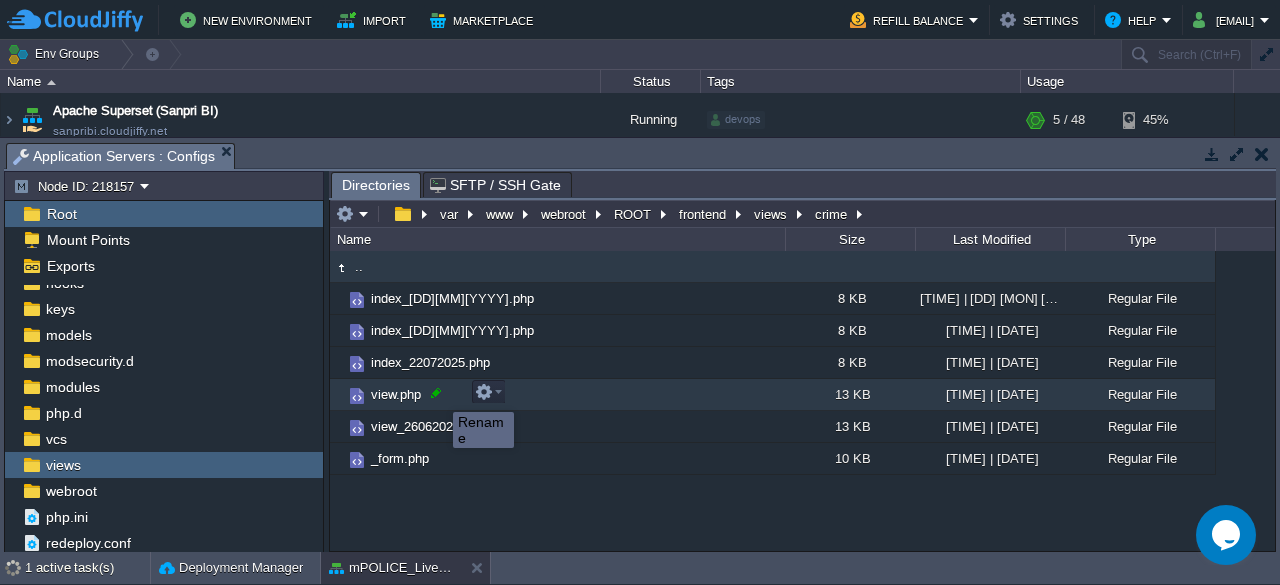 click at bounding box center (436, 393) 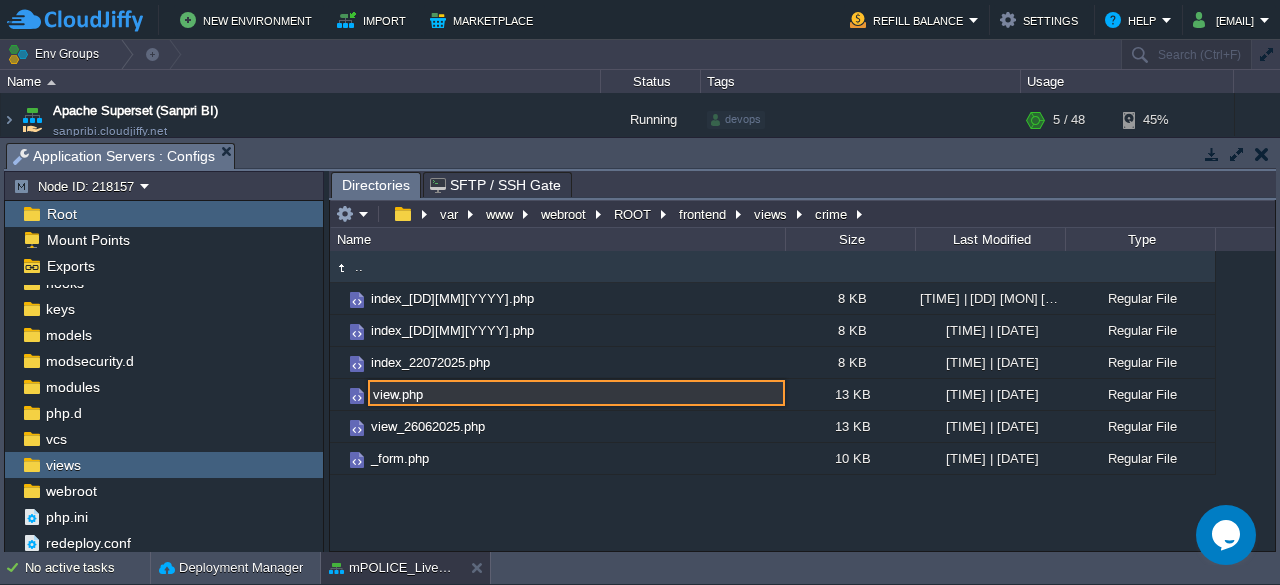 click on "view.php" at bounding box center [576, 393] 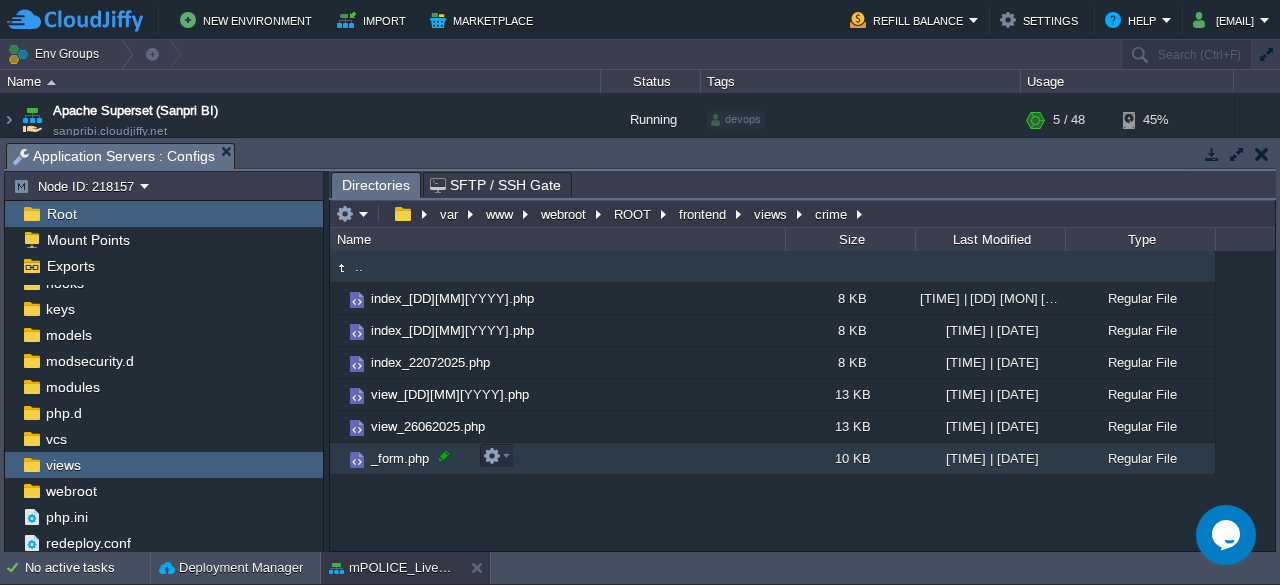 click at bounding box center (444, 456) 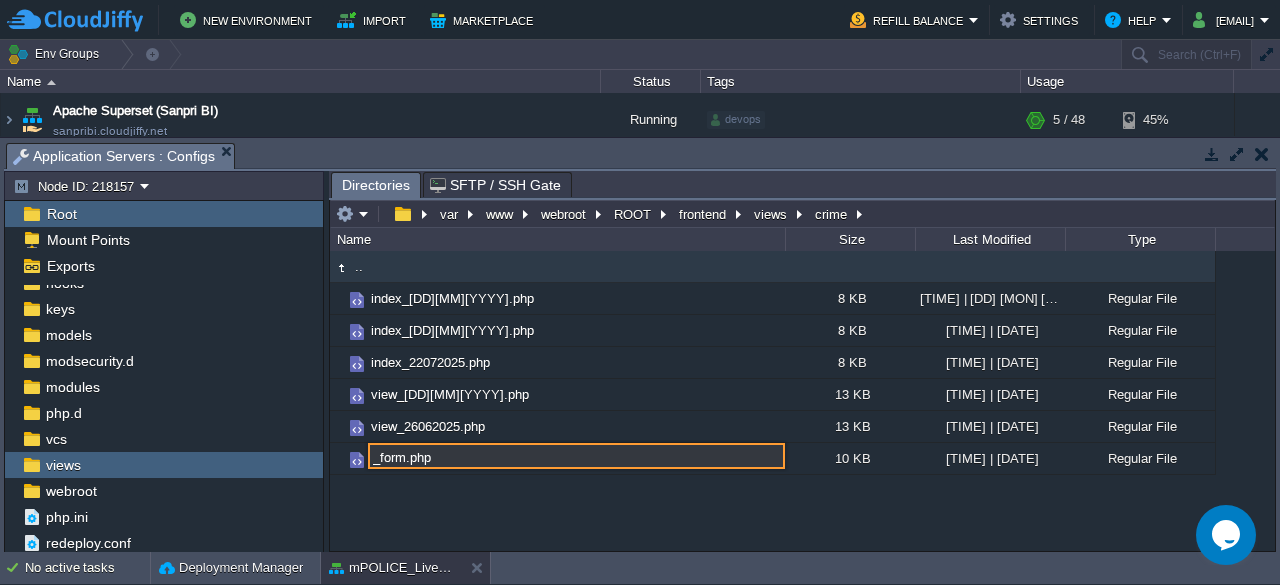 click on "_form.php" at bounding box center [576, 456] 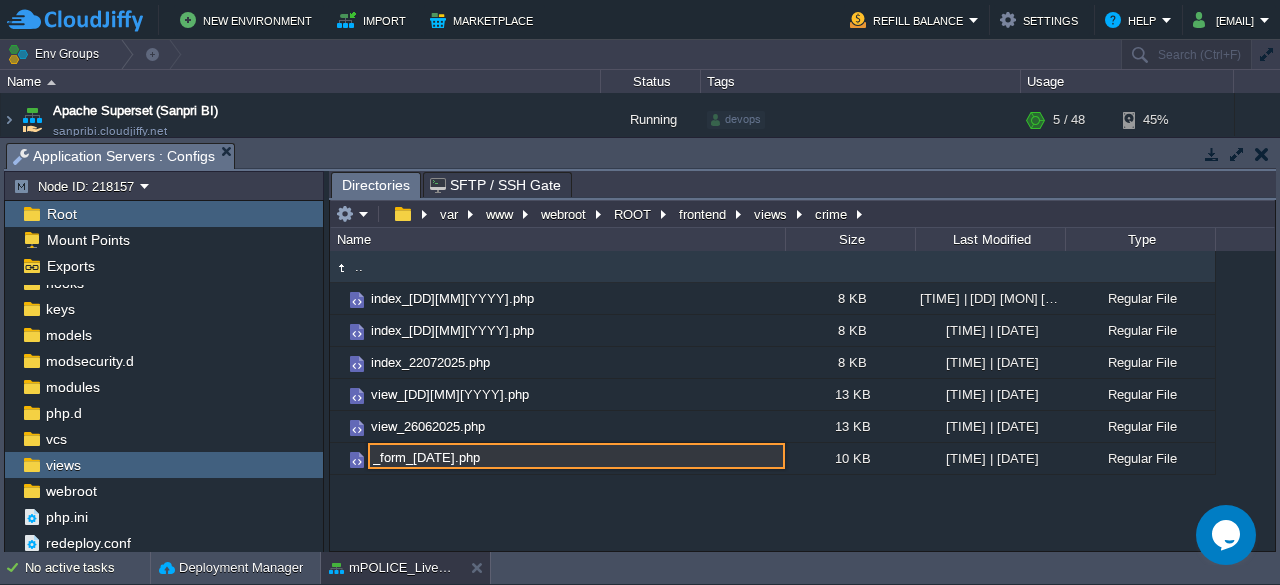 type on "_form_[DATE].php" 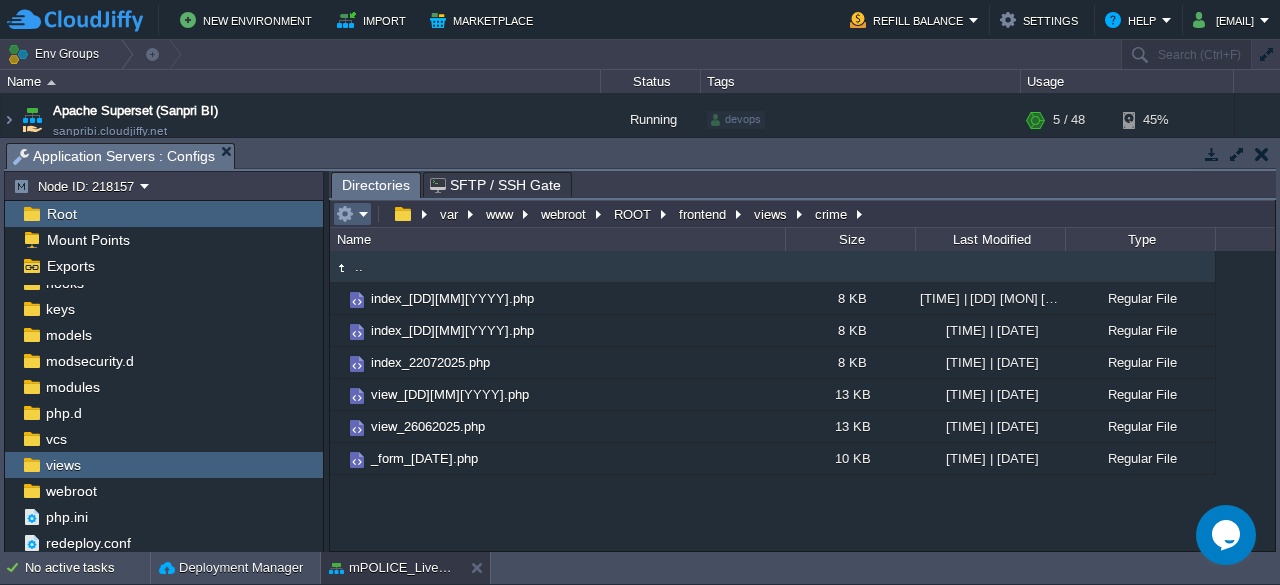 click at bounding box center [352, 214] 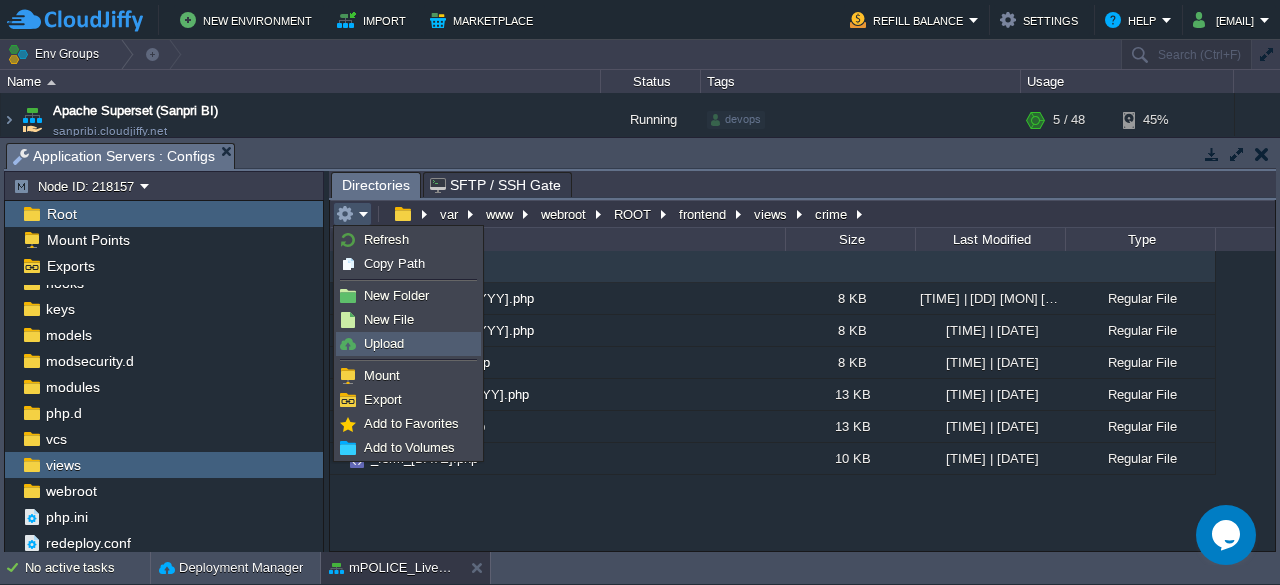 click on "Upload" at bounding box center [384, 343] 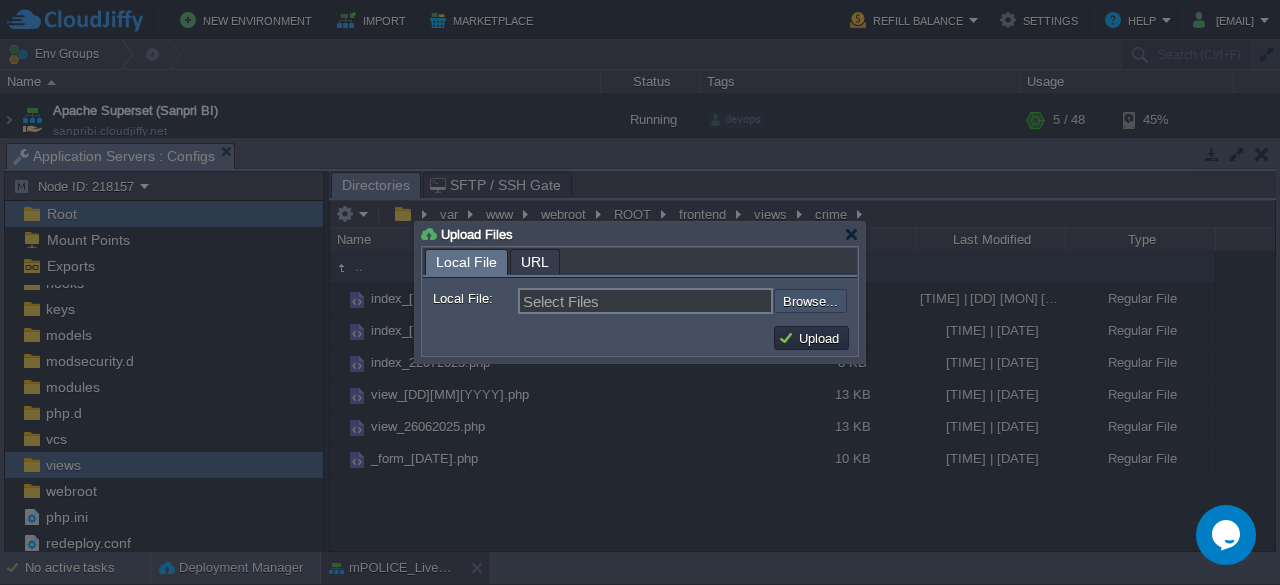 click at bounding box center [720, 300] 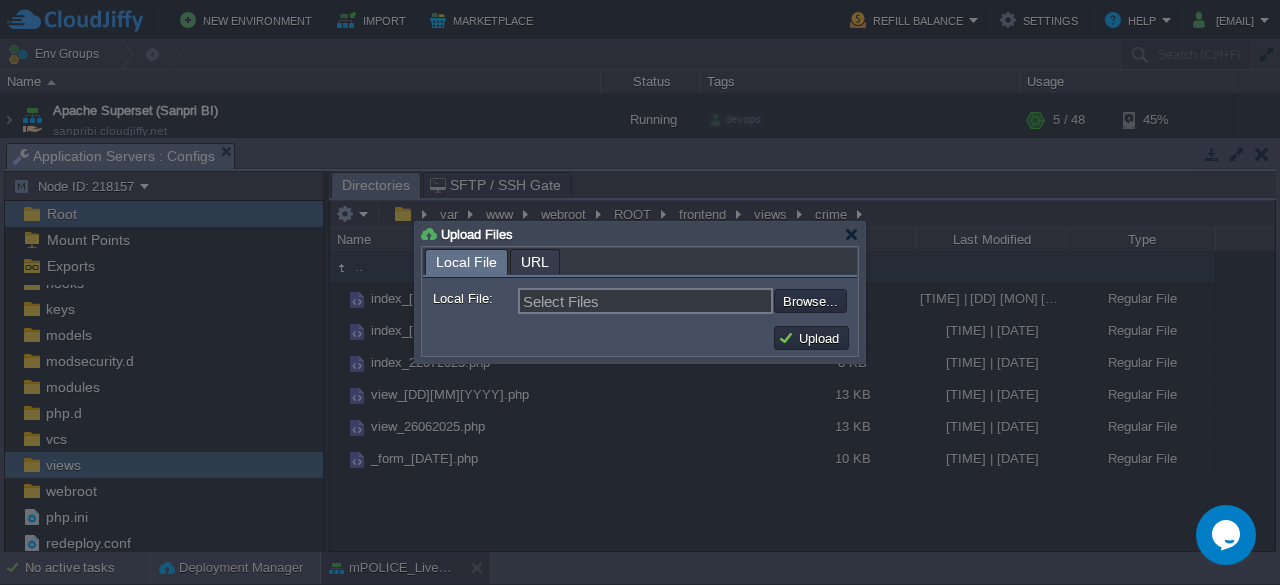 type on "C:\fakepath\_form.php" 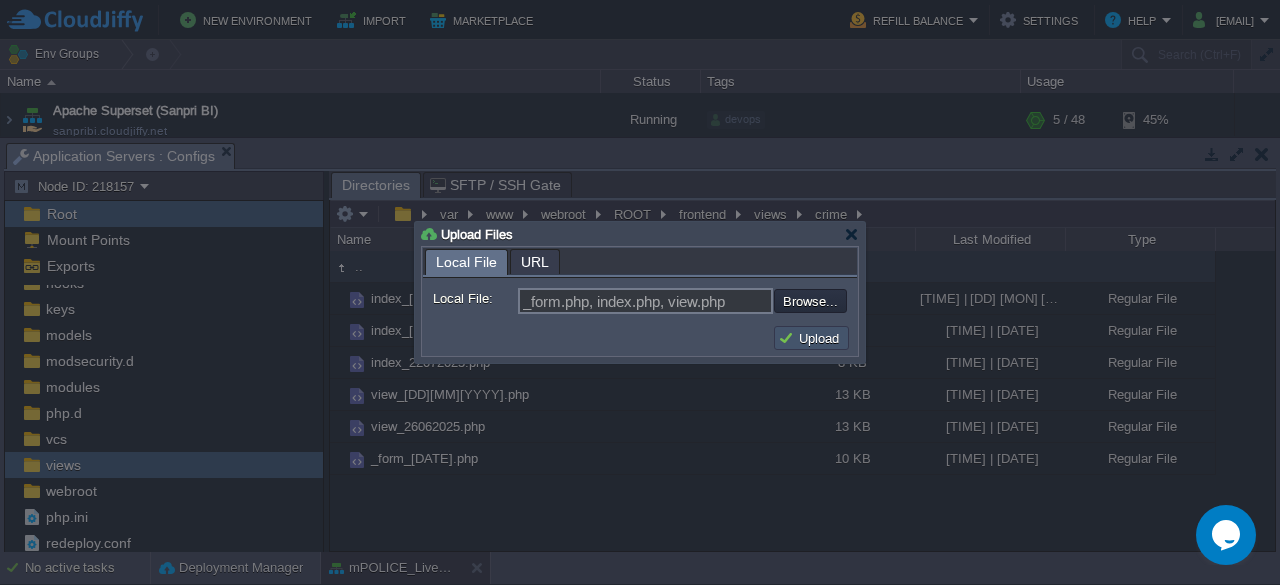 click on "Upload" at bounding box center (811, 338) 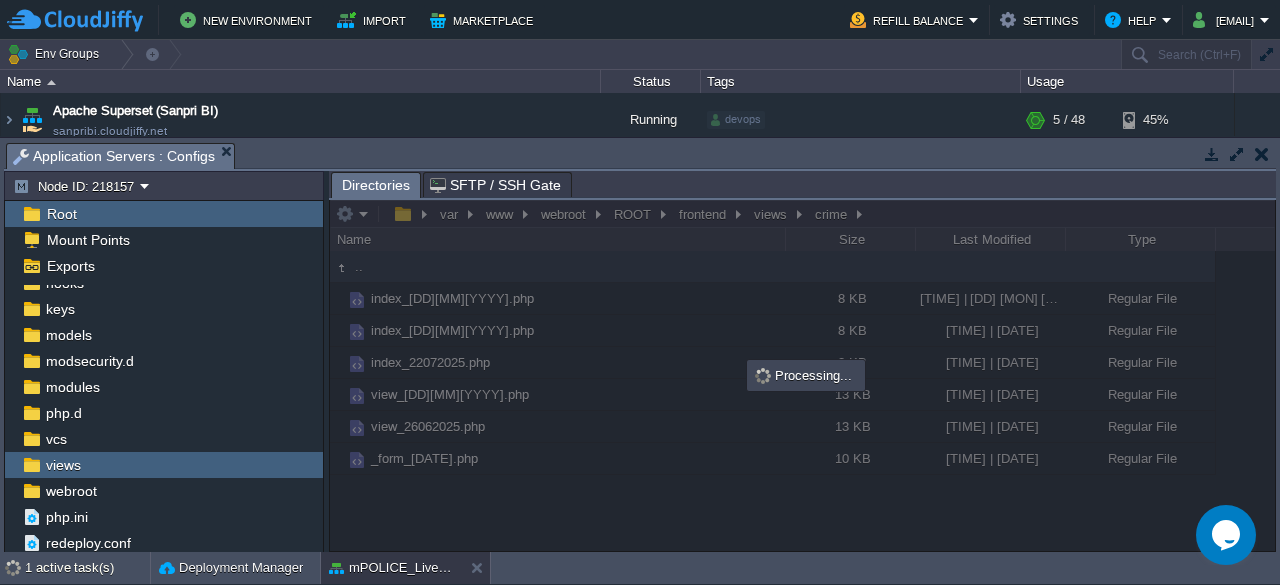 scroll, scrollTop: 0, scrollLeft: 0, axis: both 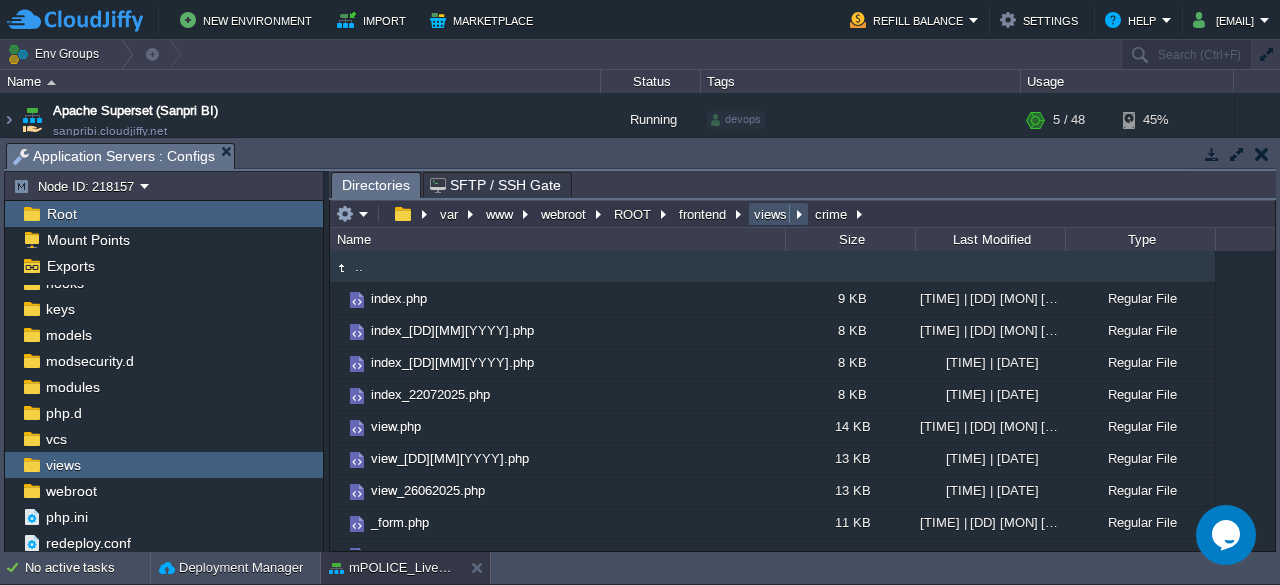 click on "views" at bounding box center [771, 214] 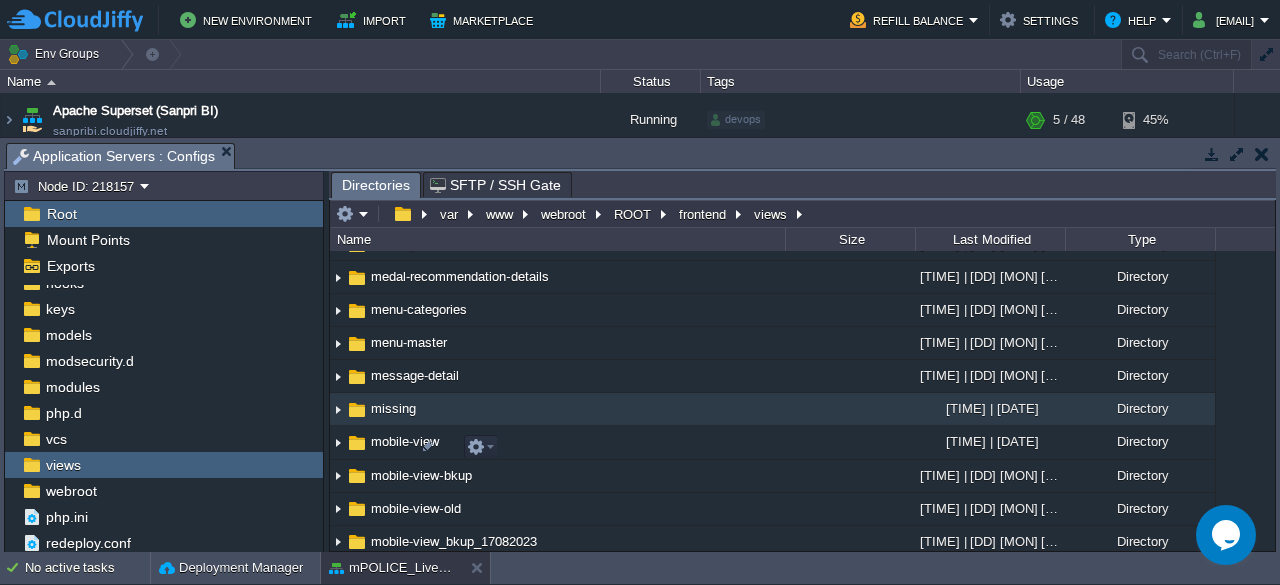 scroll, scrollTop: 5379, scrollLeft: 0, axis: vertical 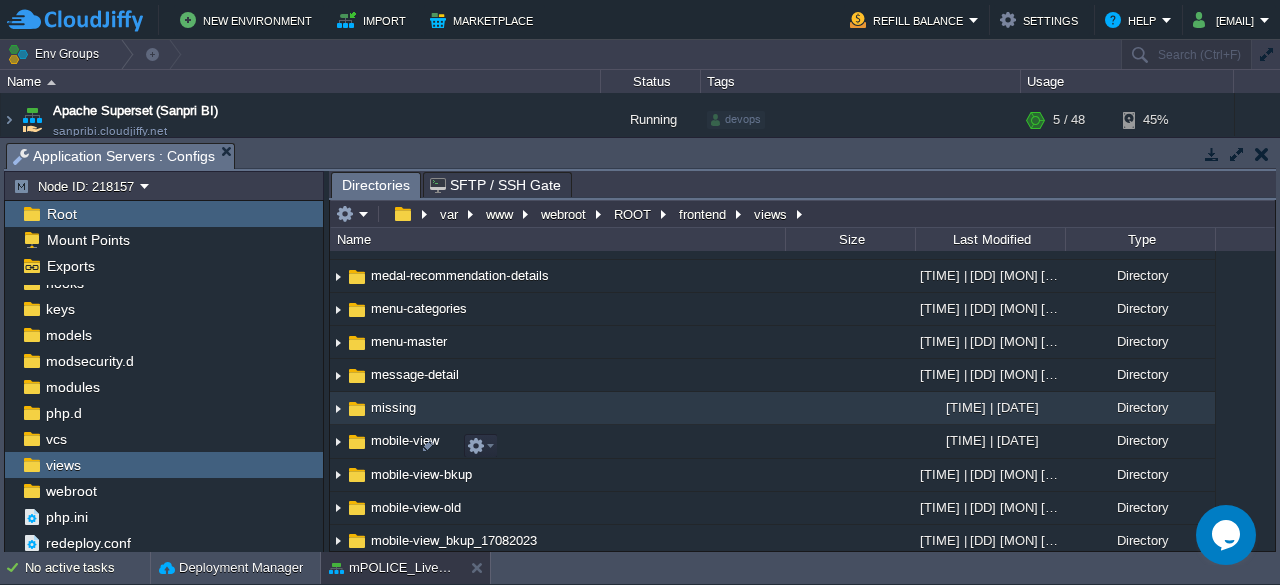 click on "missing" at bounding box center [393, 407] 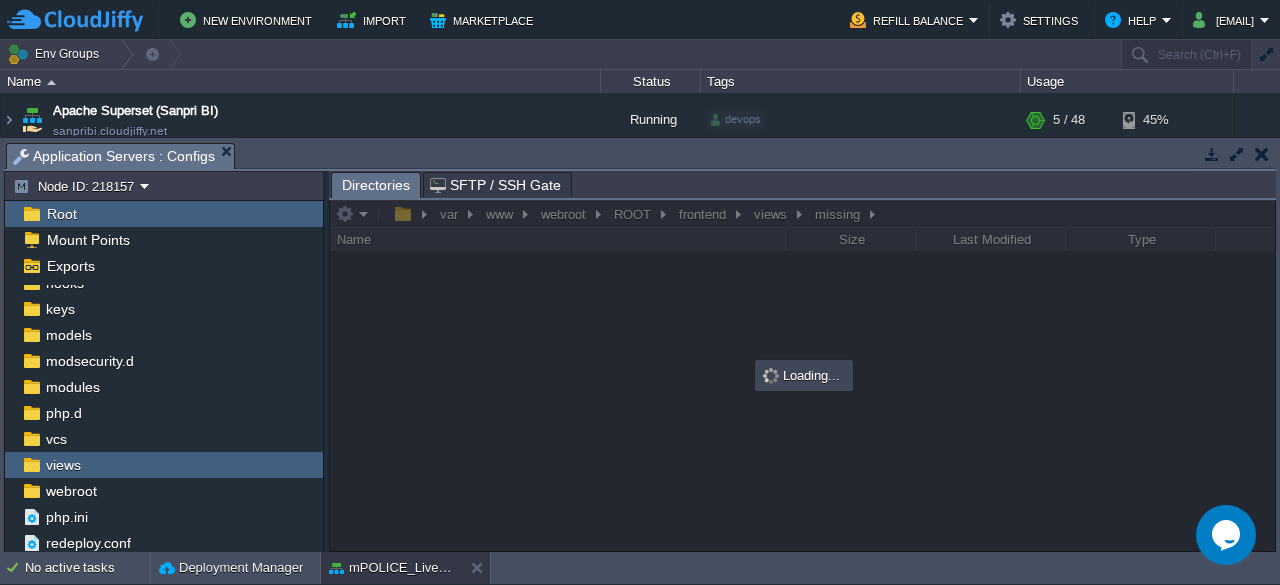 scroll, scrollTop: 0, scrollLeft: 0, axis: both 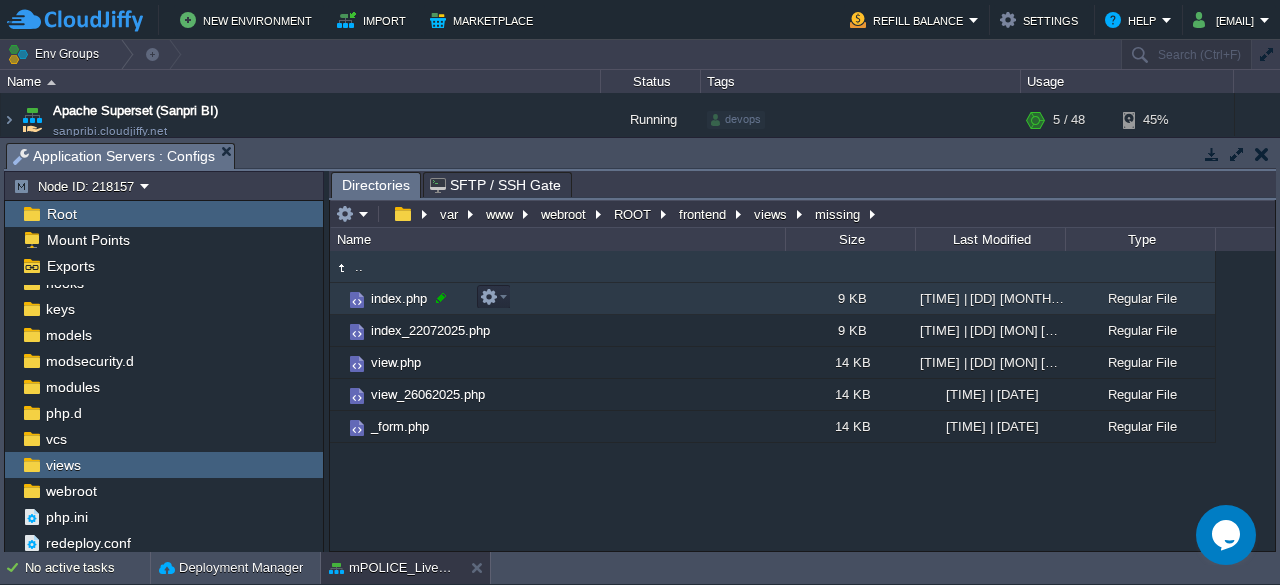 click at bounding box center (441, 298) 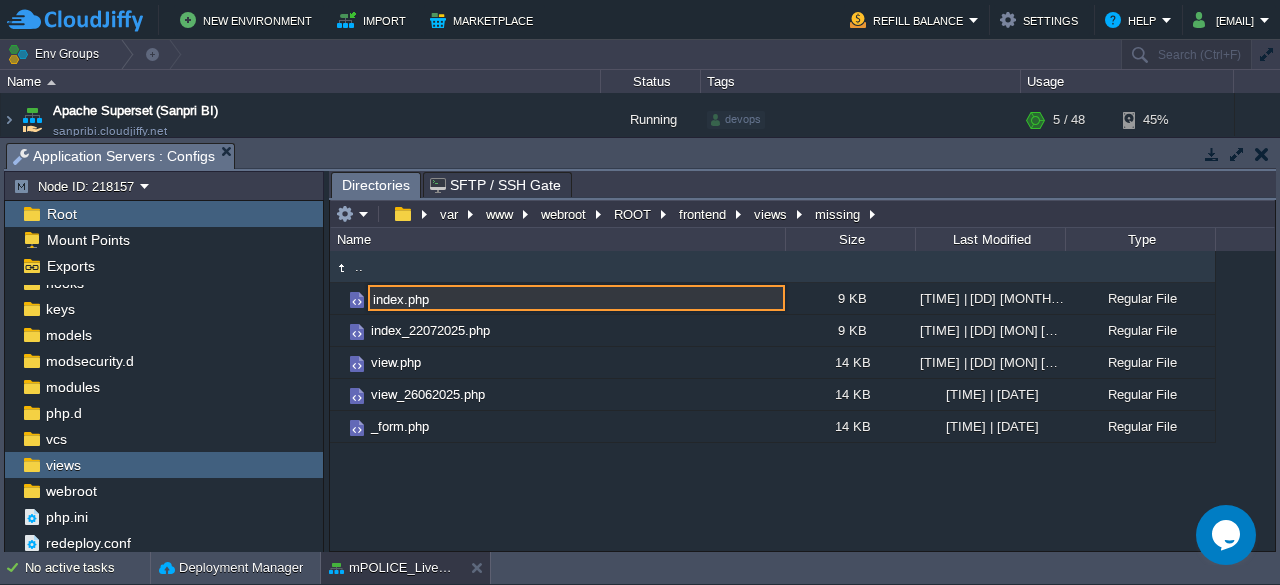 click on "index.php" at bounding box center (576, 298) 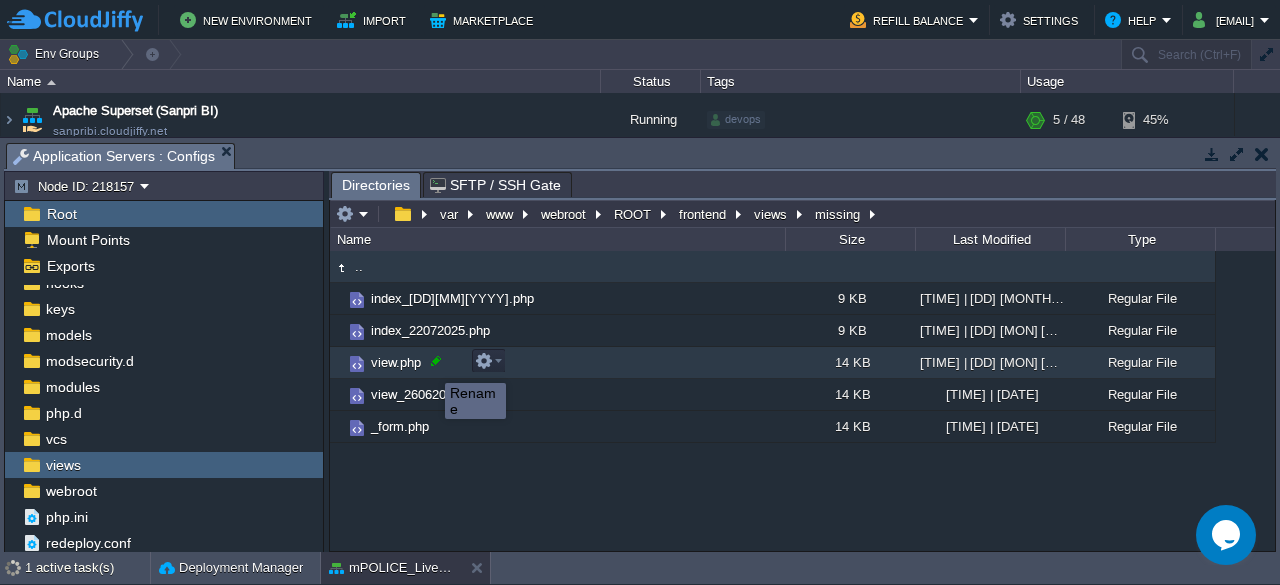 click at bounding box center [436, 361] 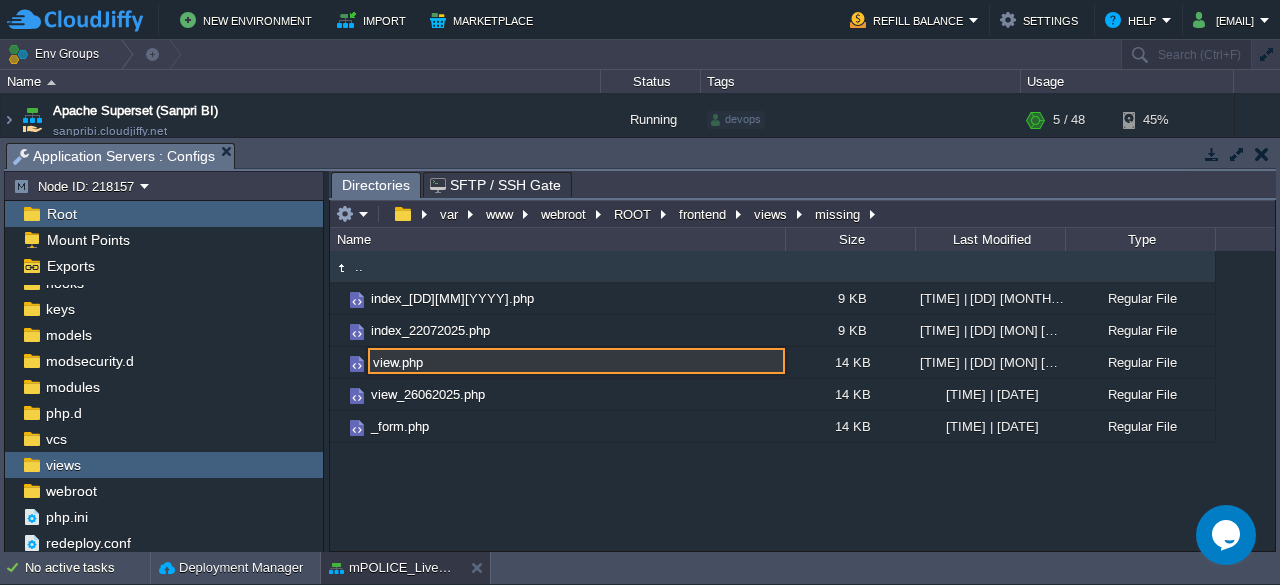 click on "view.php" at bounding box center (576, 361) 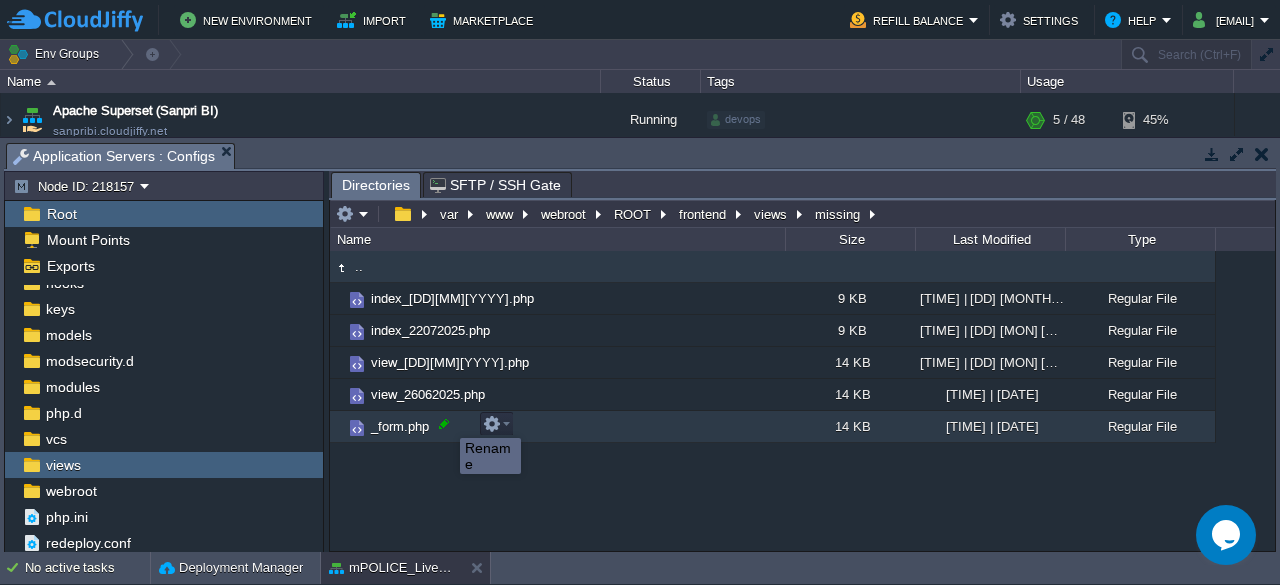 click at bounding box center [444, 424] 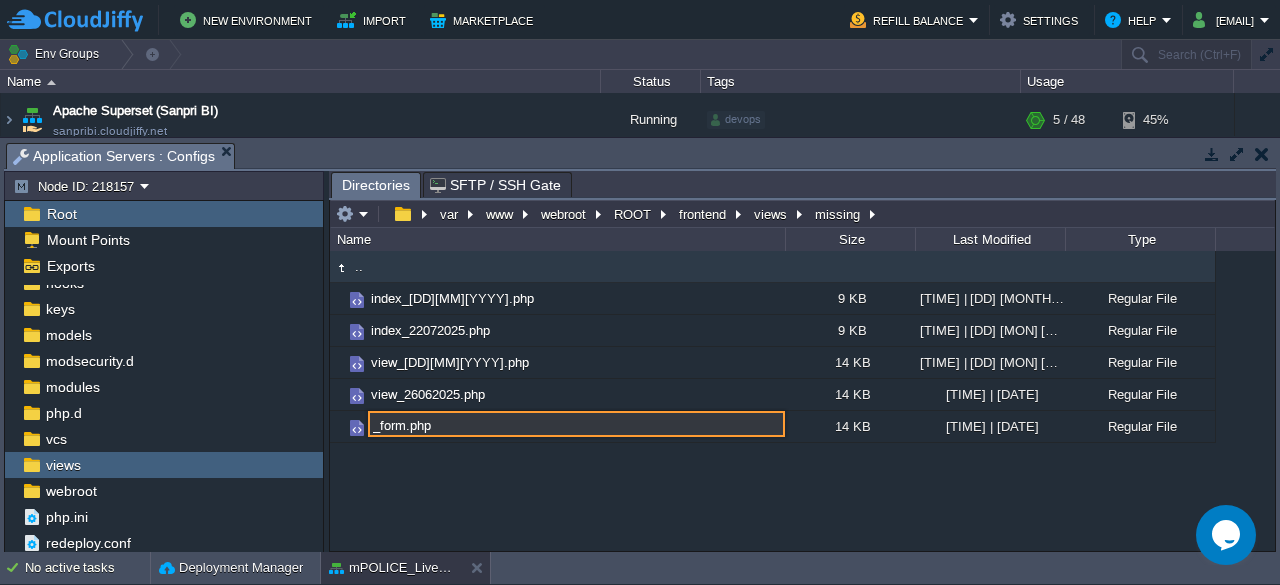 click on "_form.php" at bounding box center [576, 424] 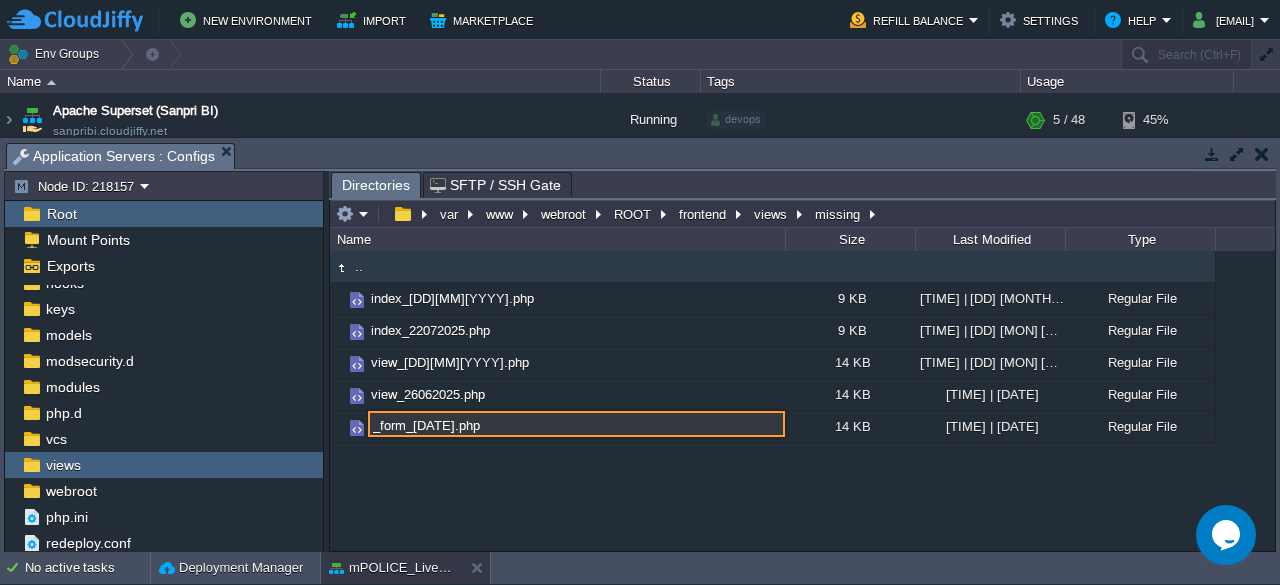 type on "_form_[DATE].php" 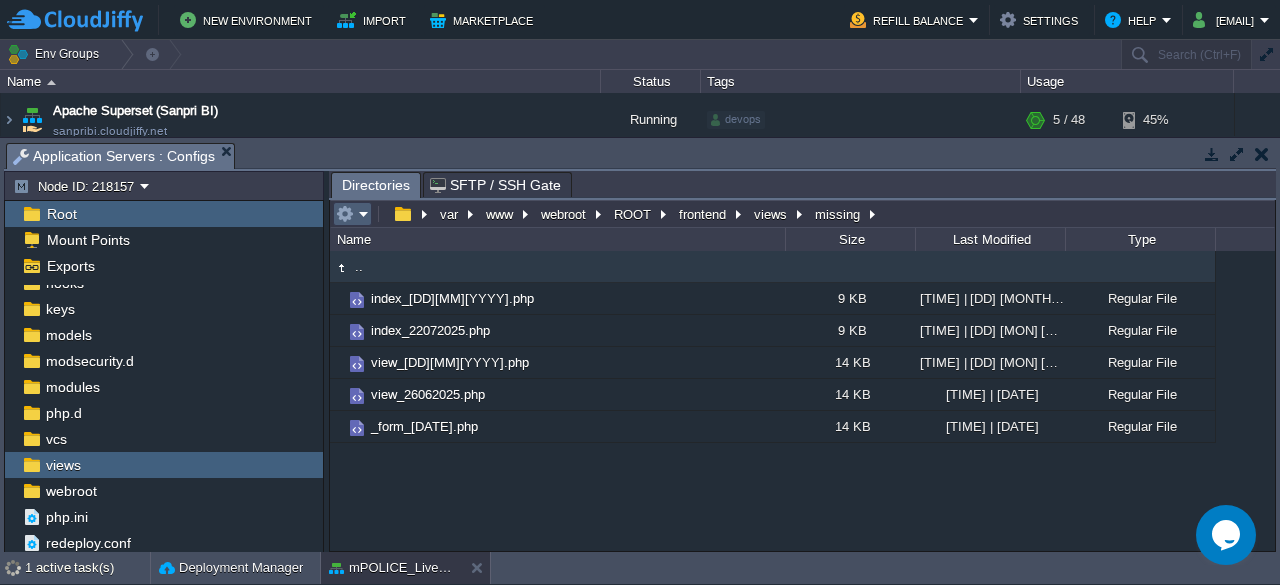 click at bounding box center (352, 214) 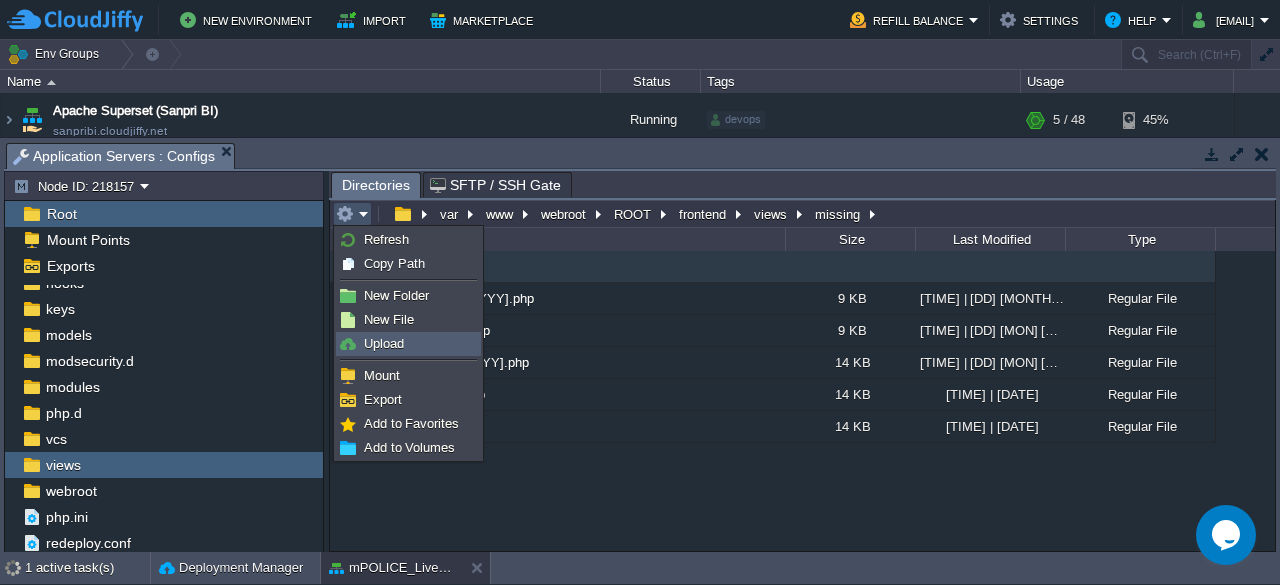 click on "Upload" at bounding box center [384, 343] 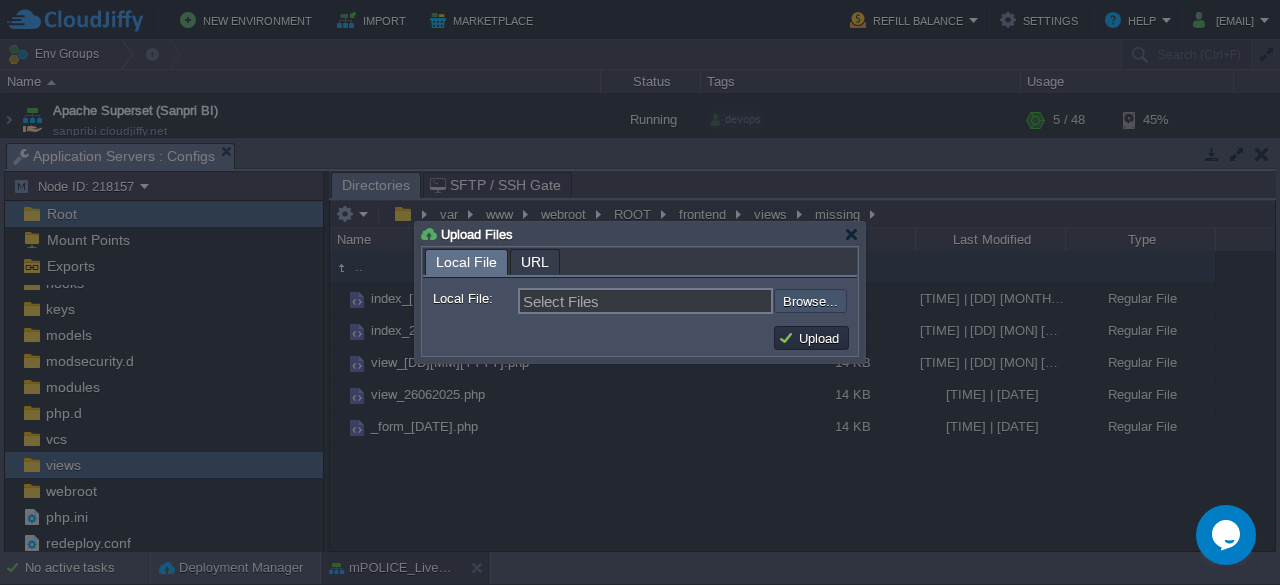 click at bounding box center (720, 300) 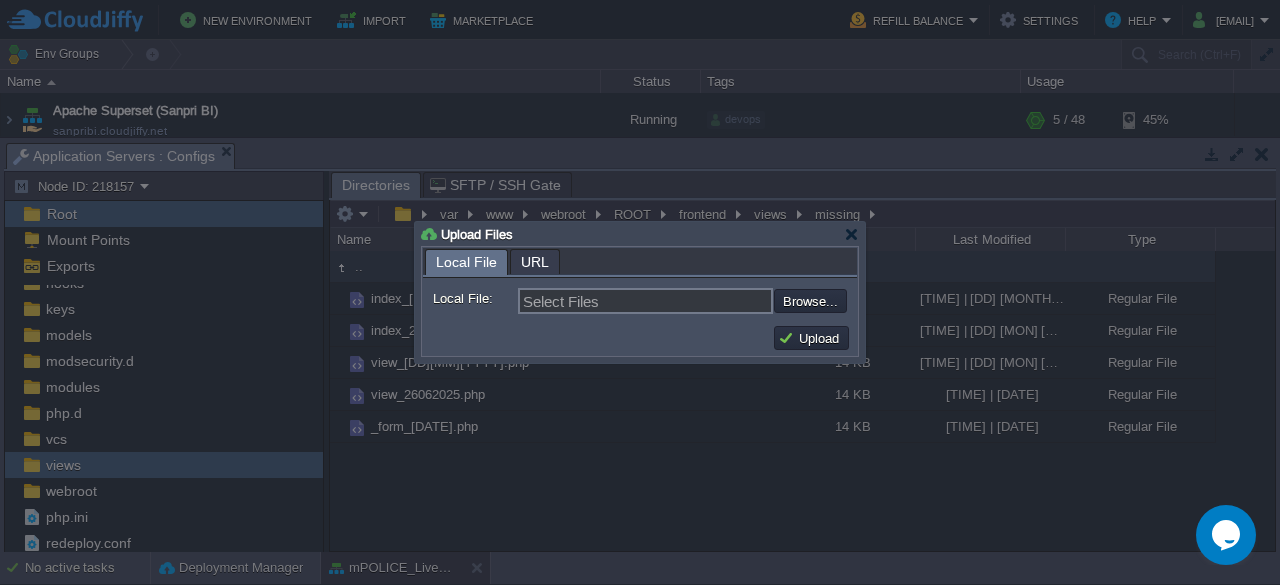 type on "C:\fakepath\_form.php" 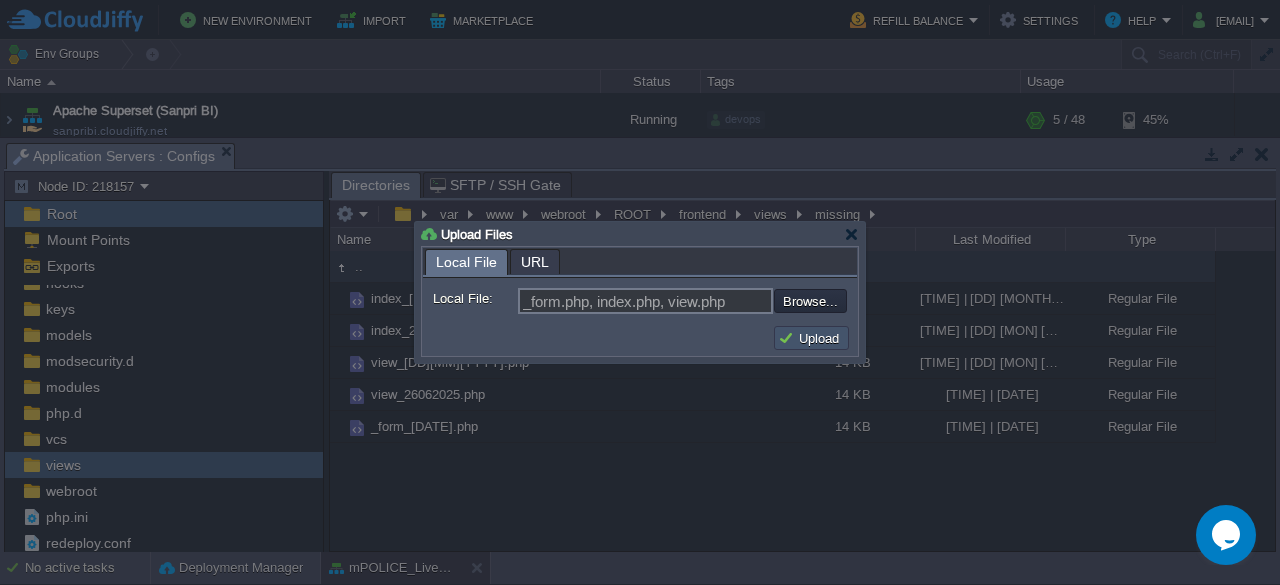click on "Upload" at bounding box center (811, 338) 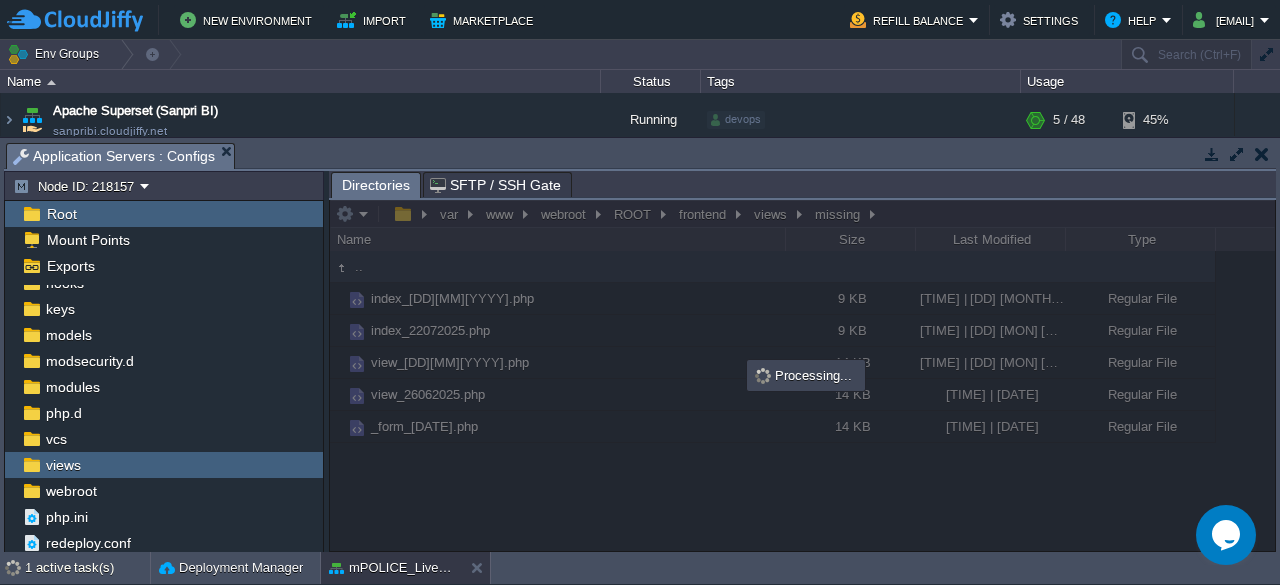scroll, scrollTop: 0, scrollLeft: 0, axis: both 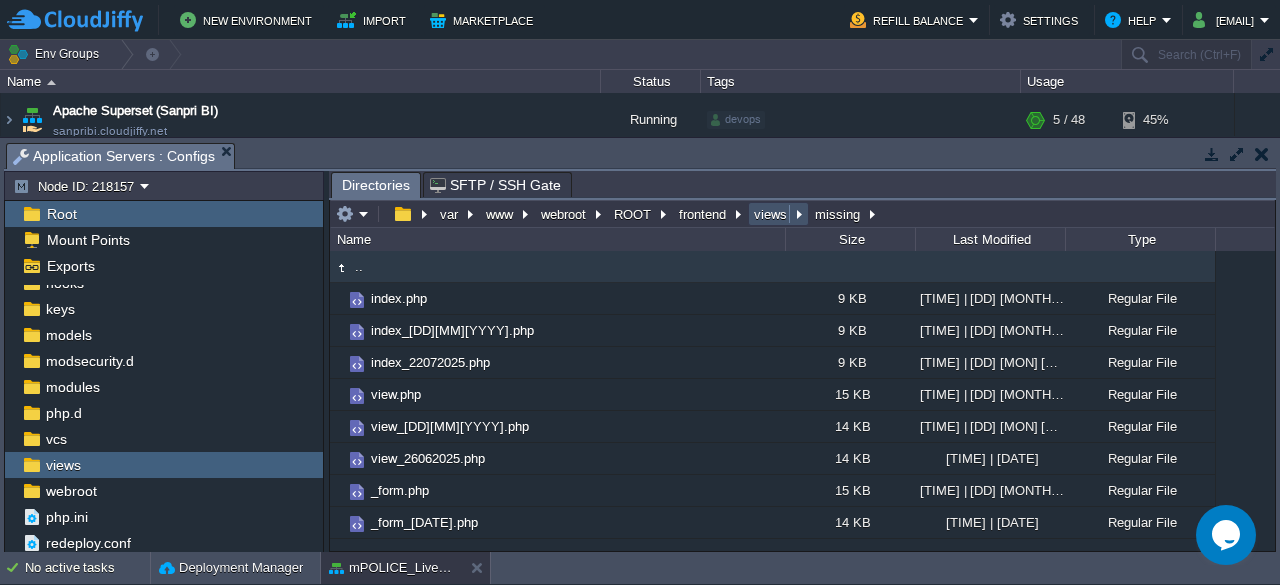 click on "views" at bounding box center (771, 214) 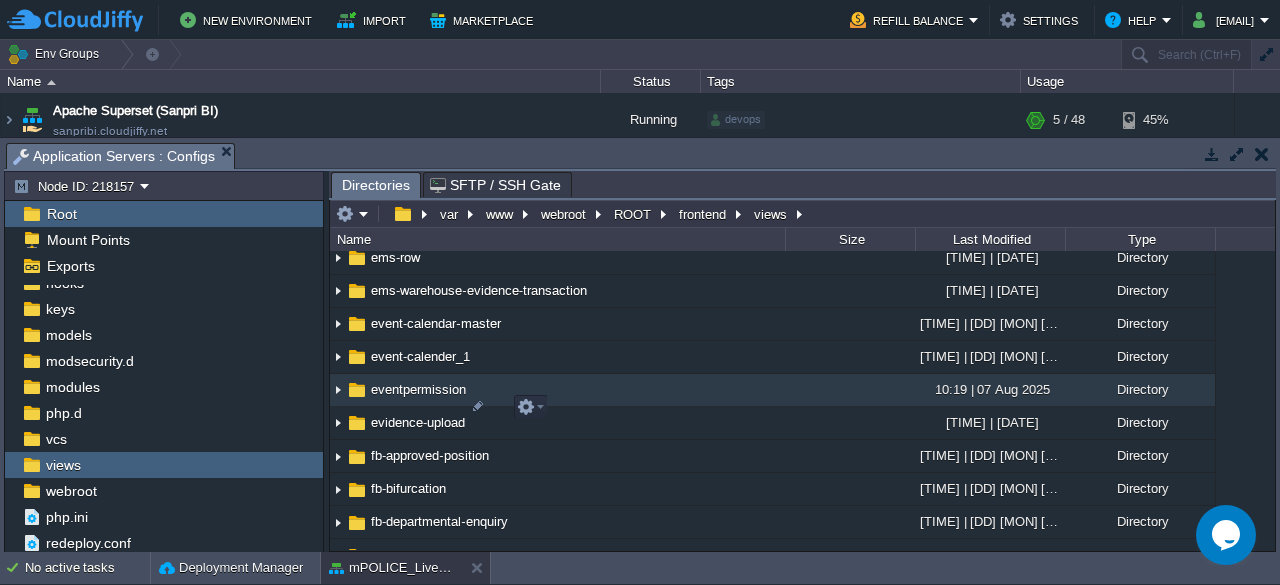 scroll, scrollTop: 2456, scrollLeft: 0, axis: vertical 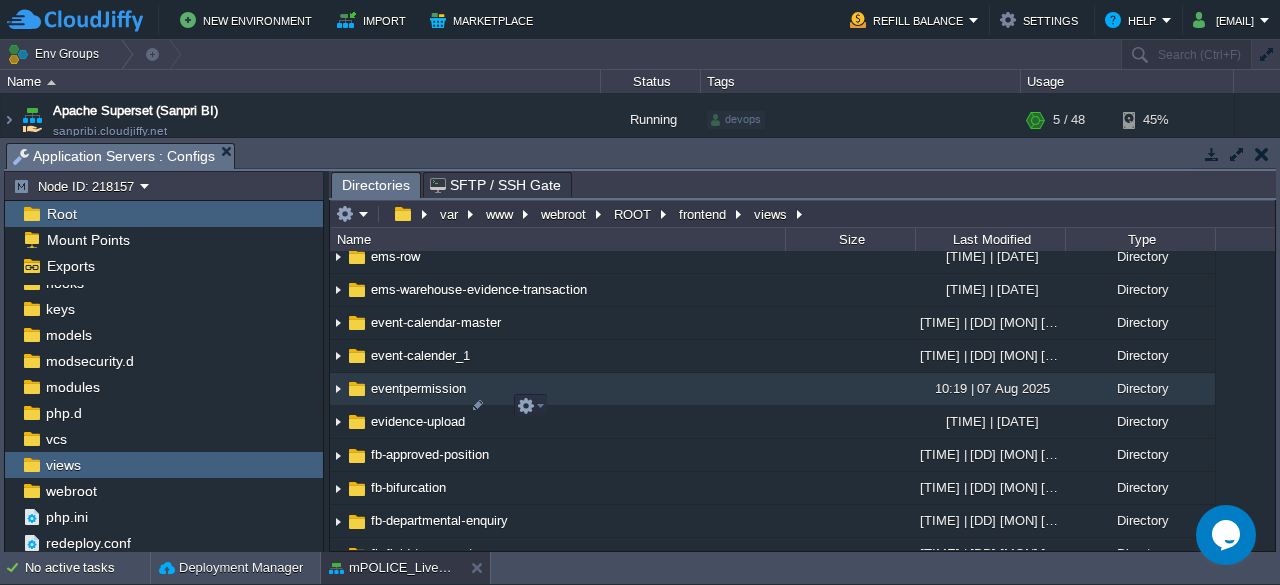 click on "eventpermission" at bounding box center (418, 388) 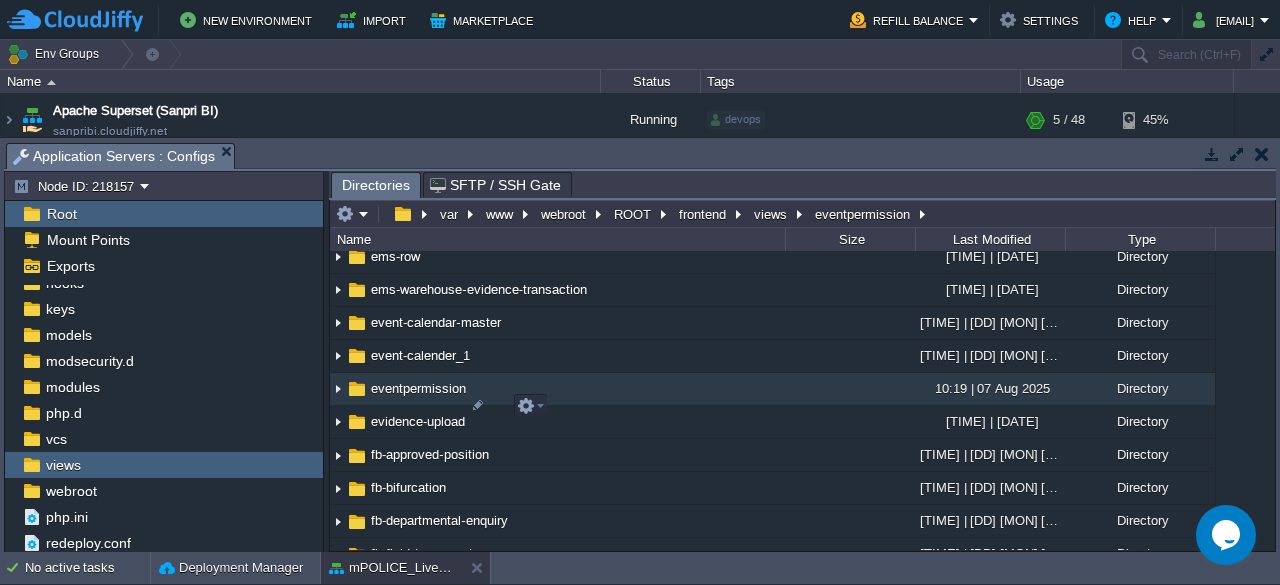click on "eventpermission" at bounding box center (418, 388) 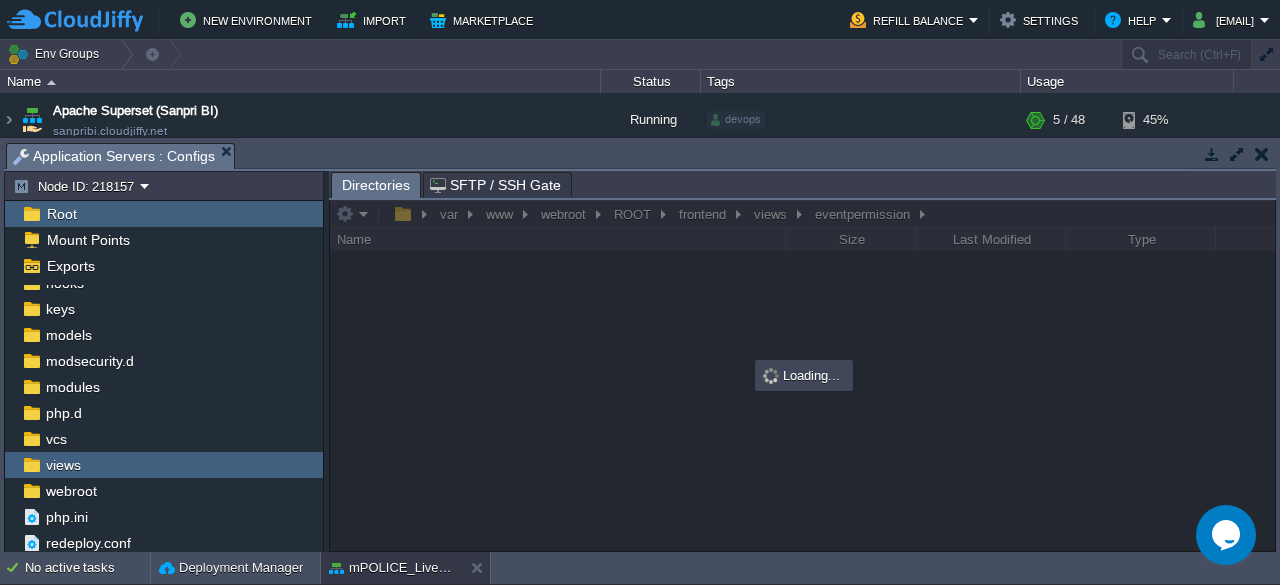 scroll, scrollTop: 0, scrollLeft: 0, axis: both 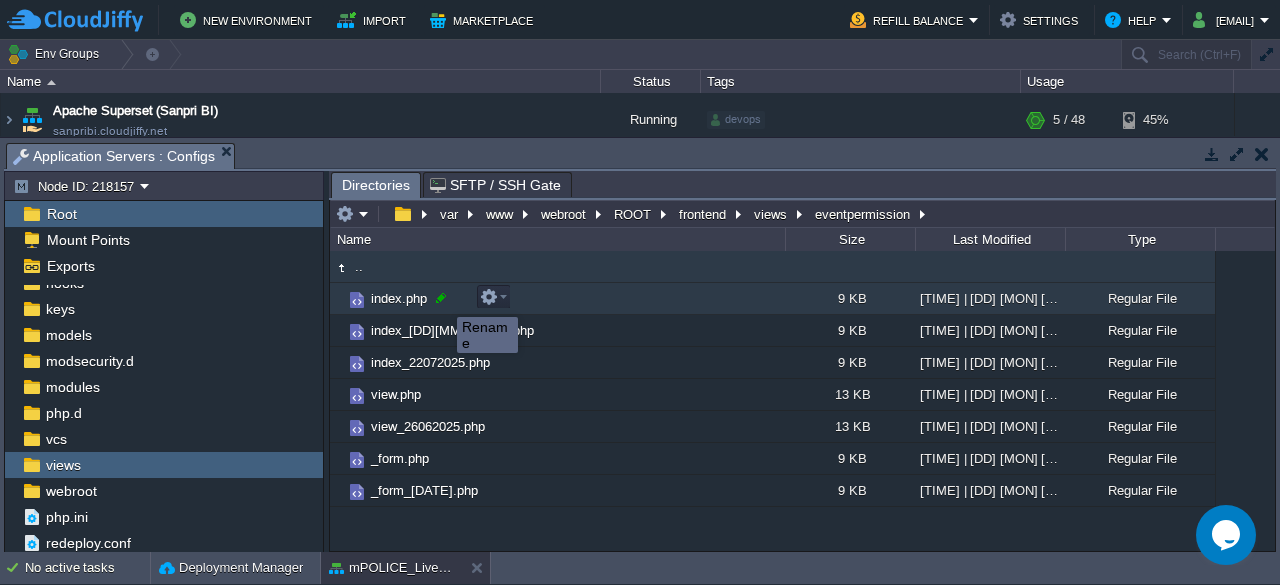 click at bounding box center (441, 298) 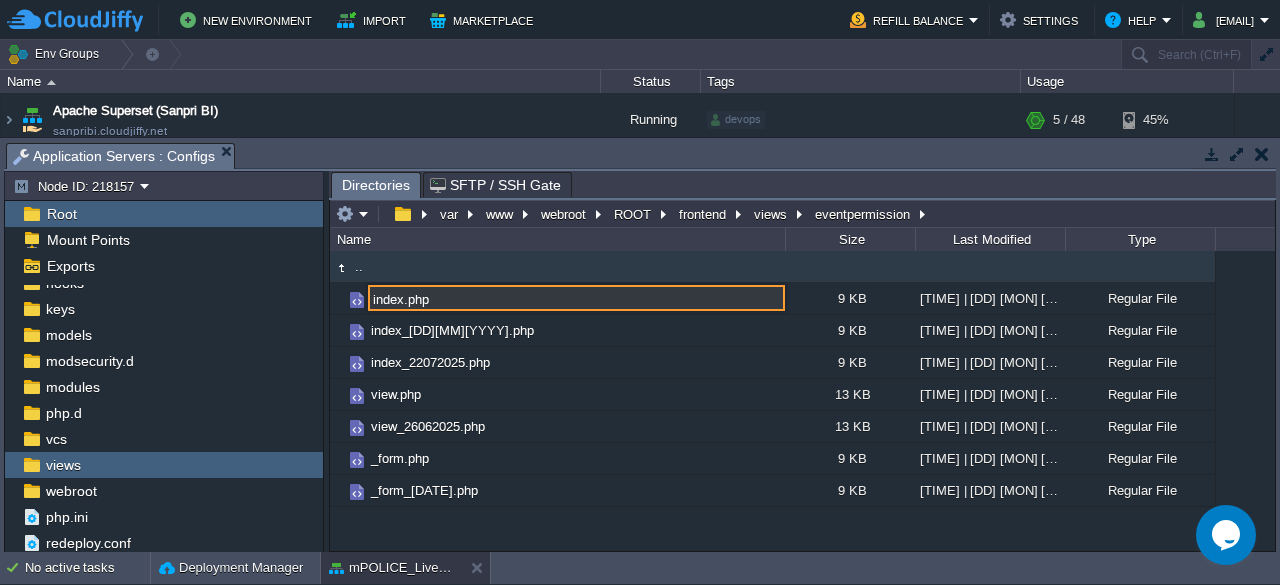 click on "index.php" at bounding box center [576, 298] 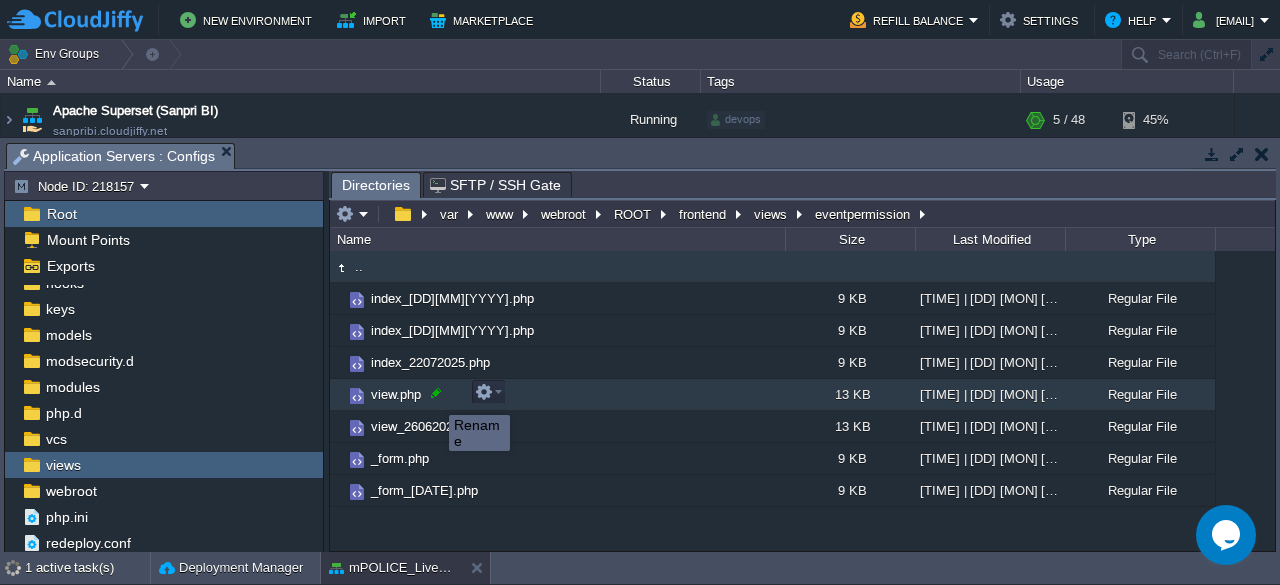 click at bounding box center [436, 393] 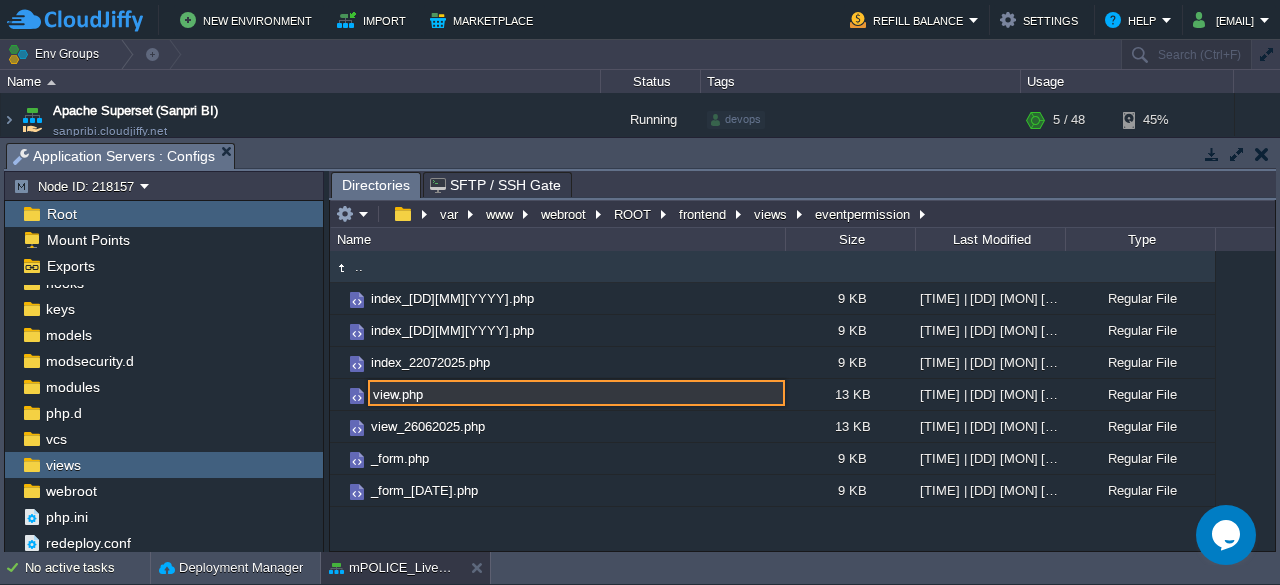 click on "view.php" at bounding box center [576, 393] 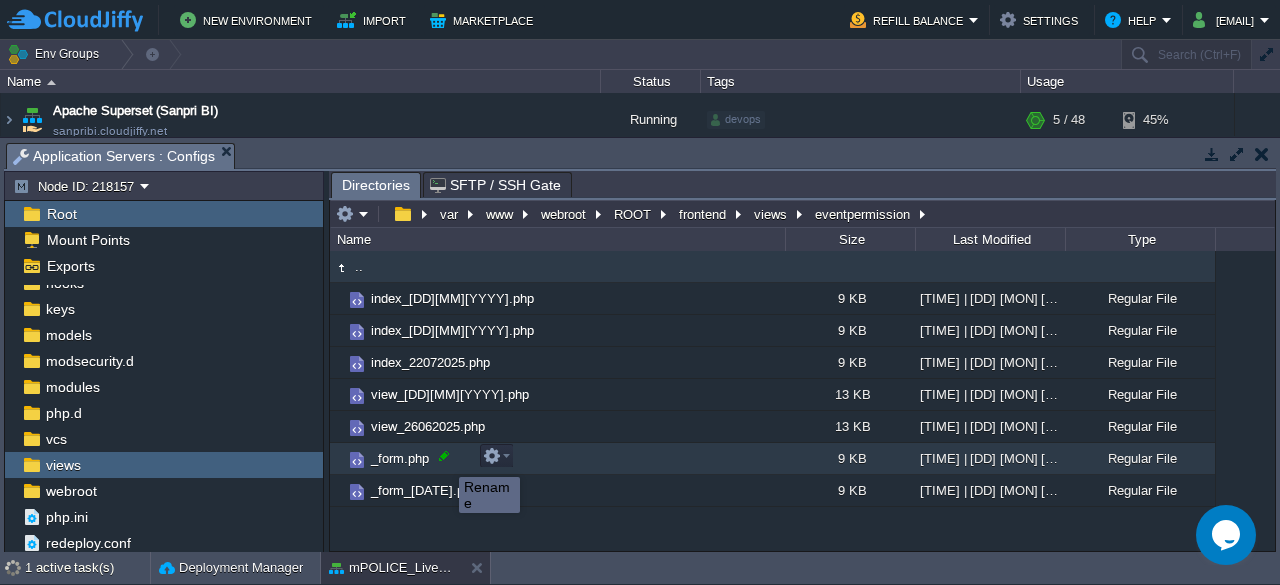 click at bounding box center [444, 456] 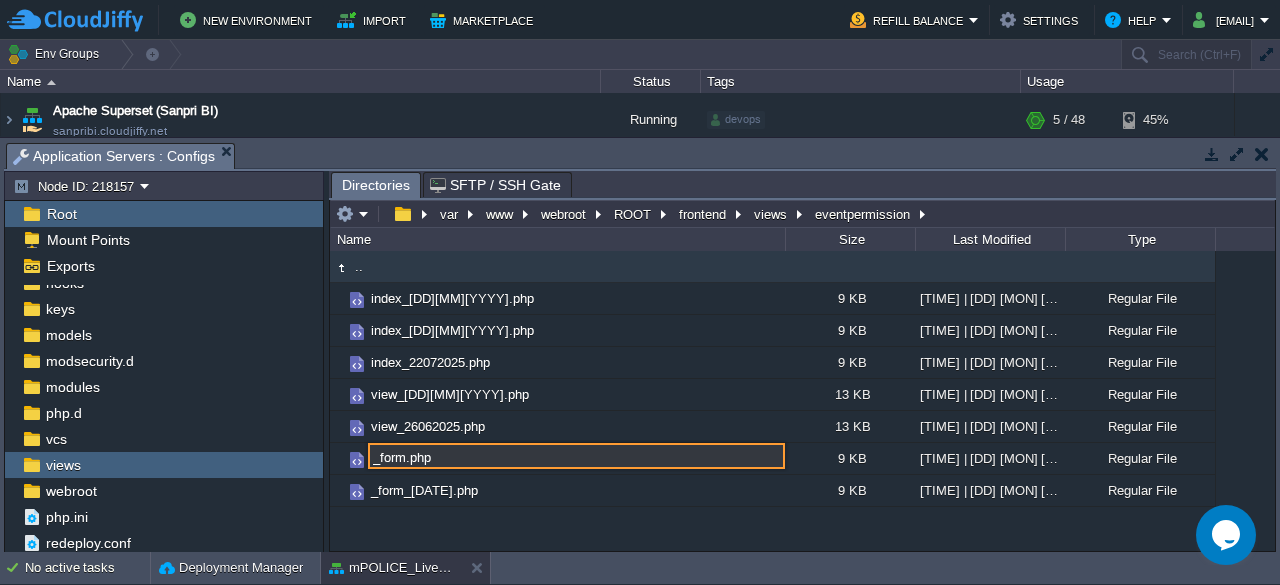 click on "_form.php" at bounding box center (576, 456) 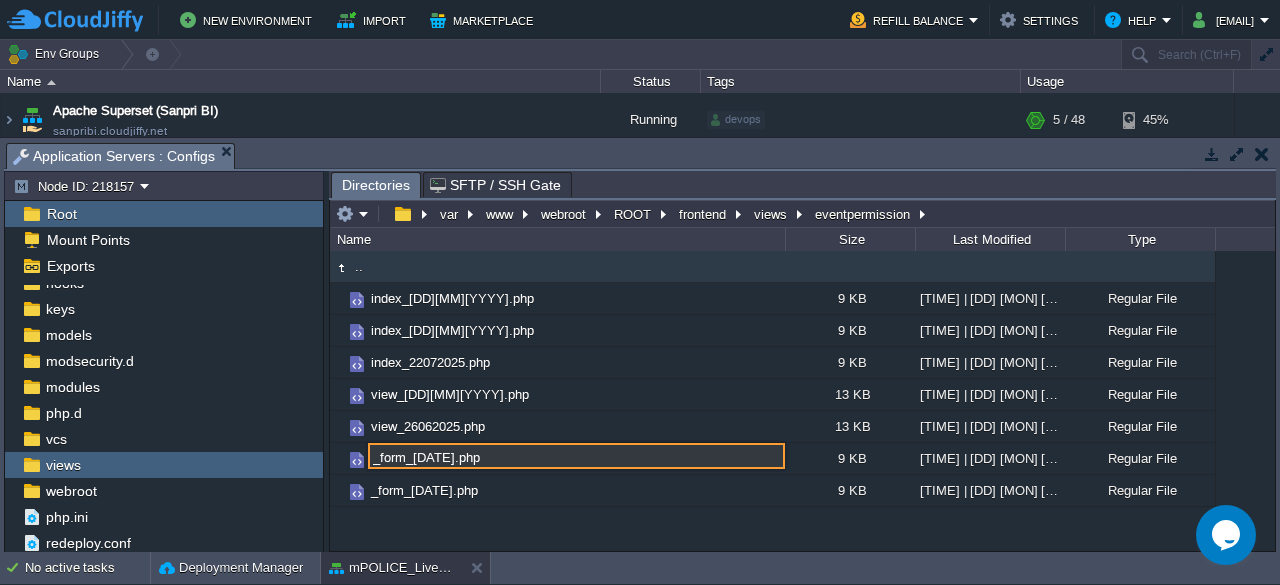 type on "_form_[DATE].php" 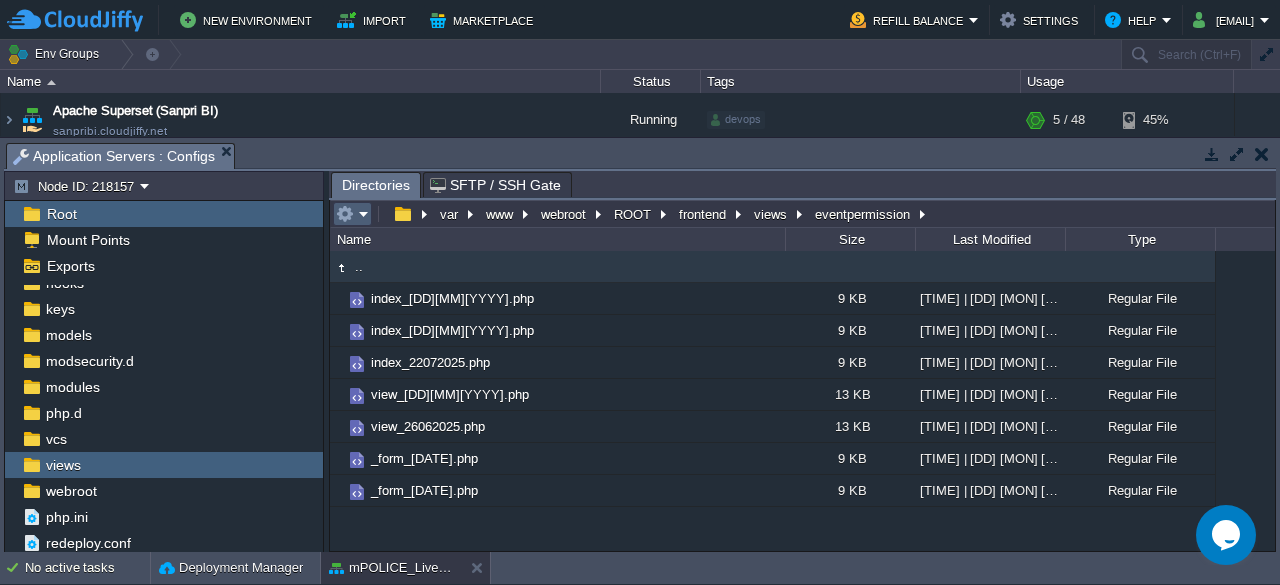 click at bounding box center [352, 214] 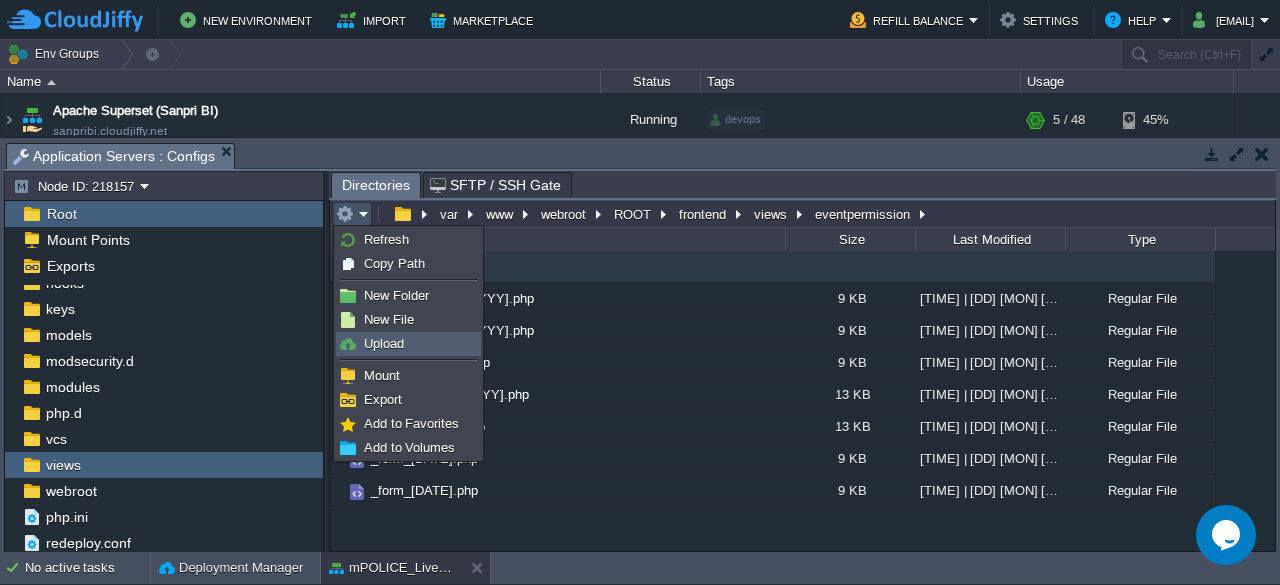 click on "Upload" at bounding box center (384, 343) 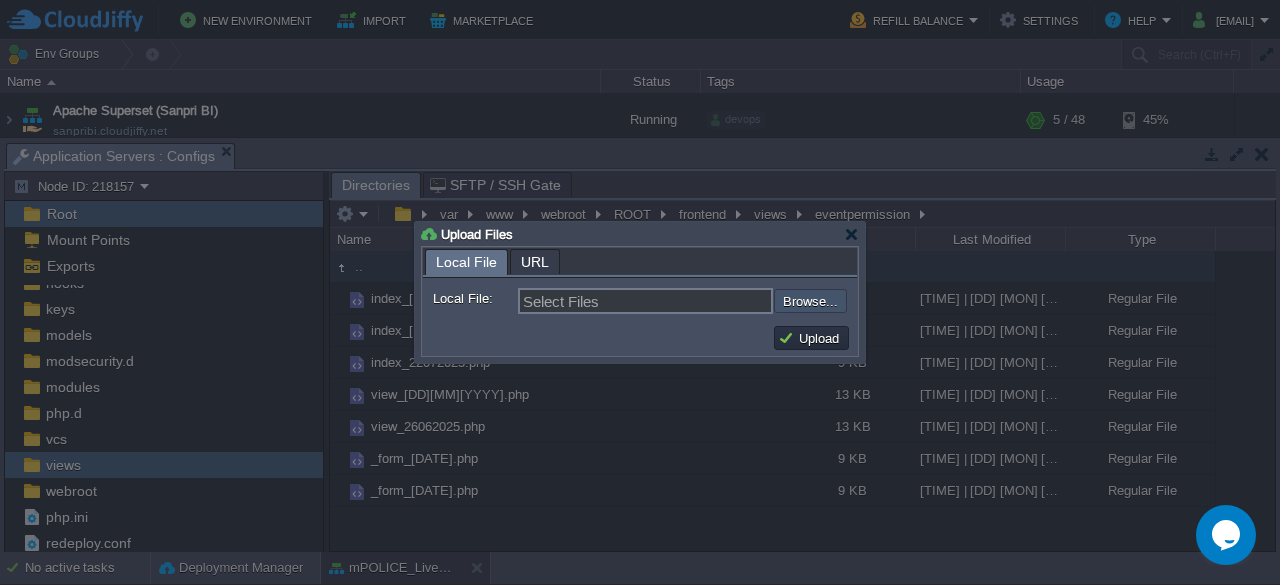 click at bounding box center (720, 300) 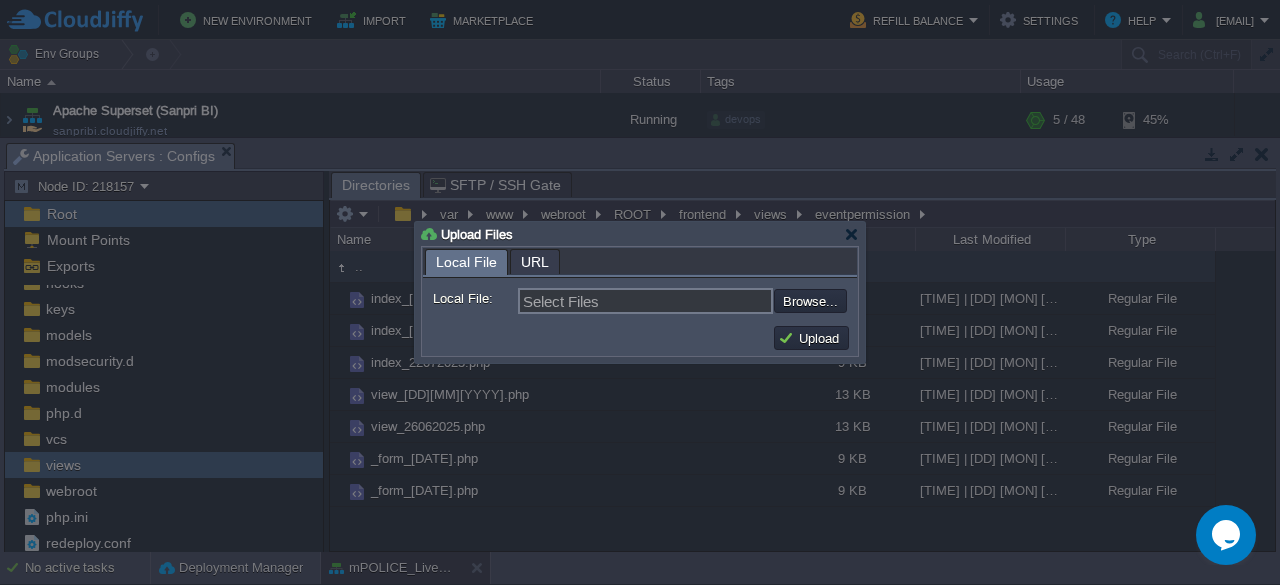 type on "C:\fakepath\_form.php" 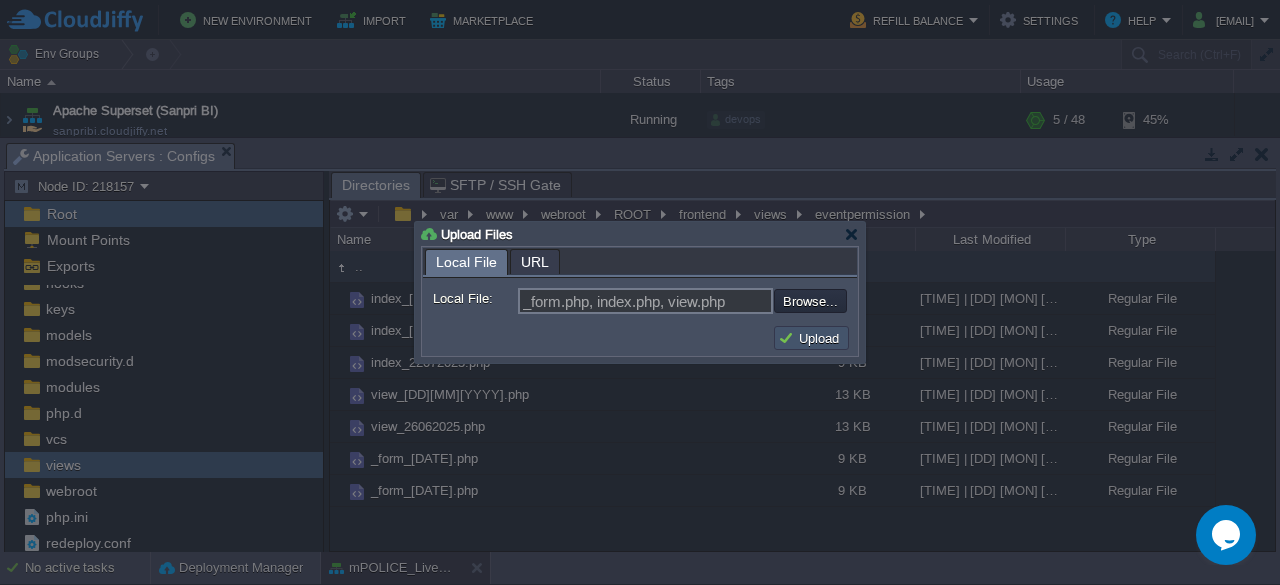 click on "Upload" at bounding box center (811, 338) 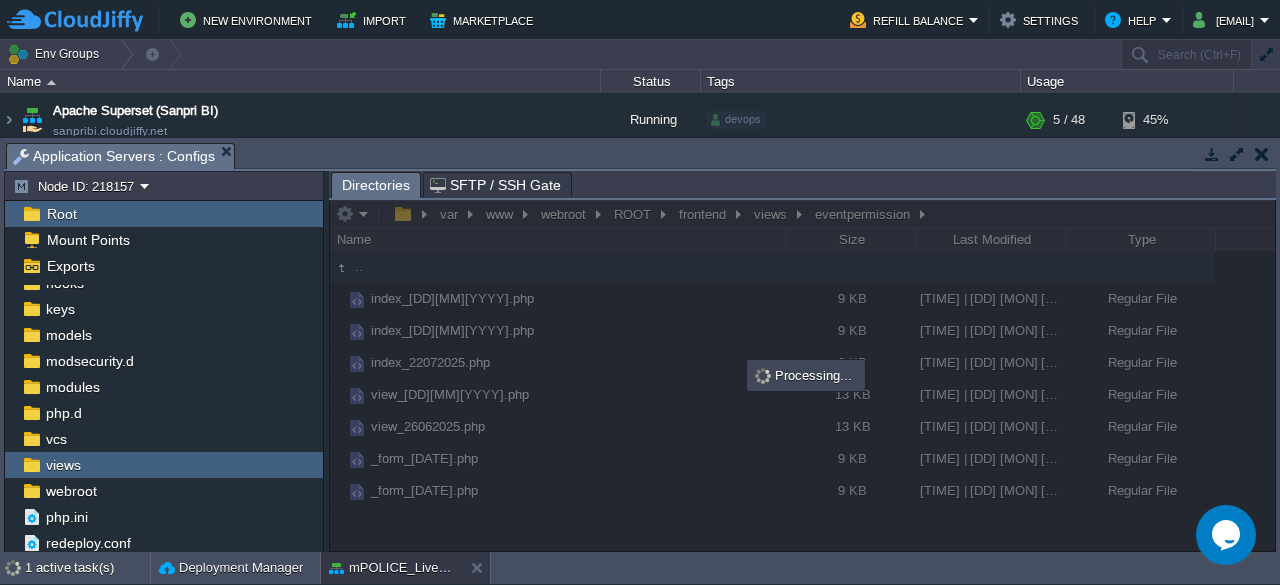 scroll, scrollTop: 0, scrollLeft: 0, axis: both 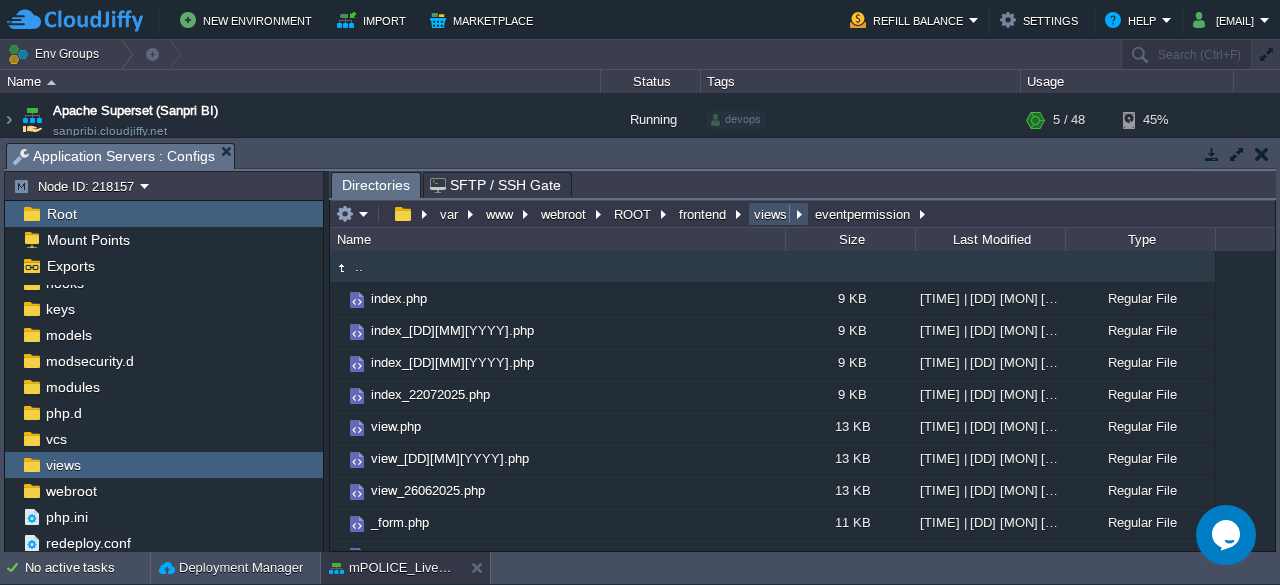 click on "views" at bounding box center (771, 214) 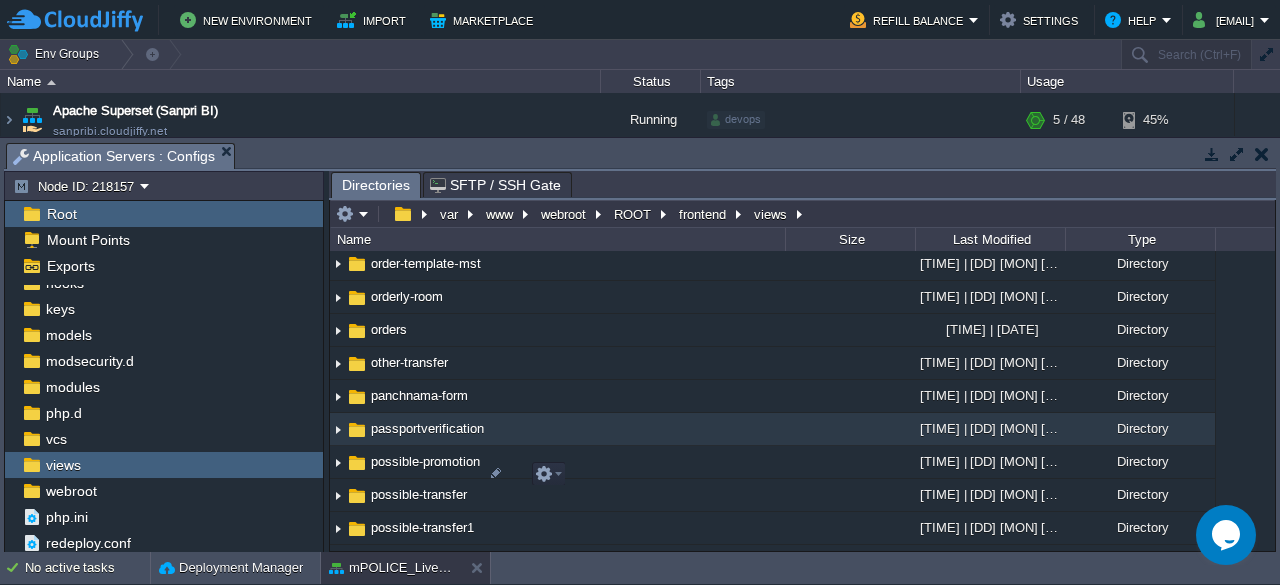scroll, scrollTop: 6309, scrollLeft: 0, axis: vertical 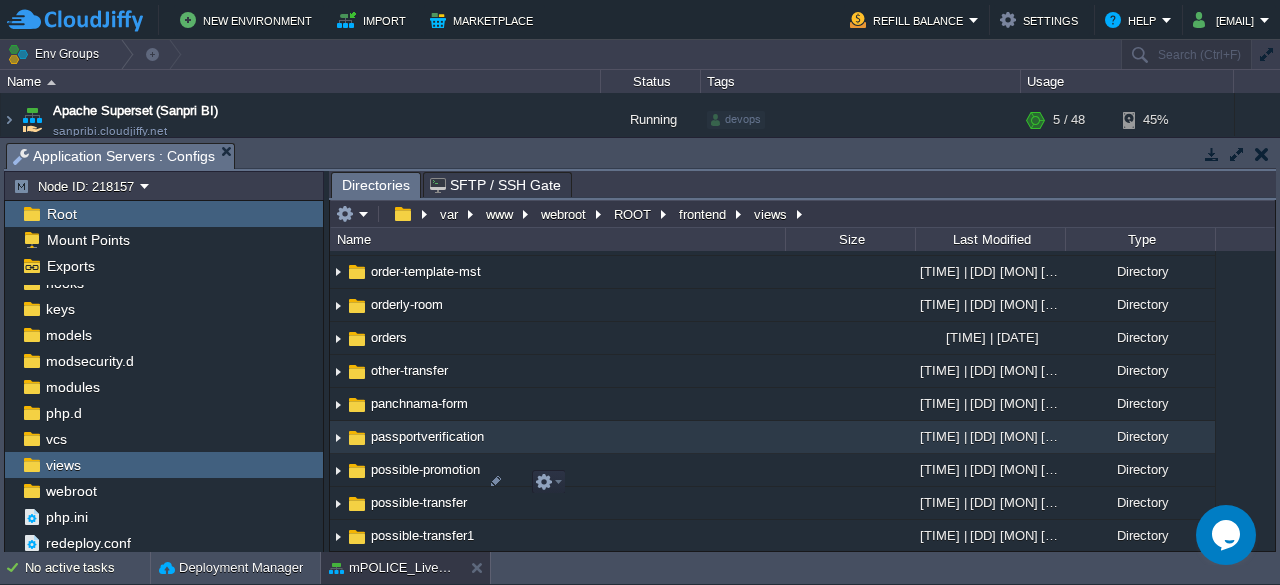 click on "passportverification" at bounding box center [427, 436] 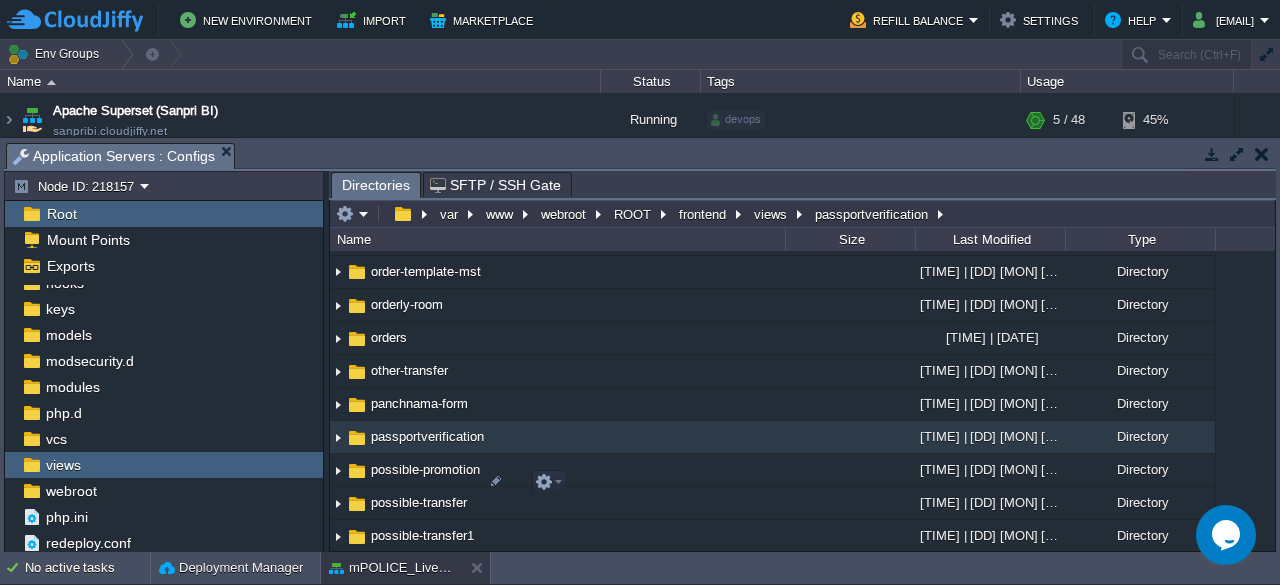 click on "passportverification" at bounding box center (427, 436) 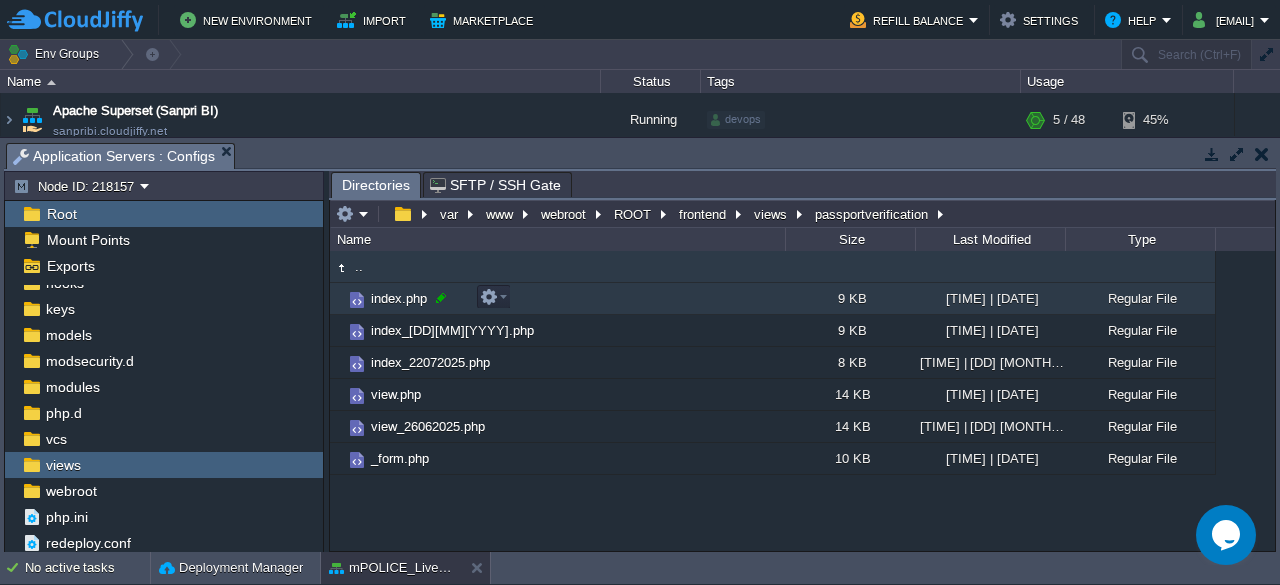 click at bounding box center (441, 298) 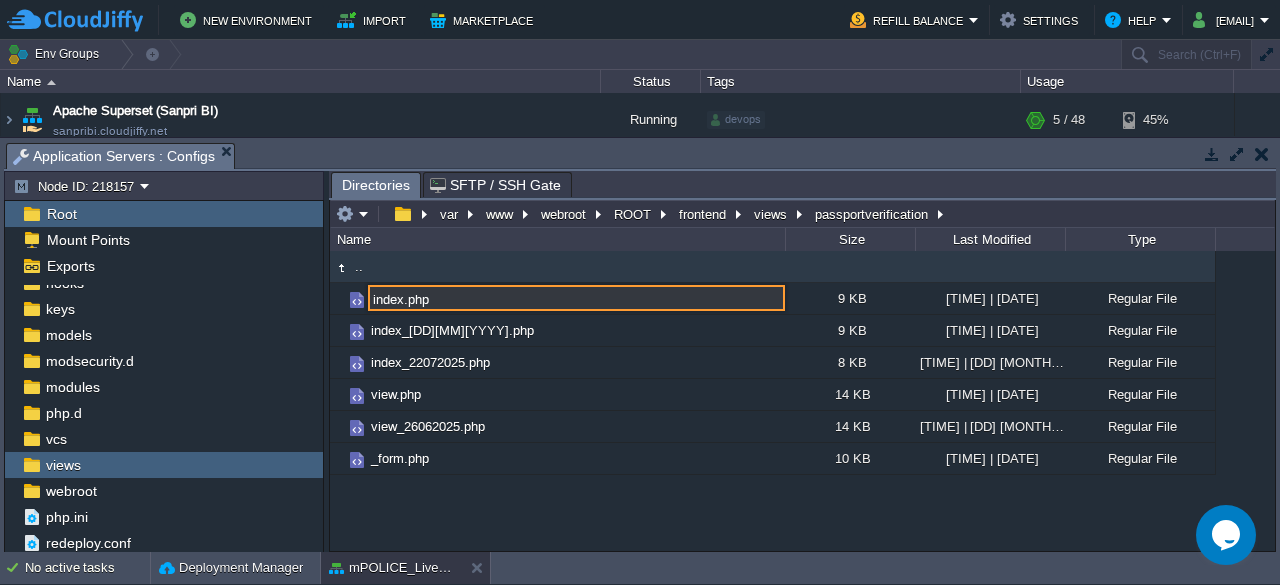 click on "index.php" at bounding box center [576, 298] 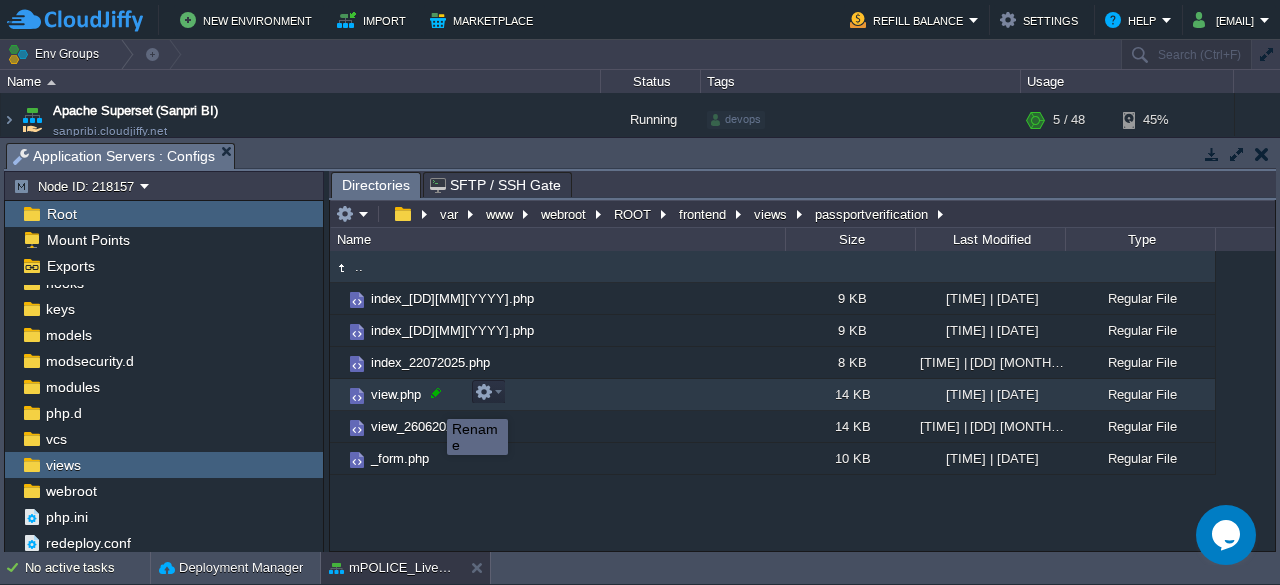 click at bounding box center (436, 393) 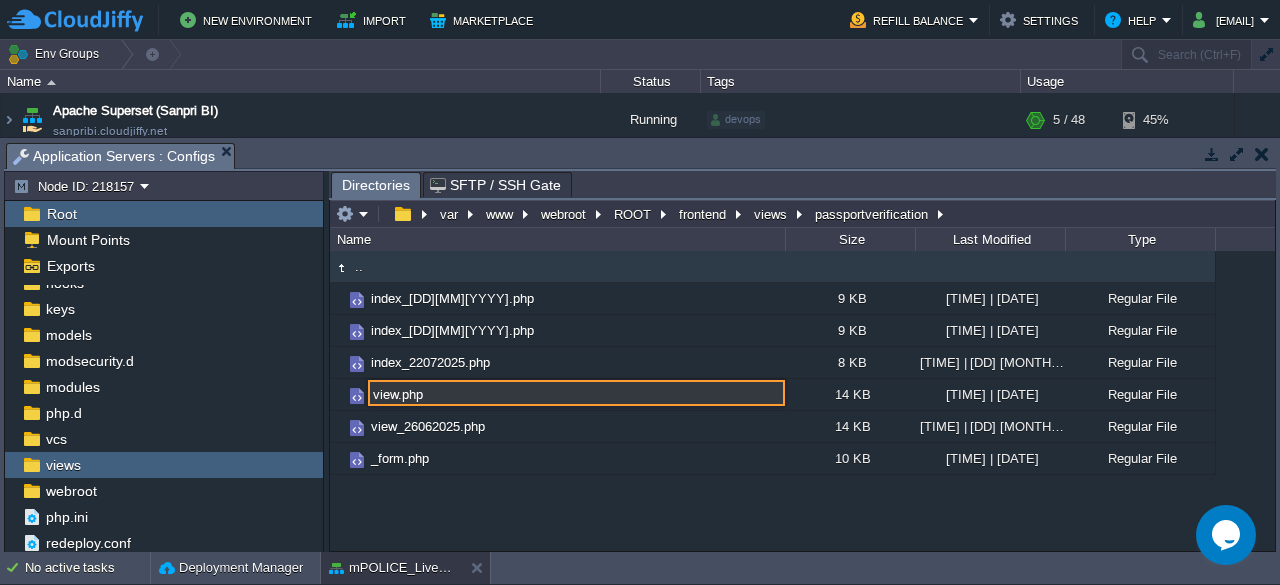 click on "view.php" at bounding box center [576, 393] 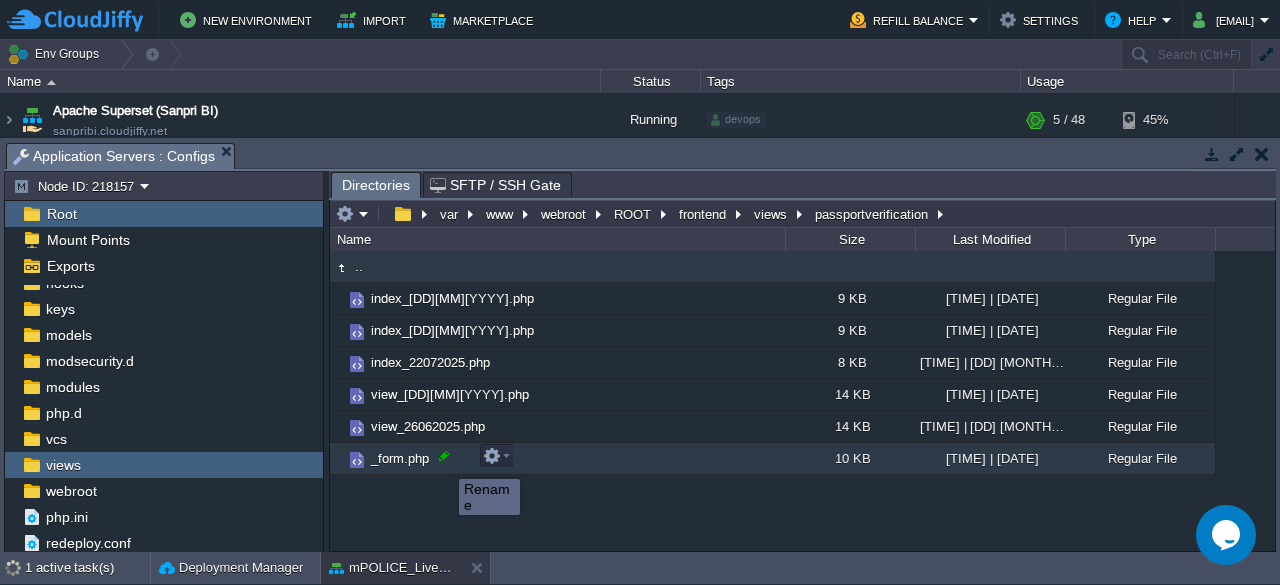 click at bounding box center (444, 456) 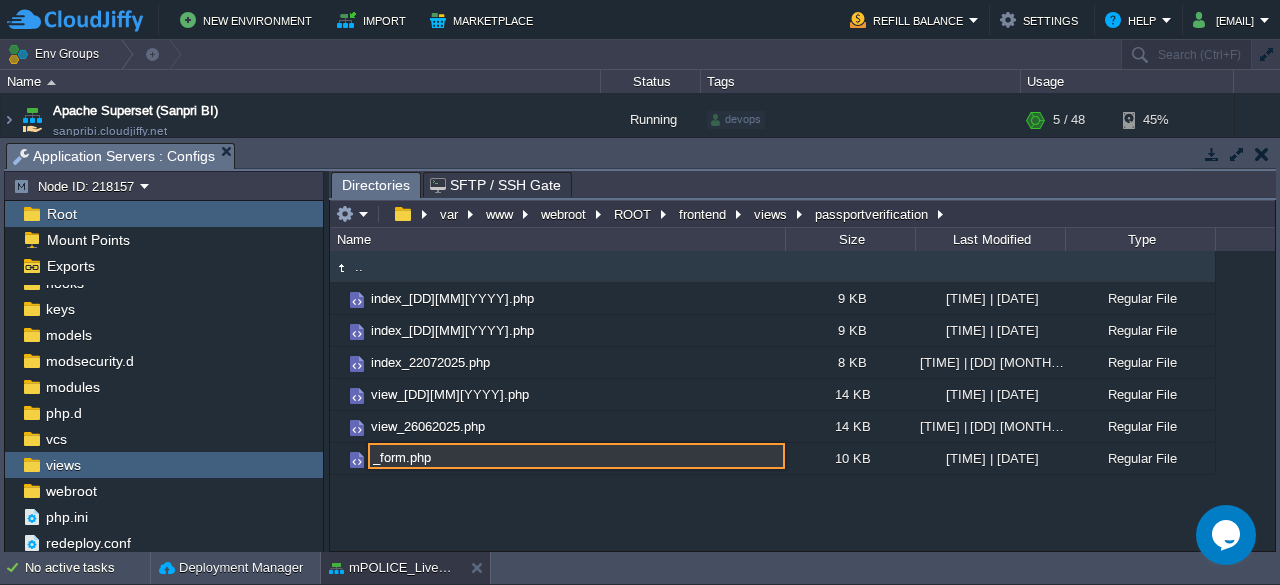 click on "_form.php" at bounding box center (576, 456) 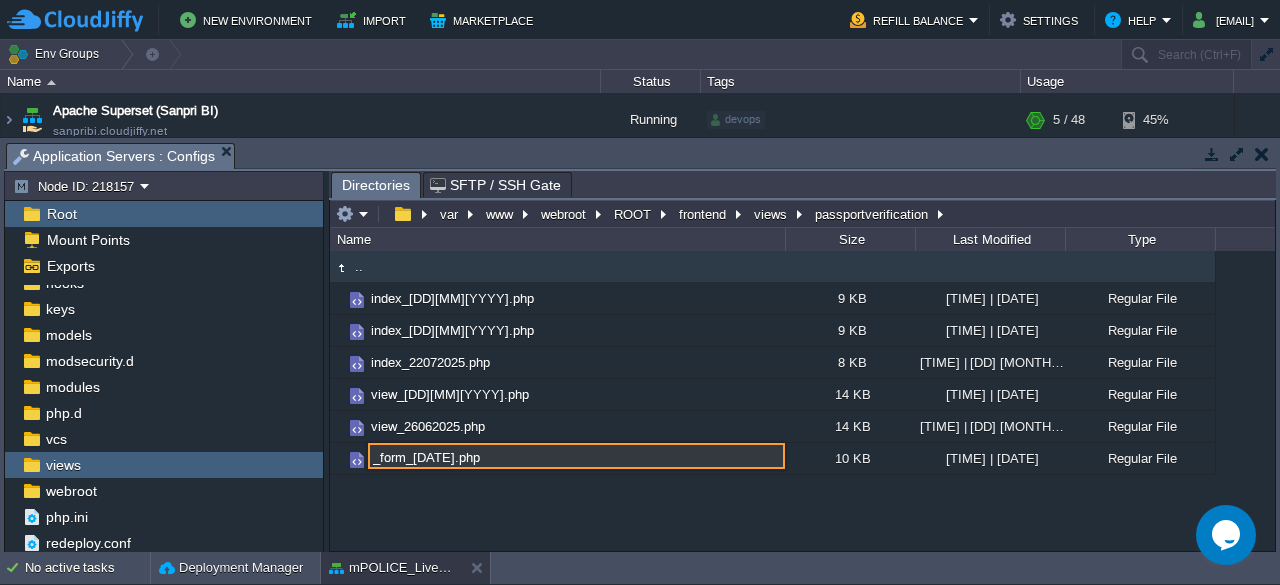 type on "_form_[DATE].php" 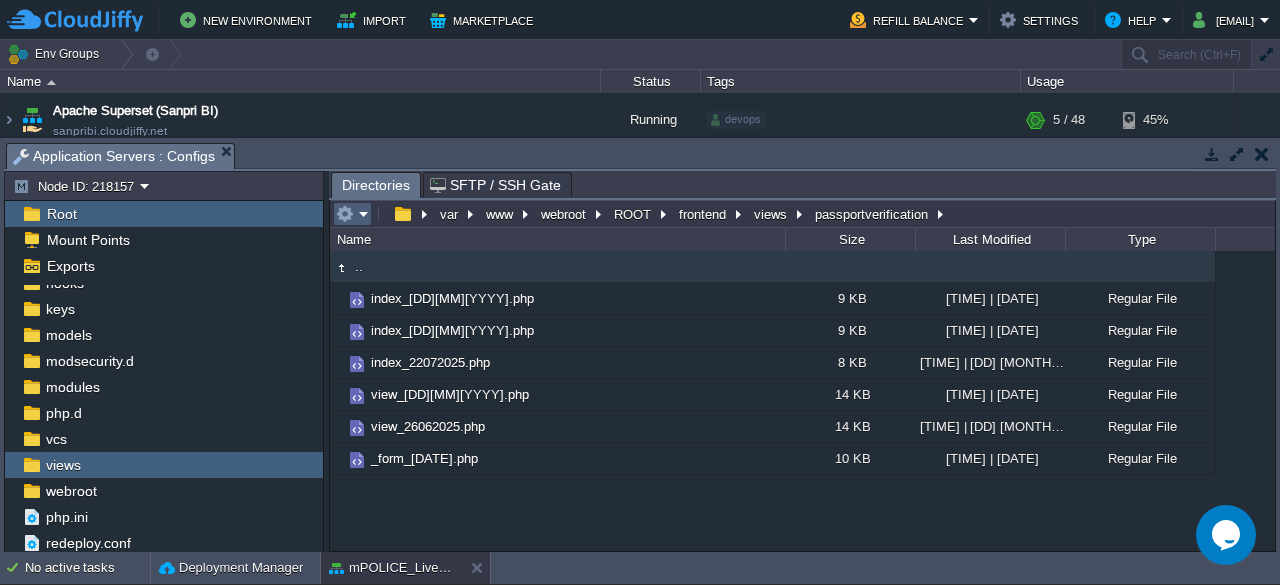 click at bounding box center [352, 214] 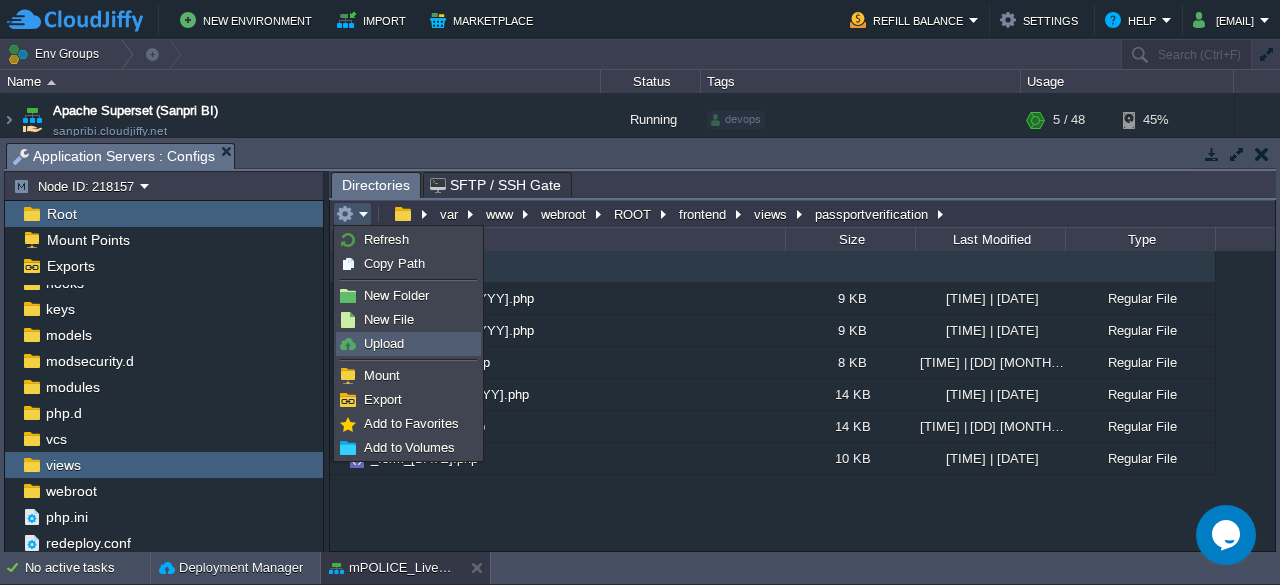 click on "Upload" at bounding box center (384, 343) 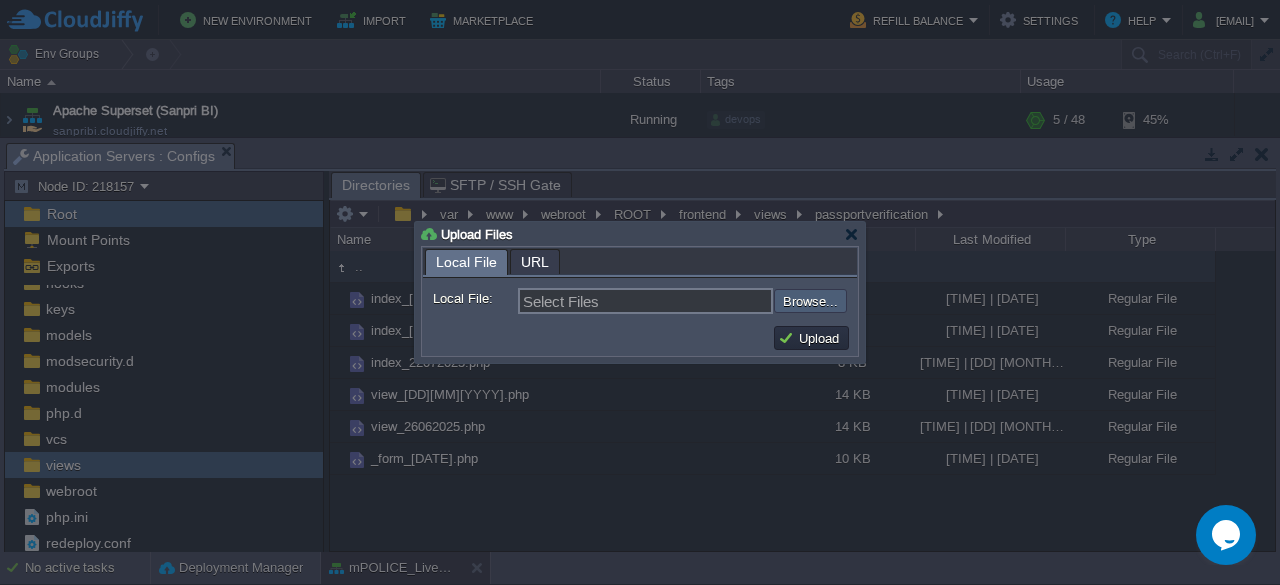 click at bounding box center (720, 300) 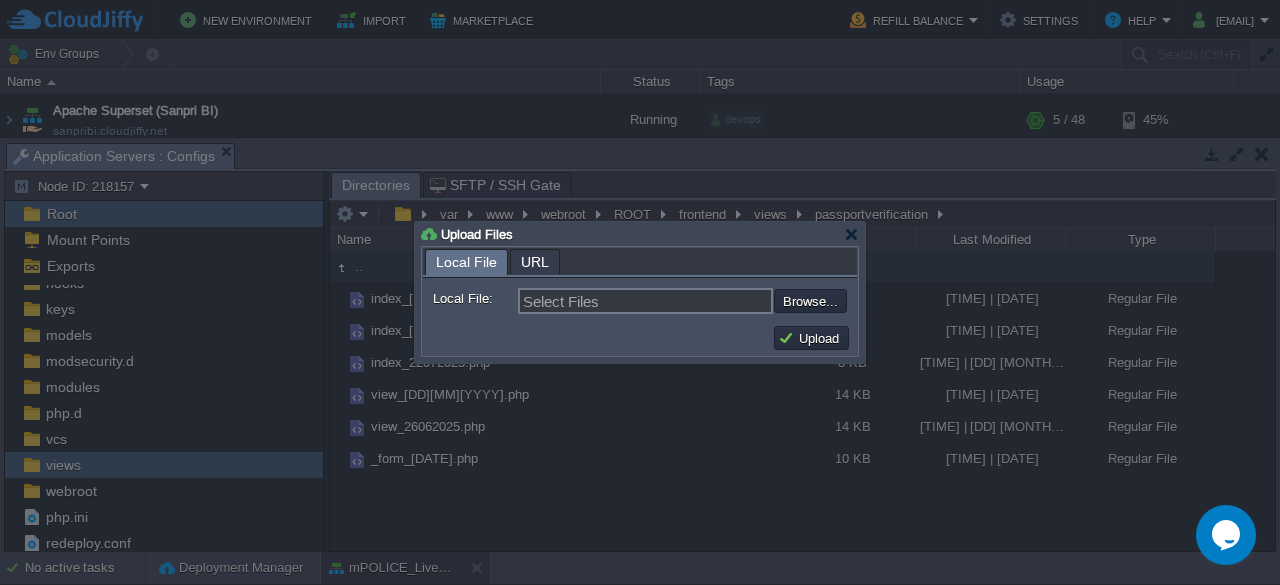 type on "C:\fakepath\_form.php" 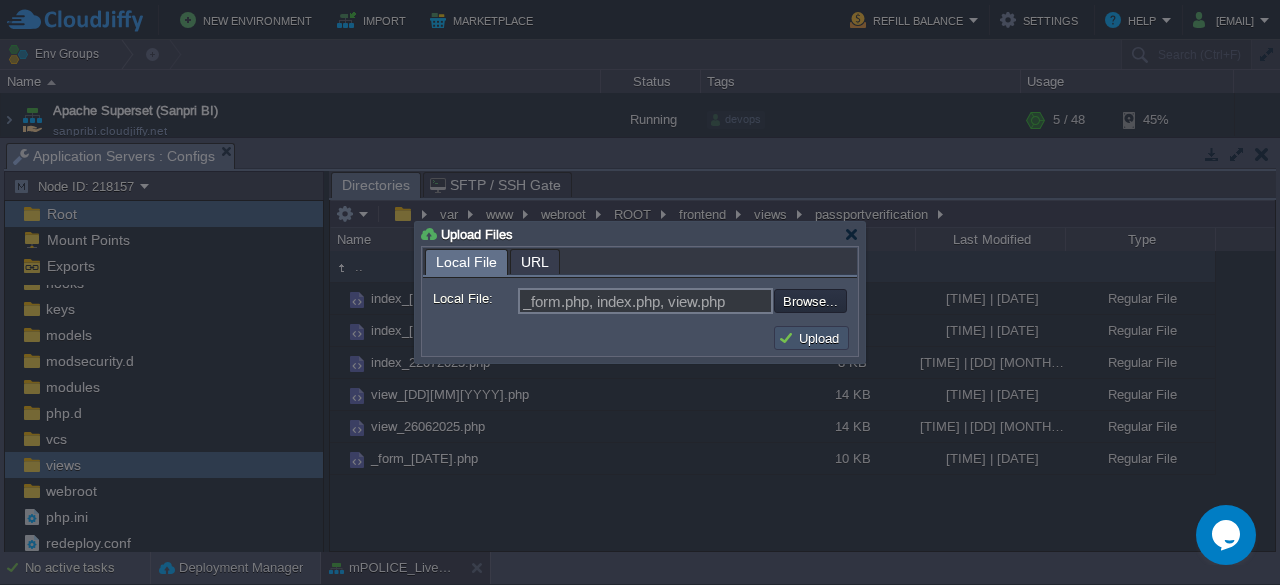 click on "Upload" at bounding box center [811, 338] 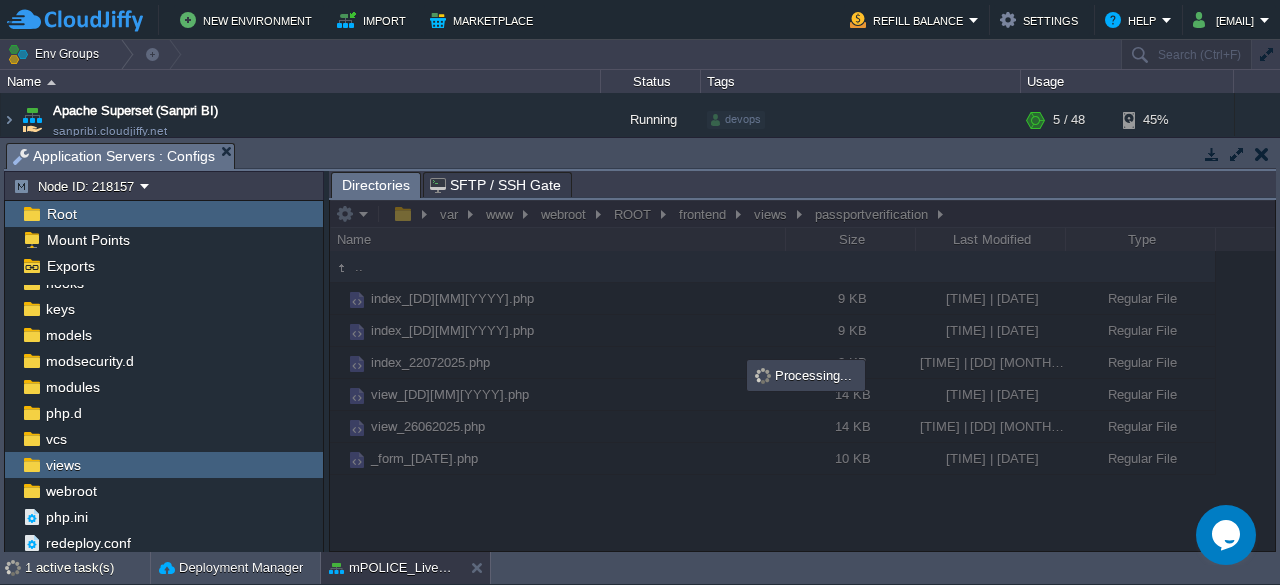 scroll, scrollTop: 0, scrollLeft: 0, axis: both 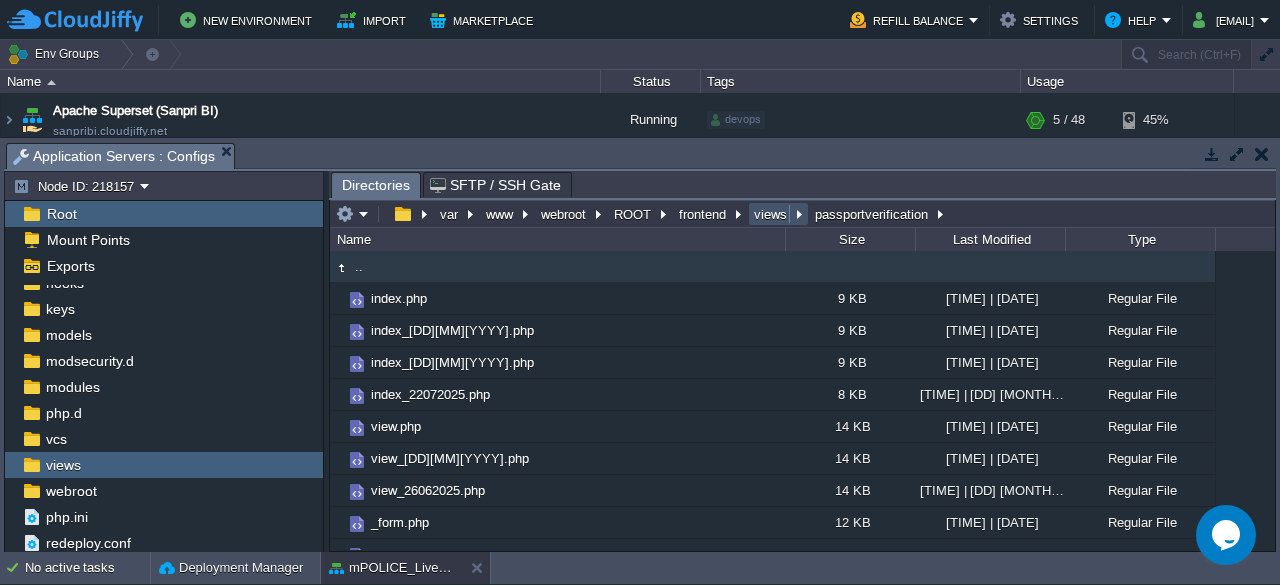 click on "views" at bounding box center (771, 214) 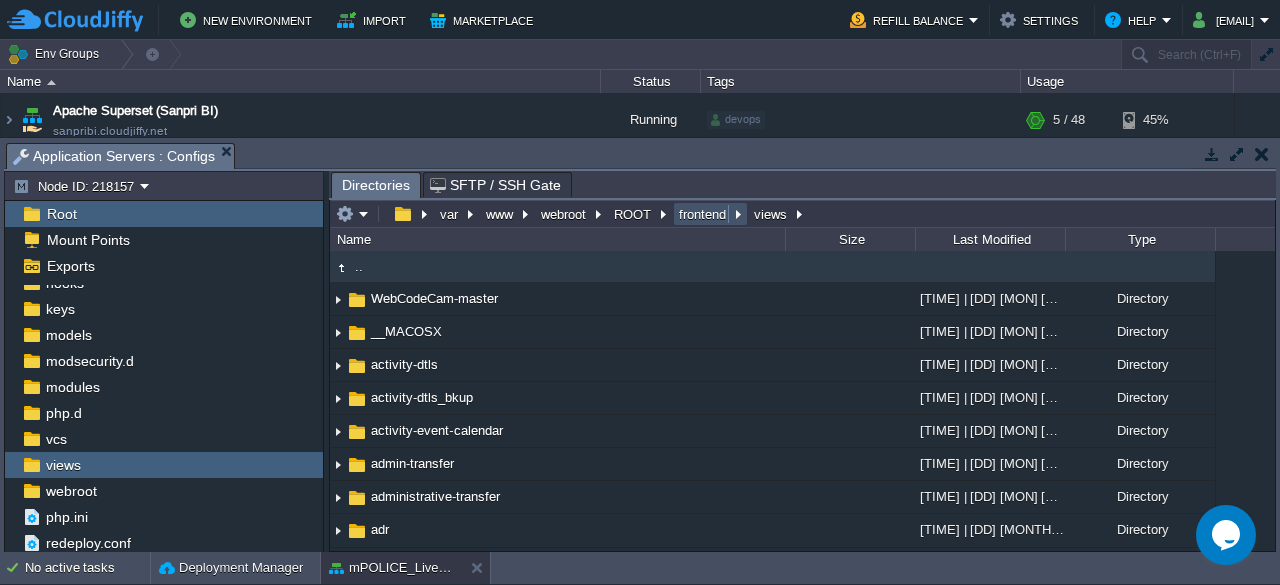 click on "frontend" at bounding box center (703, 214) 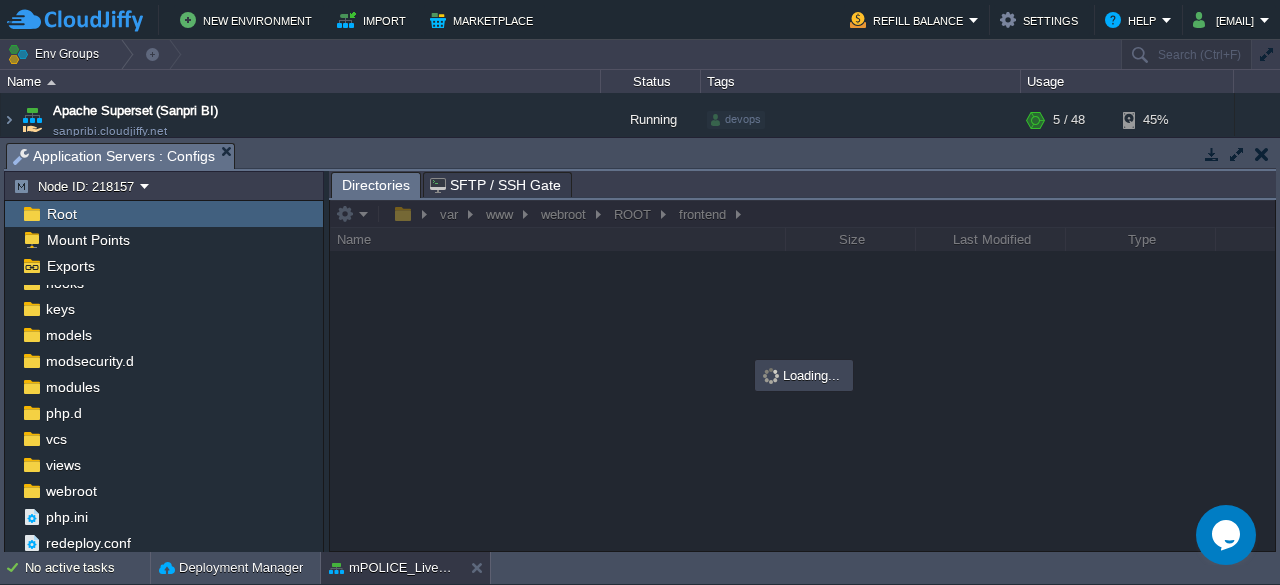 scroll, scrollTop: 85, scrollLeft: 0, axis: vertical 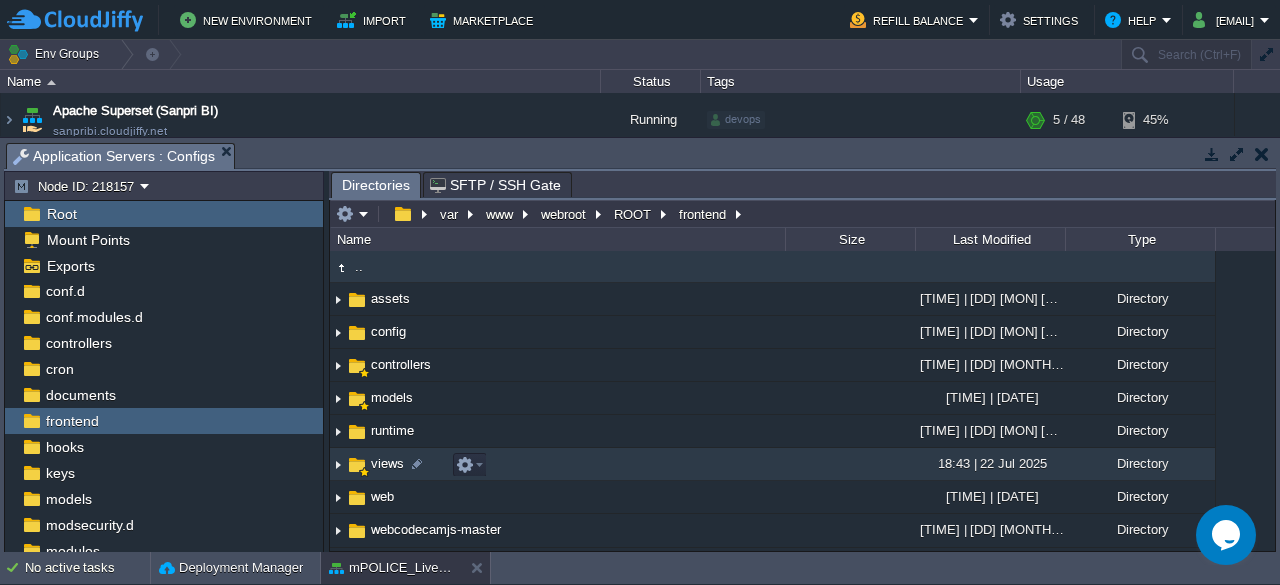 click on "views" at bounding box center [387, 463] 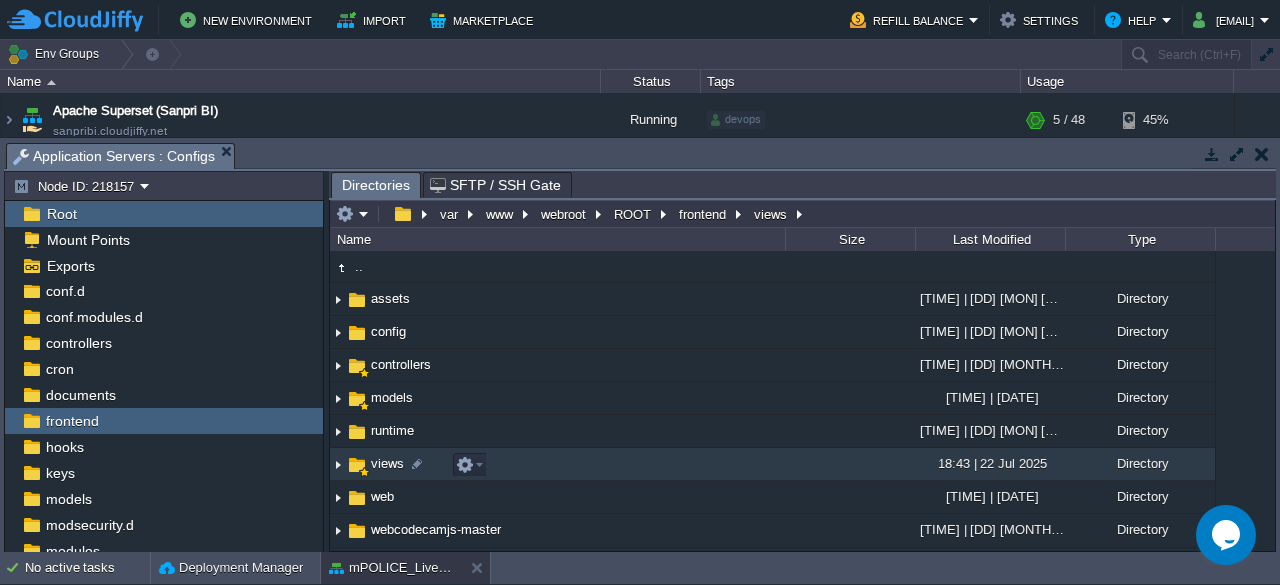 click on "views" at bounding box center (387, 463) 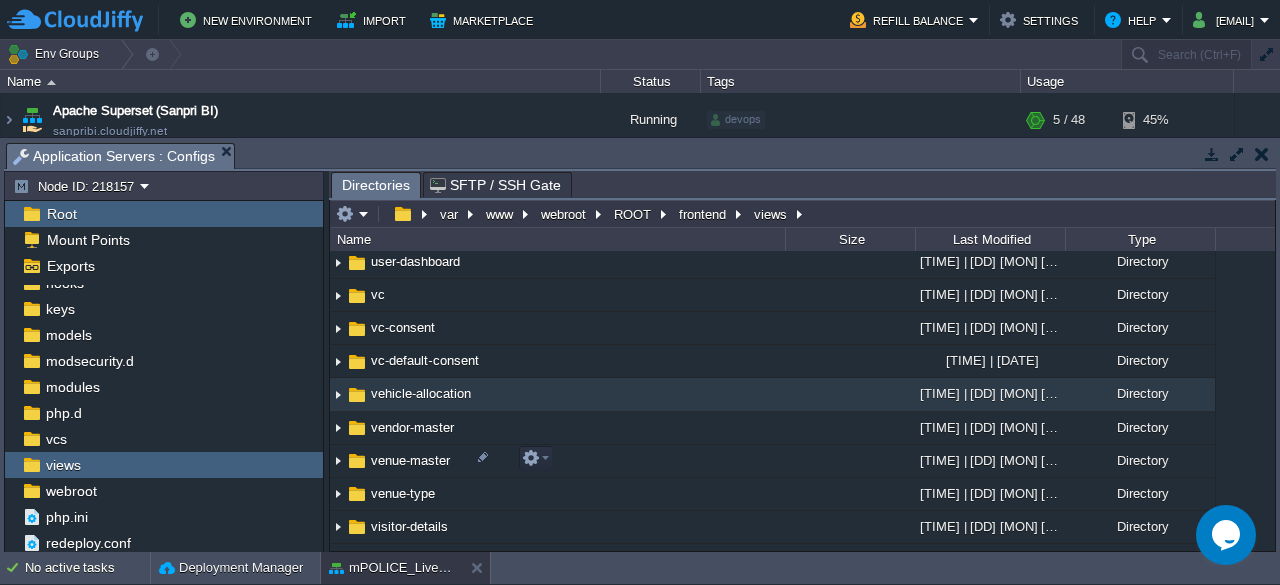 scroll, scrollTop: 9127, scrollLeft: 0, axis: vertical 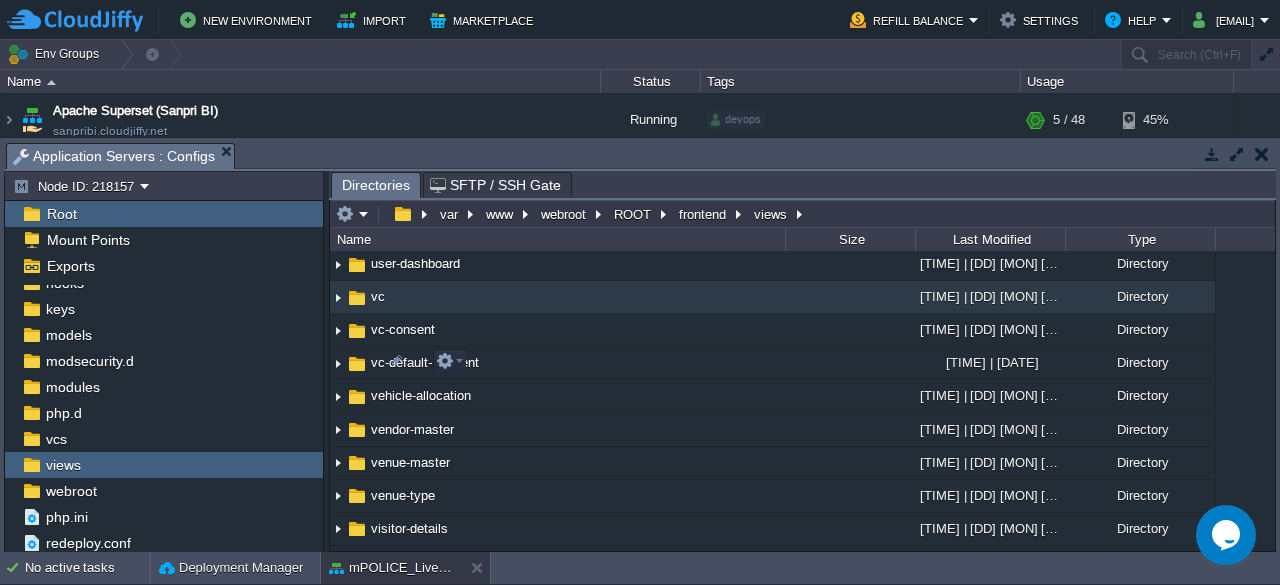 click on "vc" at bounding box center (378, 296) 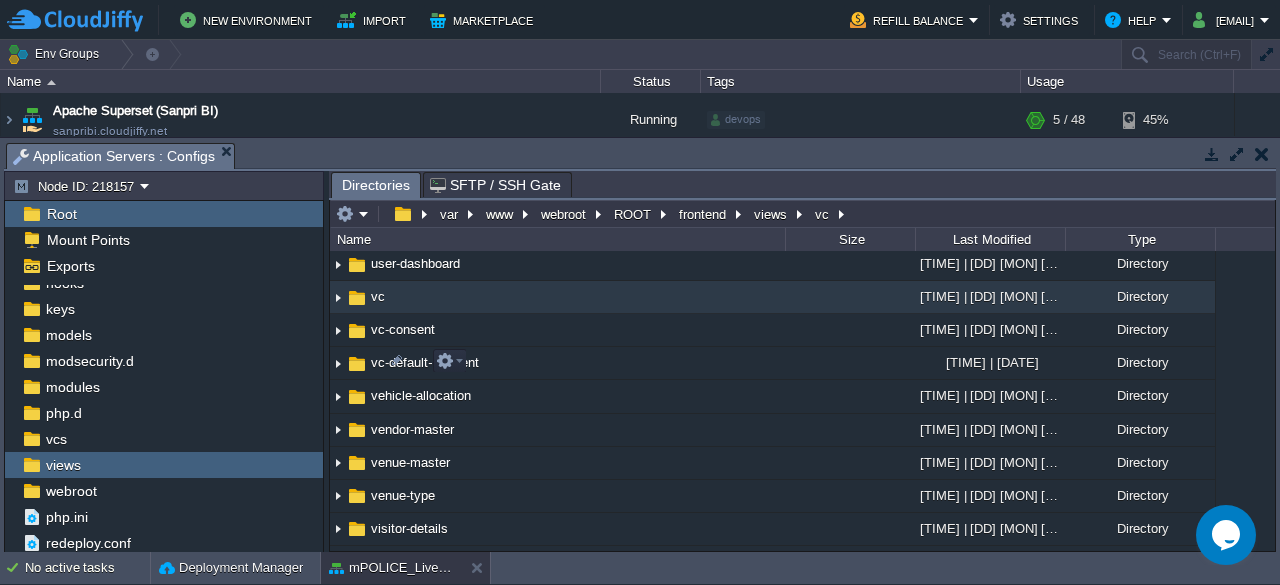 click on "vc" at bounding box center (378, 296) 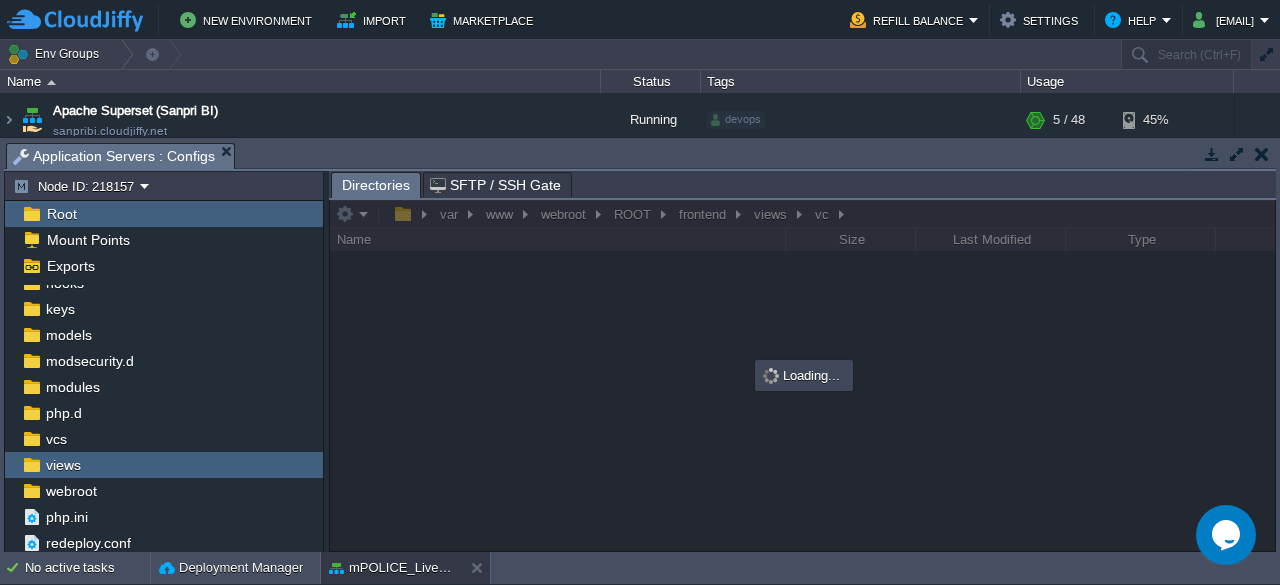 scroll, scrollTop: 0, scrollLeft: 0, axis: both 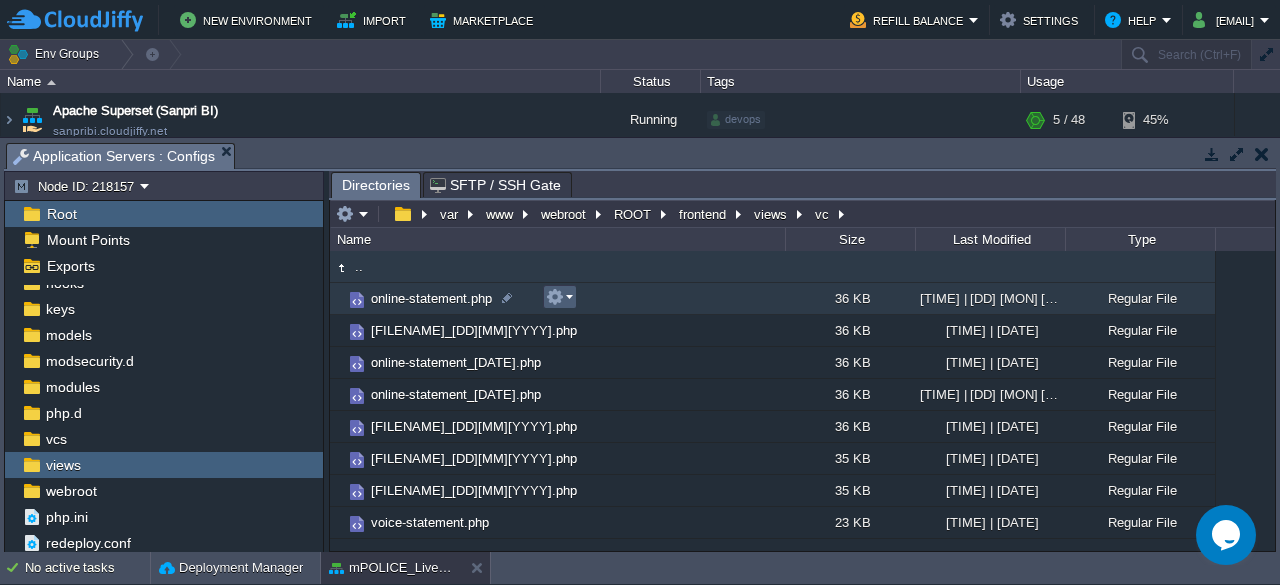 click at bounding box center (559, 297) 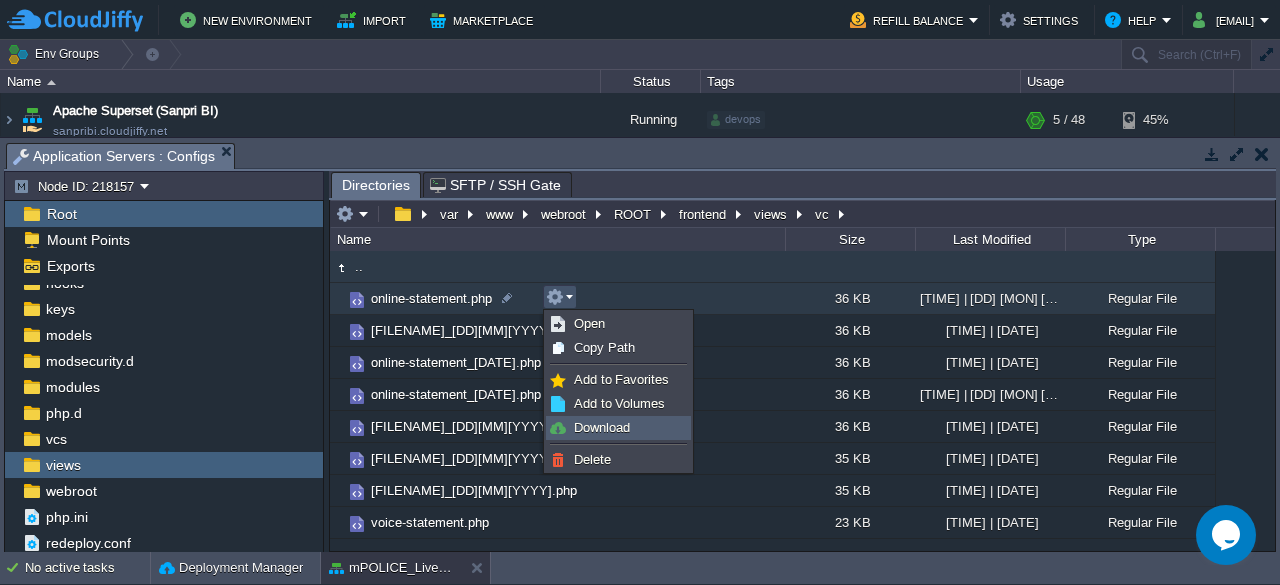 click on "Download" at bounding box center [602, 427] 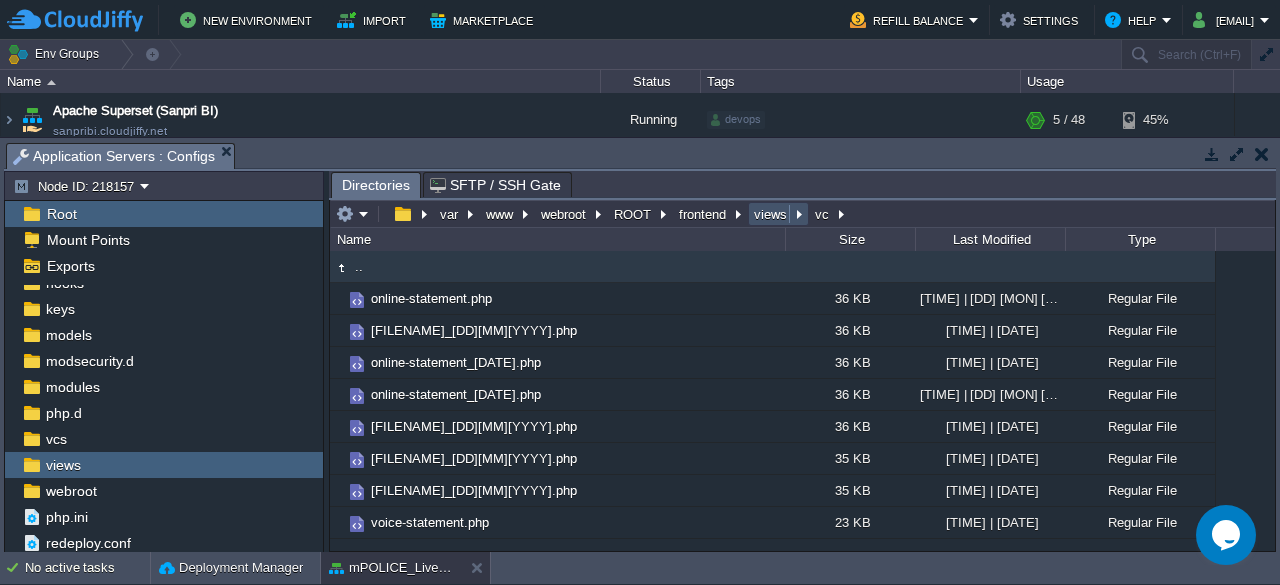 click on "views" at bounding box center (771, 214) 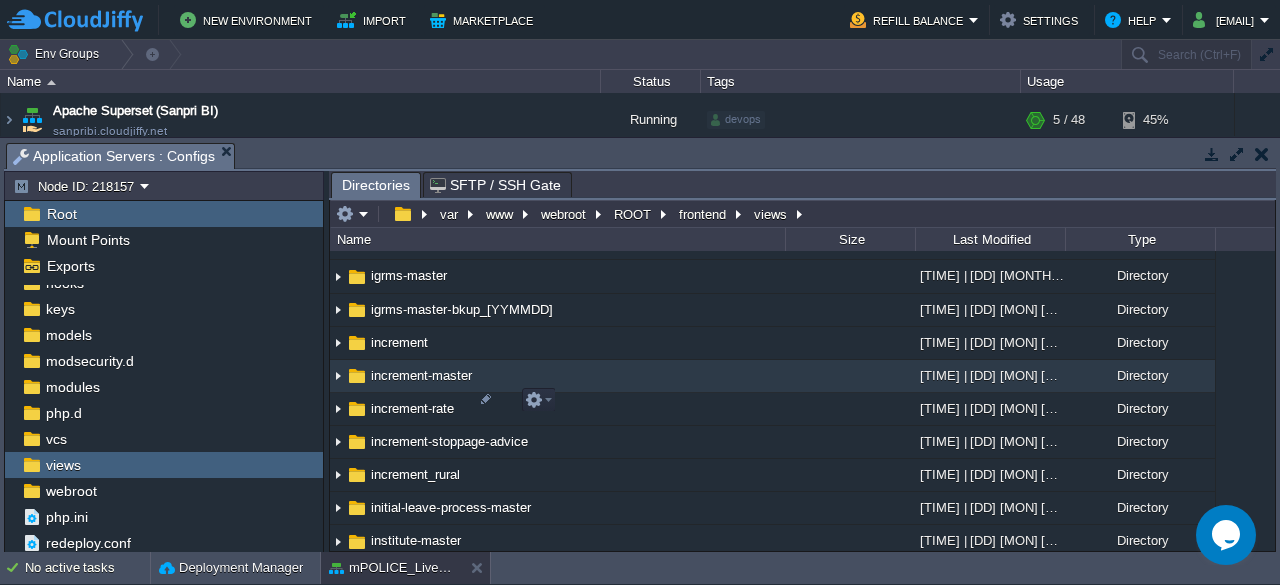 scroll, scrollTop: 3350, scrollLeft: 0, axis: vertical 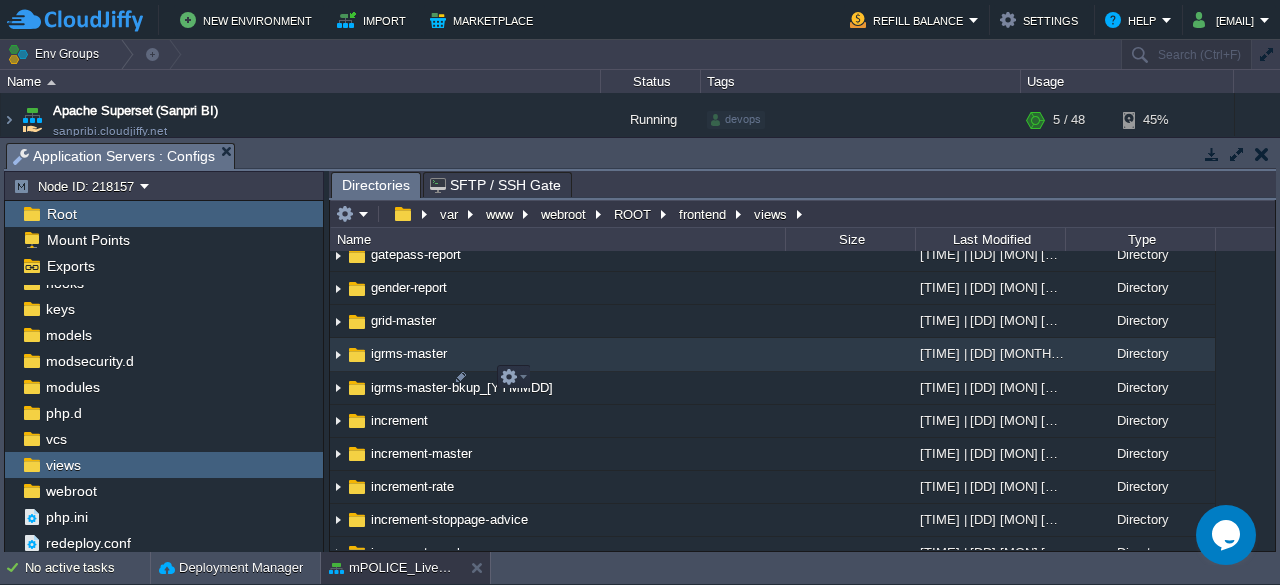 click on "igrms-master" at bounding box center [409, 353] 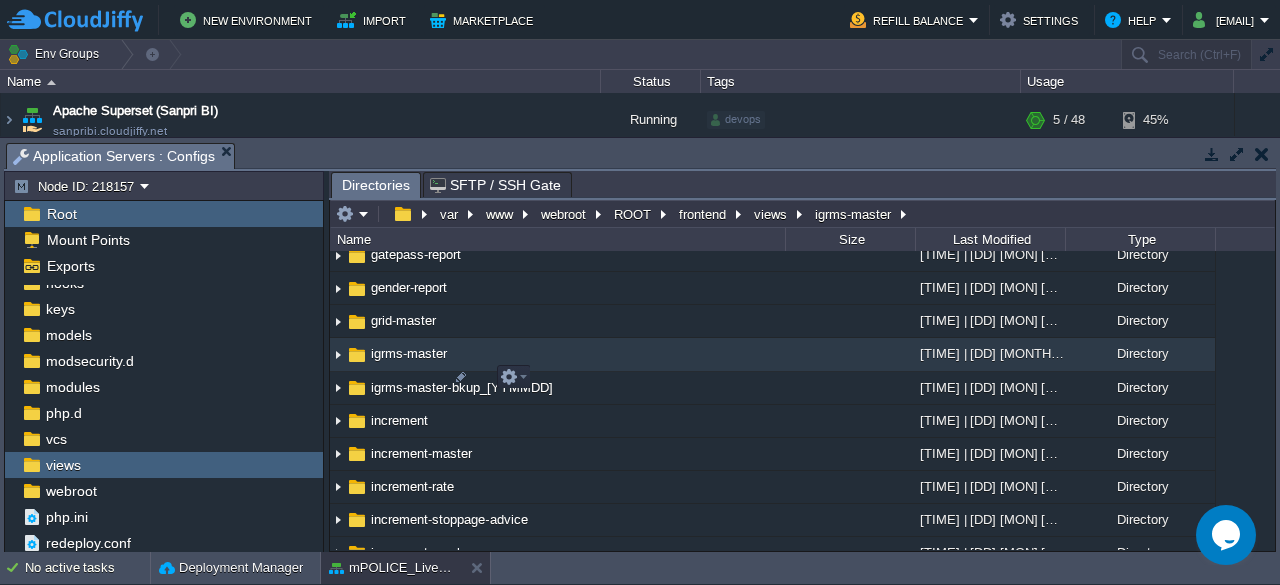 click on "igrms-master" at bounding box center [409, 353] 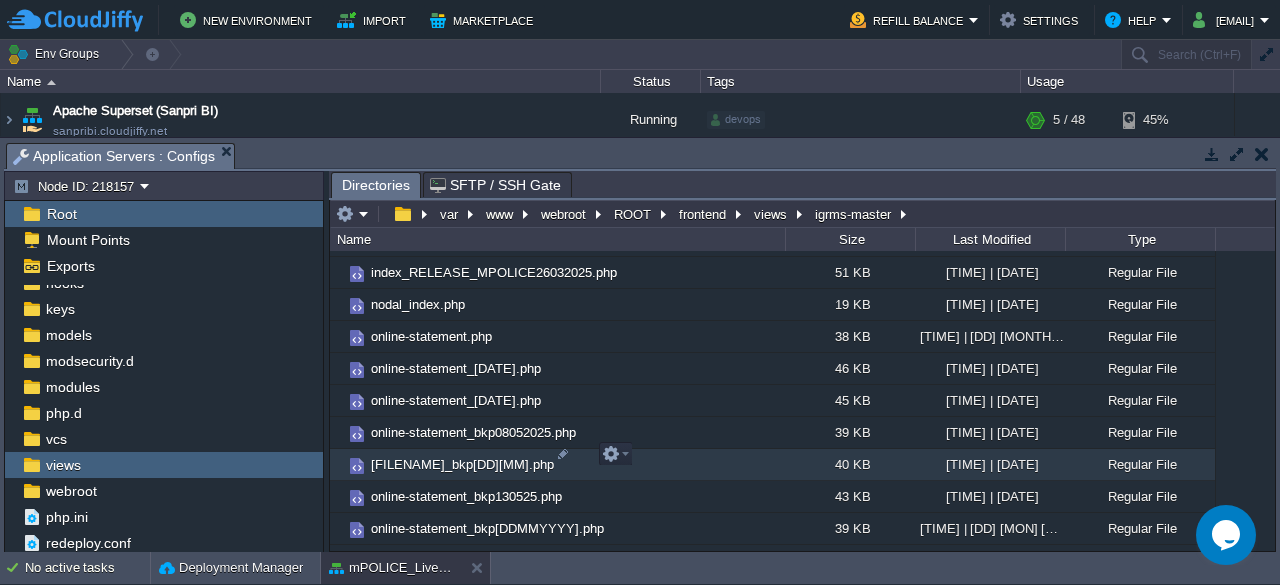 scroll, scrollTop: 786, scrollLeft: 0, axis: vertical 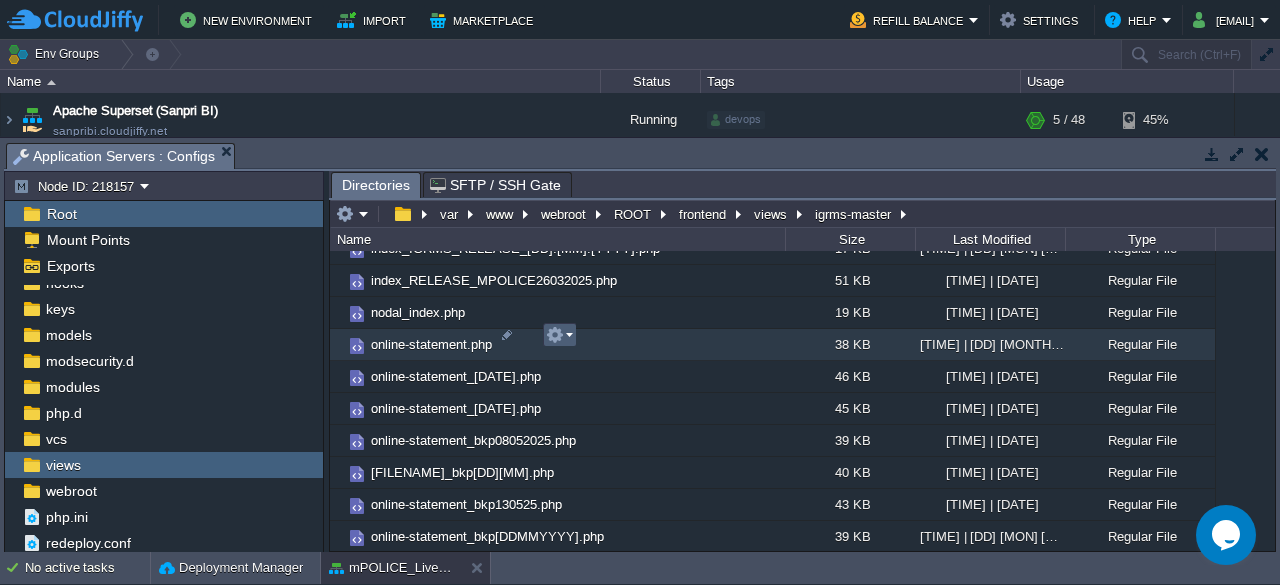 click at bounding box center (559, 335) 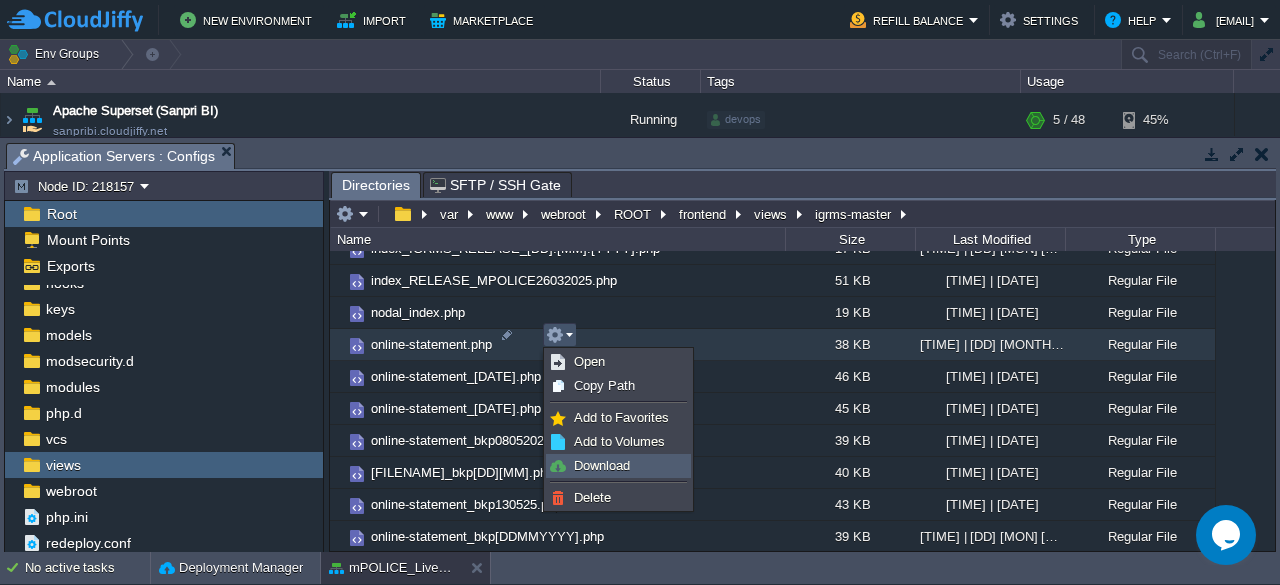 click on "Download" at bounding box center [602, 465] 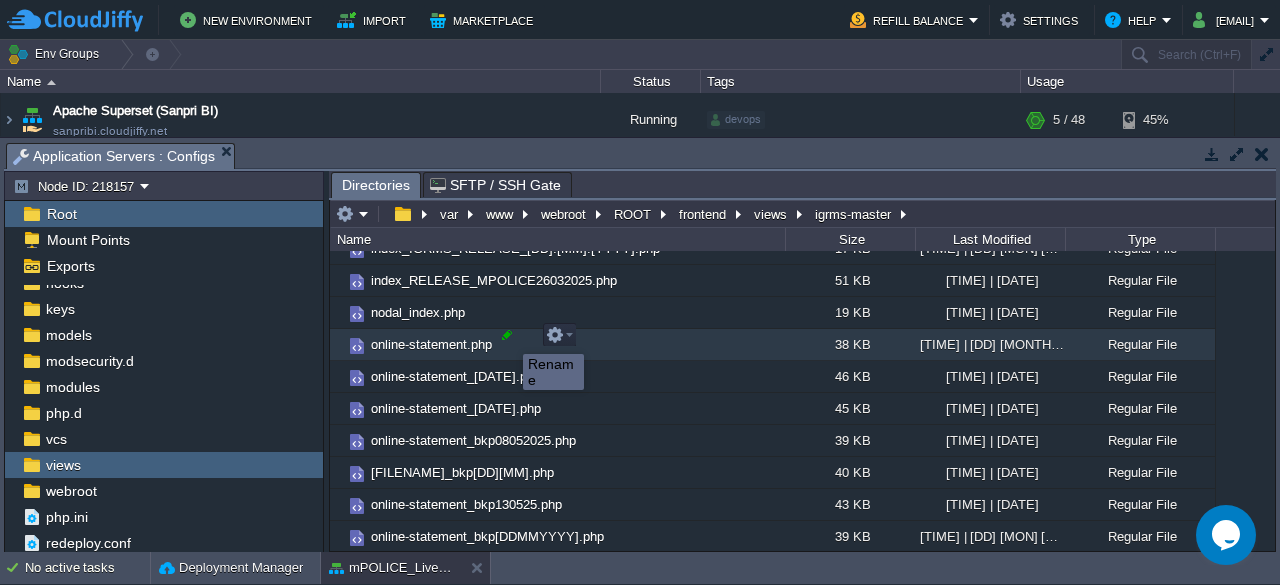 click at bounding box center [507, 335] 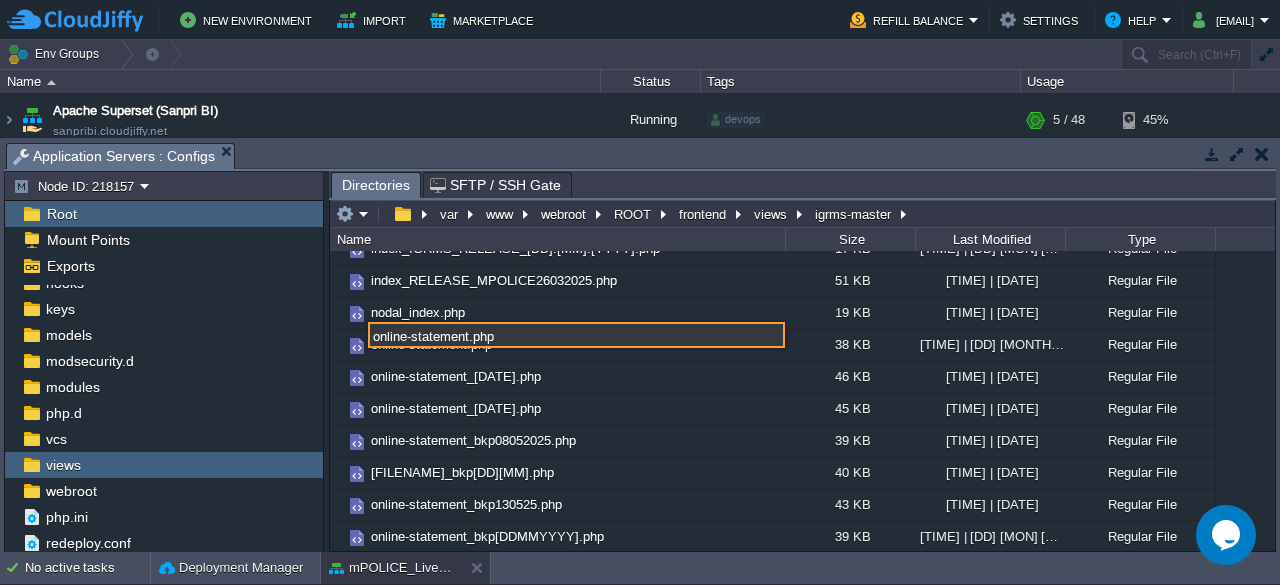 click on "online-statement.php" at bounding box center [576, 335] 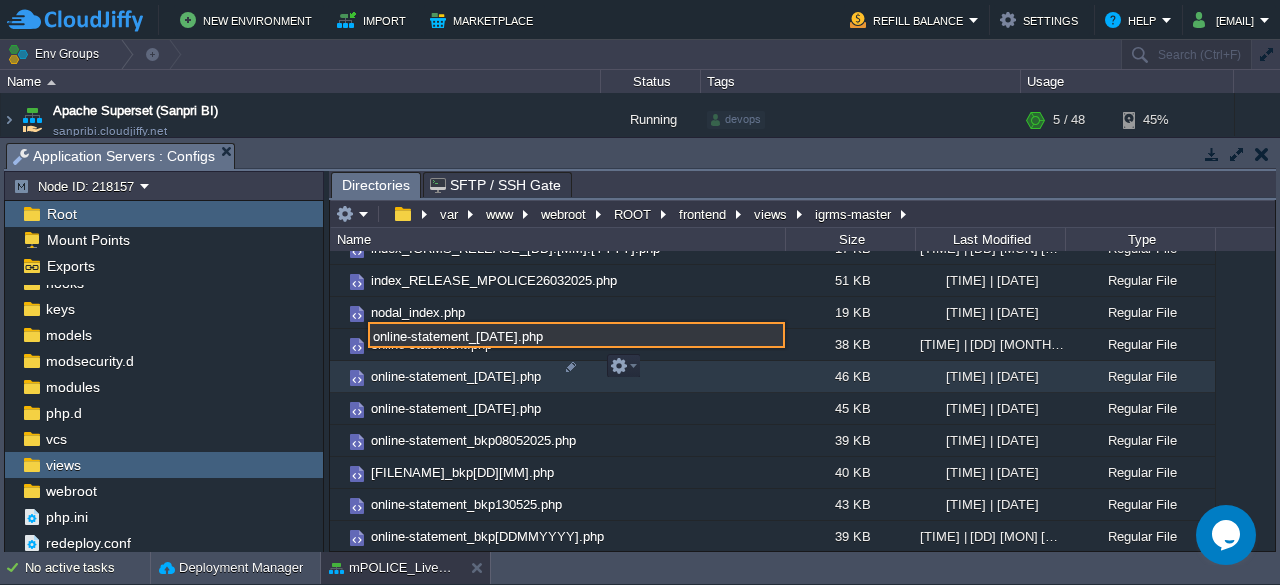 type on "online-statement_[DATE].php" 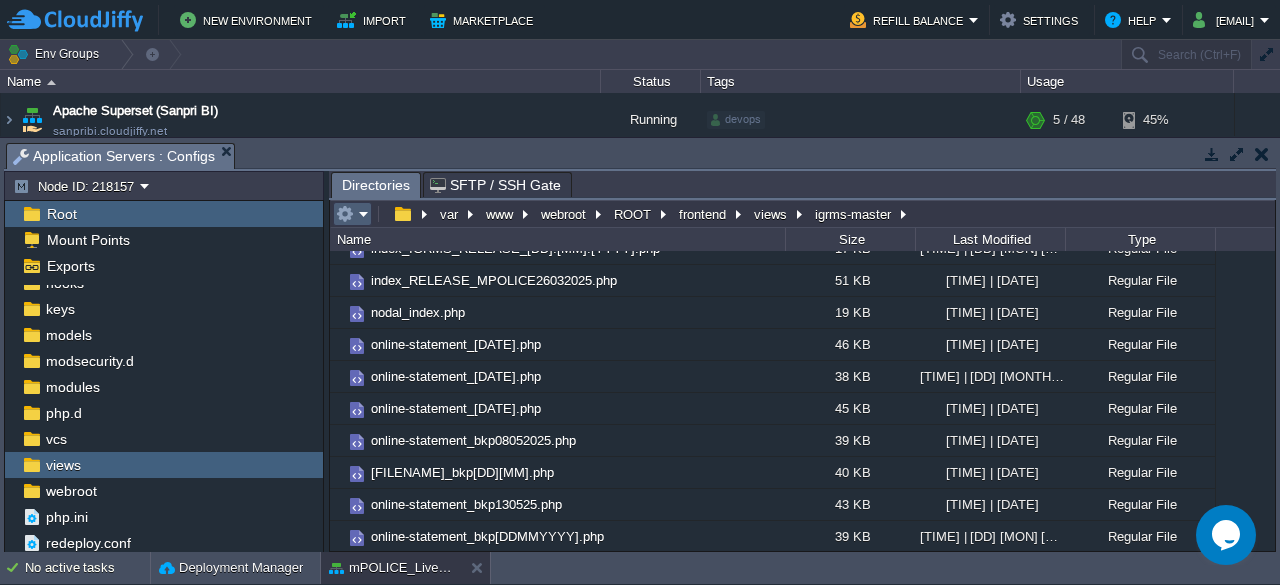 click at bounding box center (352, 214) 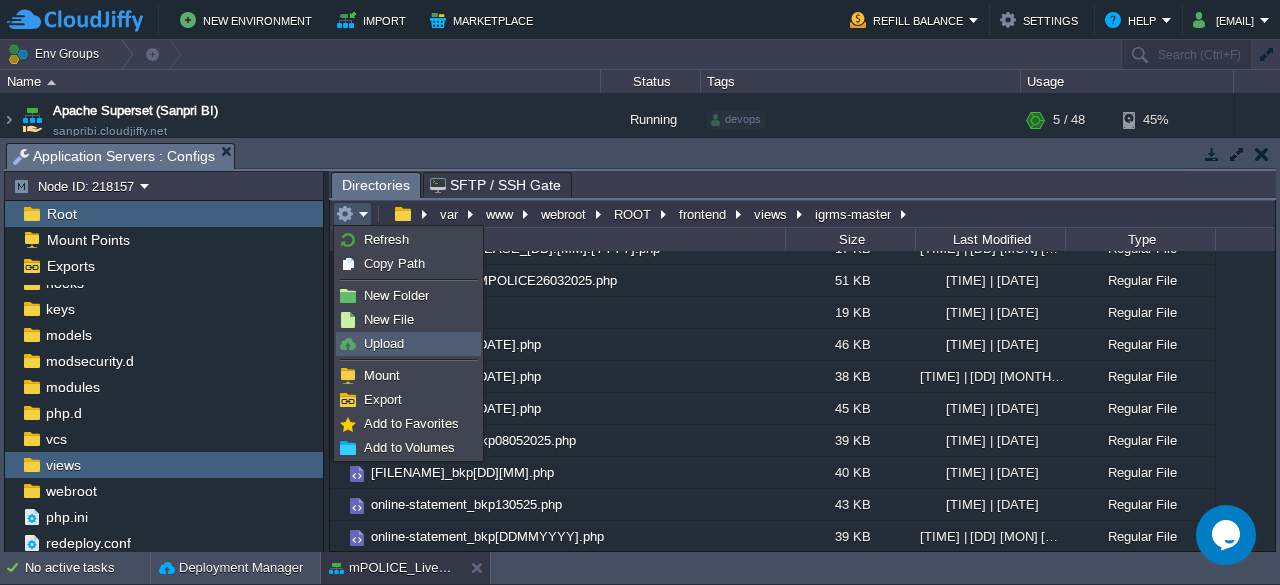 click on "Upload" at bounding box center [384, 343] 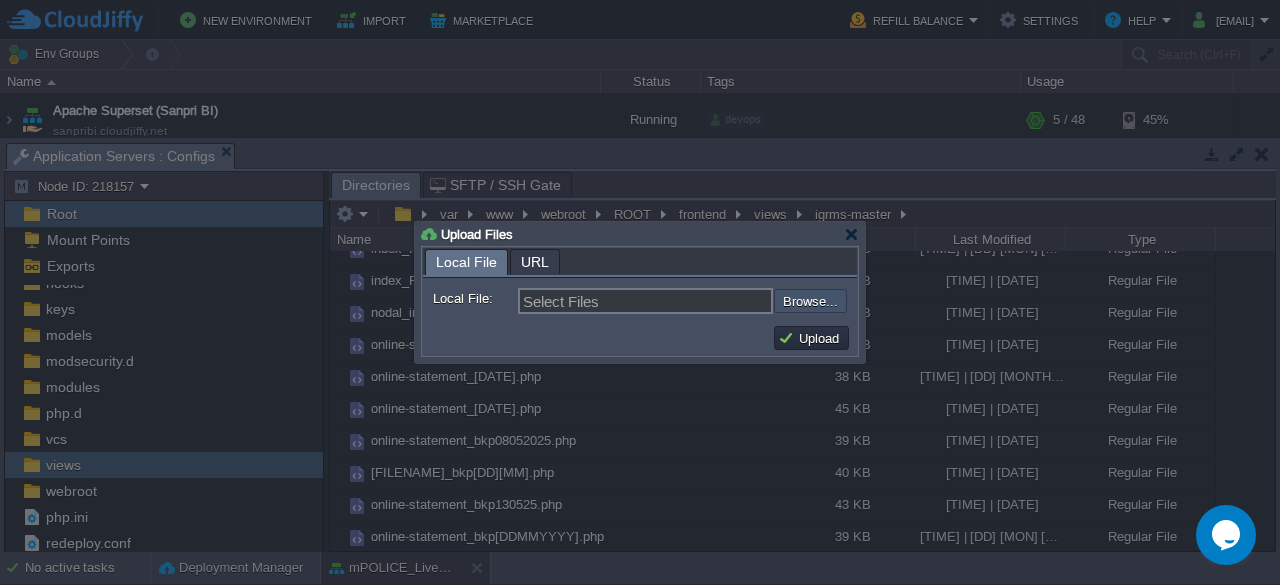 click at bounding box center [720, 300] 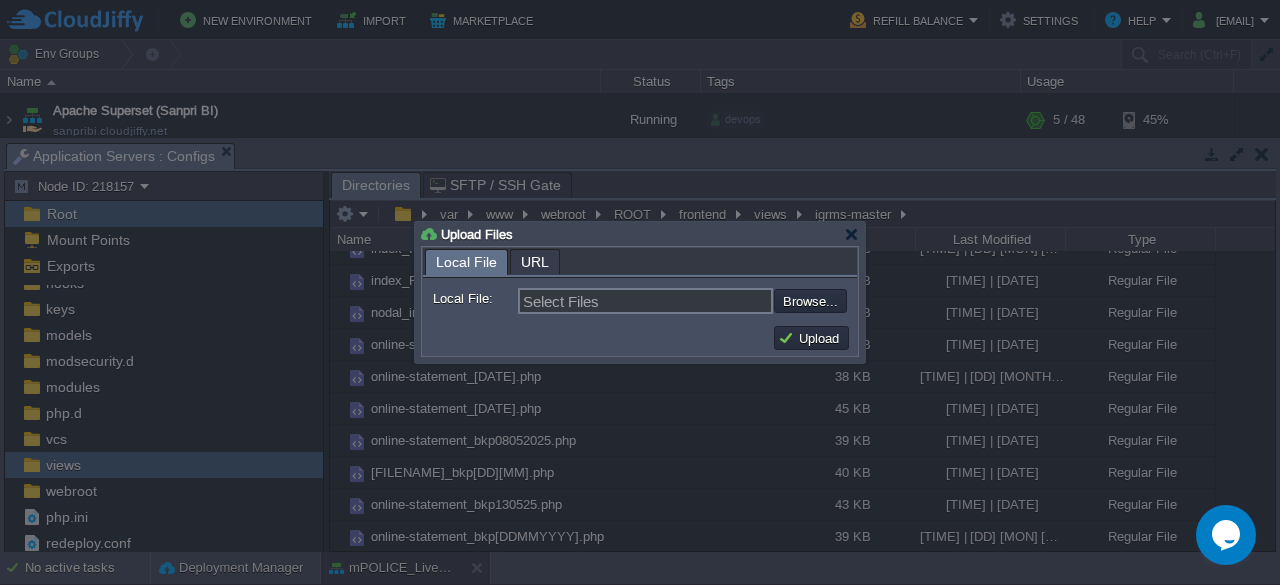 type on "C:\fakepath\online-statement.php" 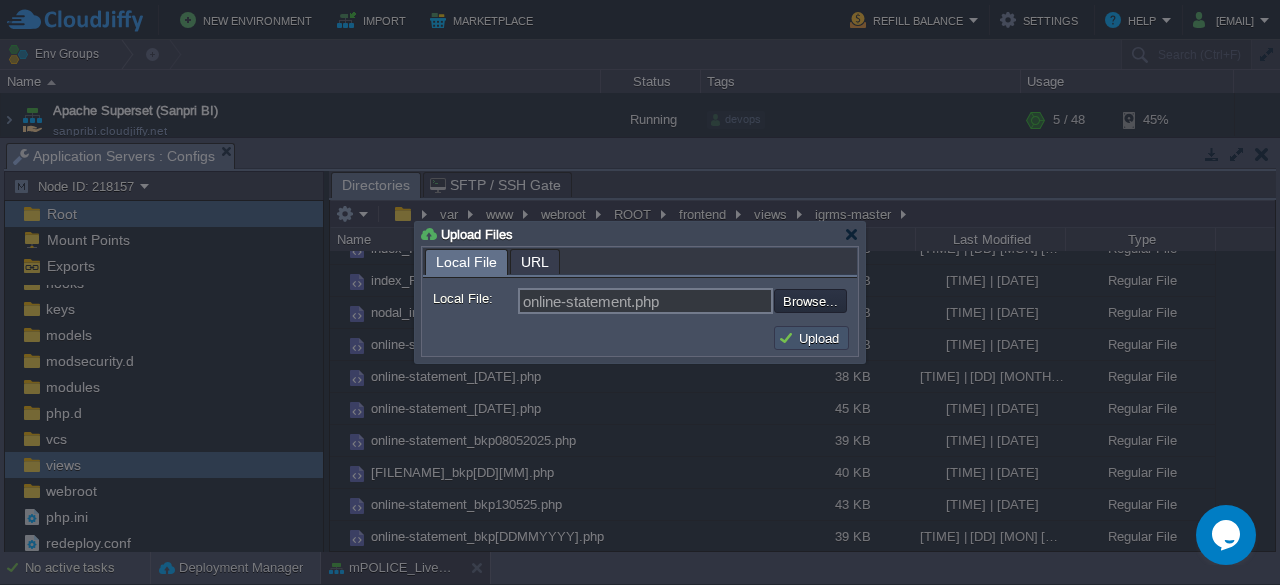 click on "Upload" at bounding box center (811, 338) 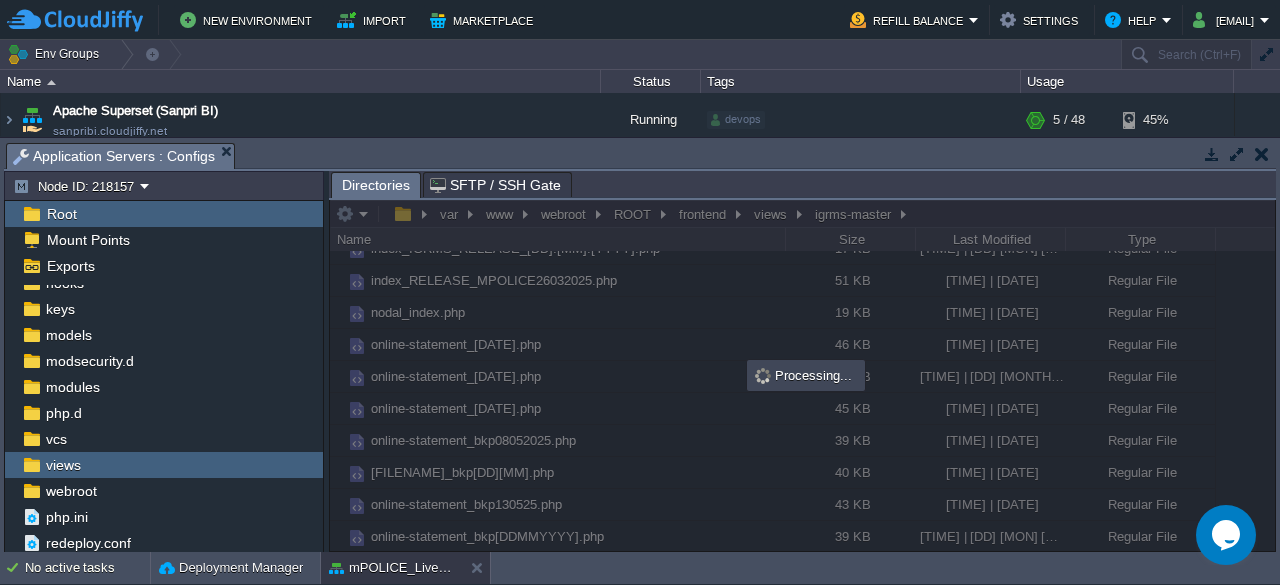 scroll, scrollTop: 0, scrollLeft: 0, axis: both 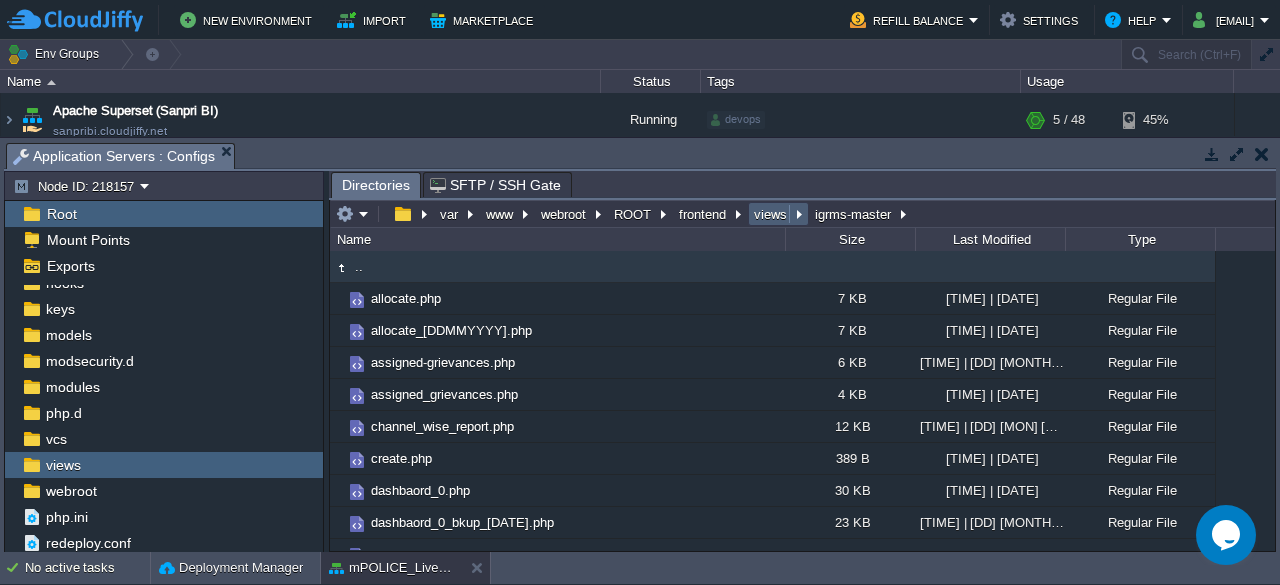 click on "views" at bounding box center [771, 214] 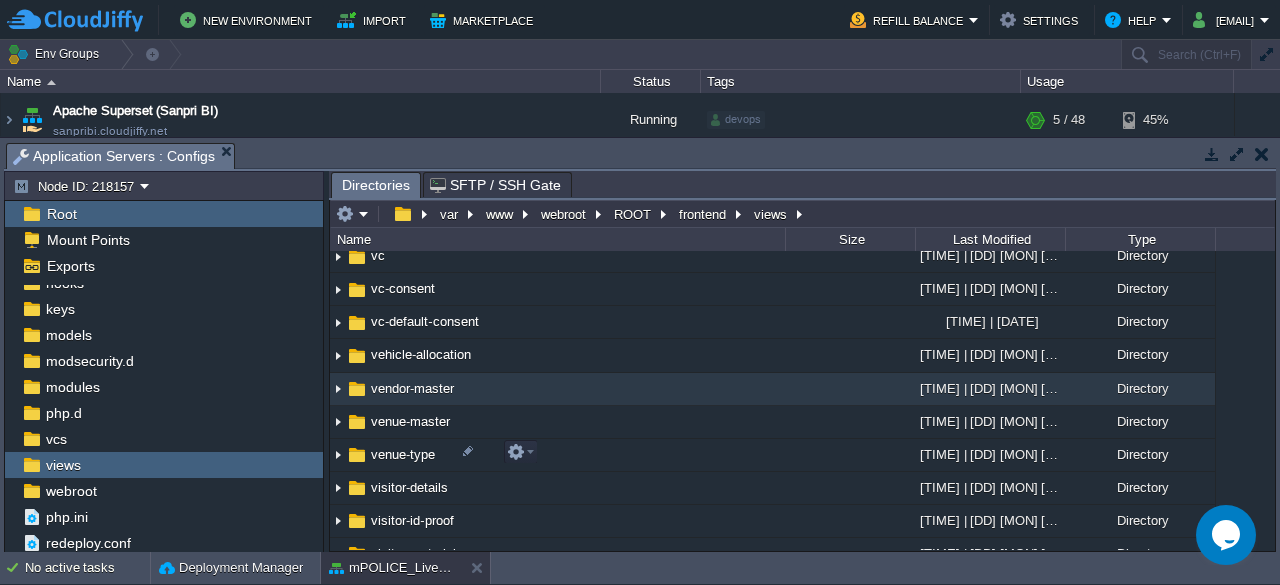 scroll, scrollTop: 9166, scrollLeft: 0, axis: vertical 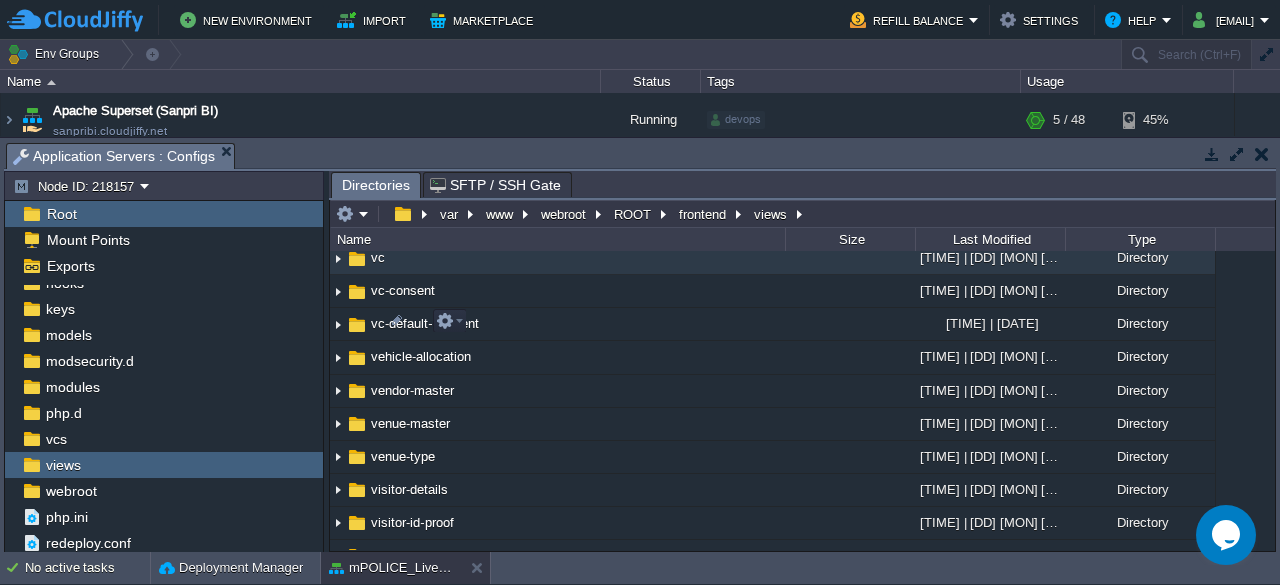 click on "vc" at bounding box center [378, 257] 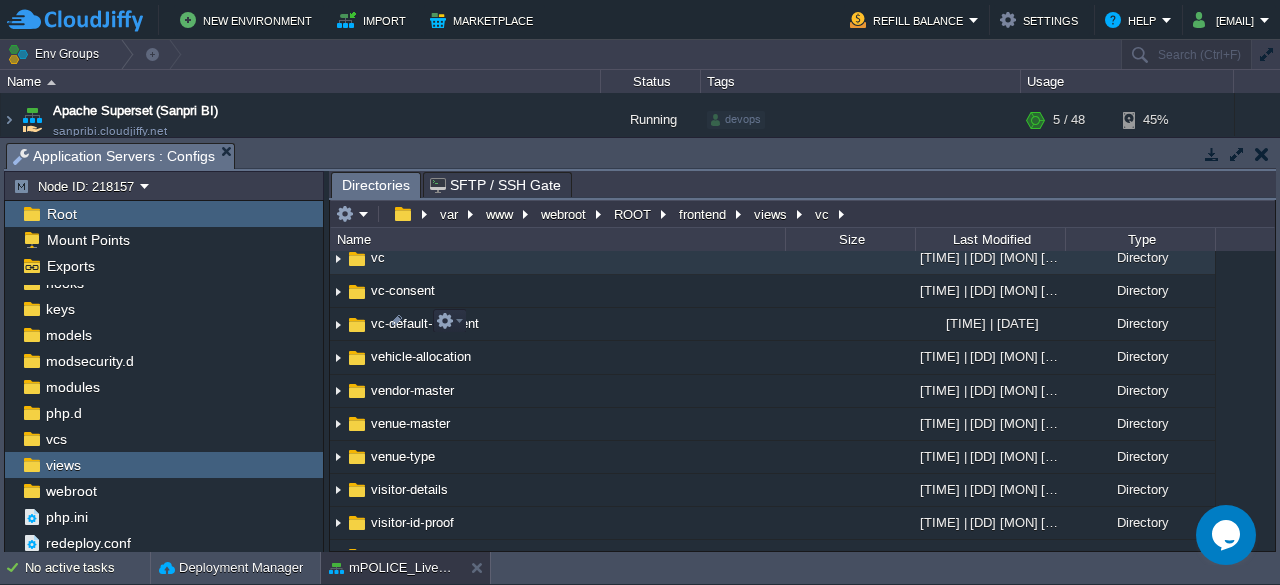 click on "vc" at bounding box center (378, 257) 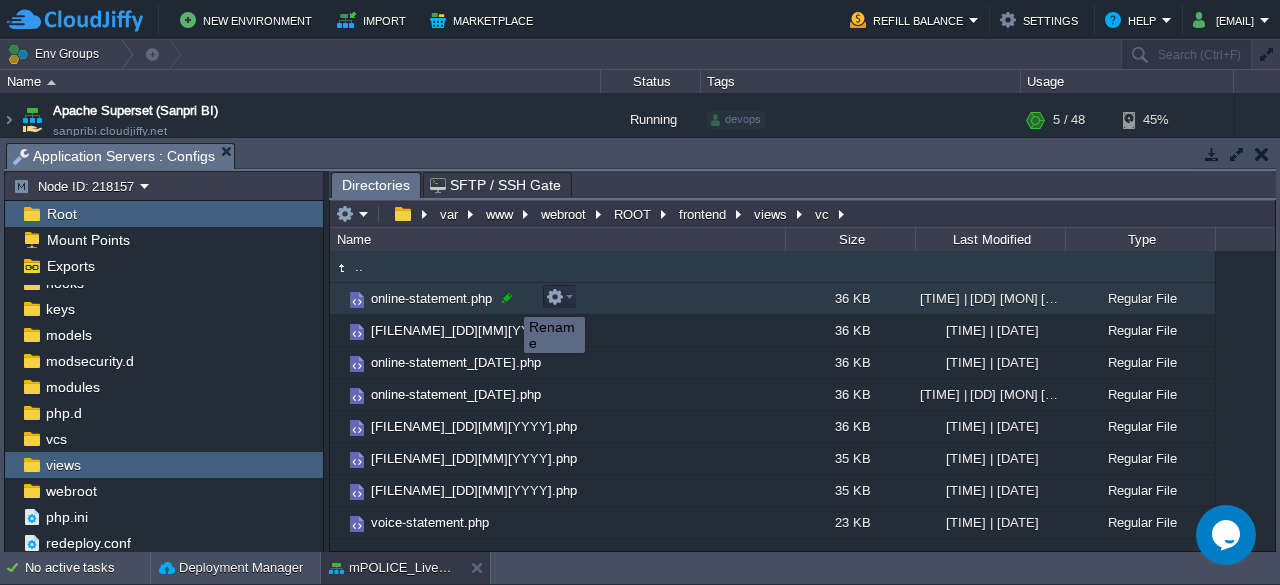 click at bounding box center [507, 298] 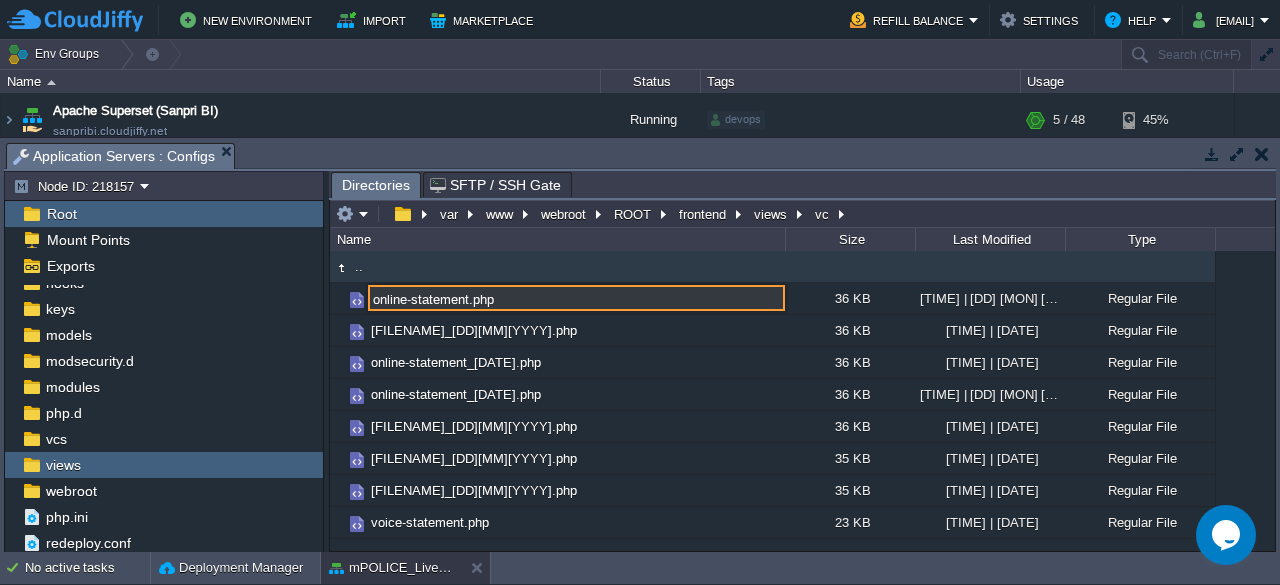 click on "online-statement.php" at bounding box center [576, 298] 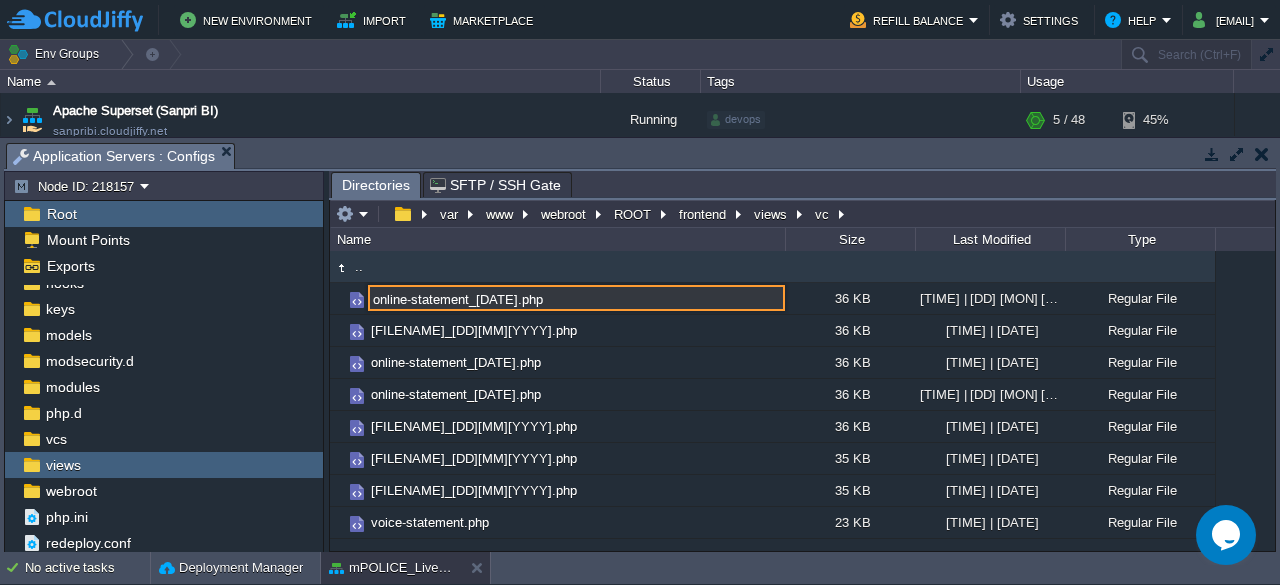 type on "online-statement_[DATE].php" 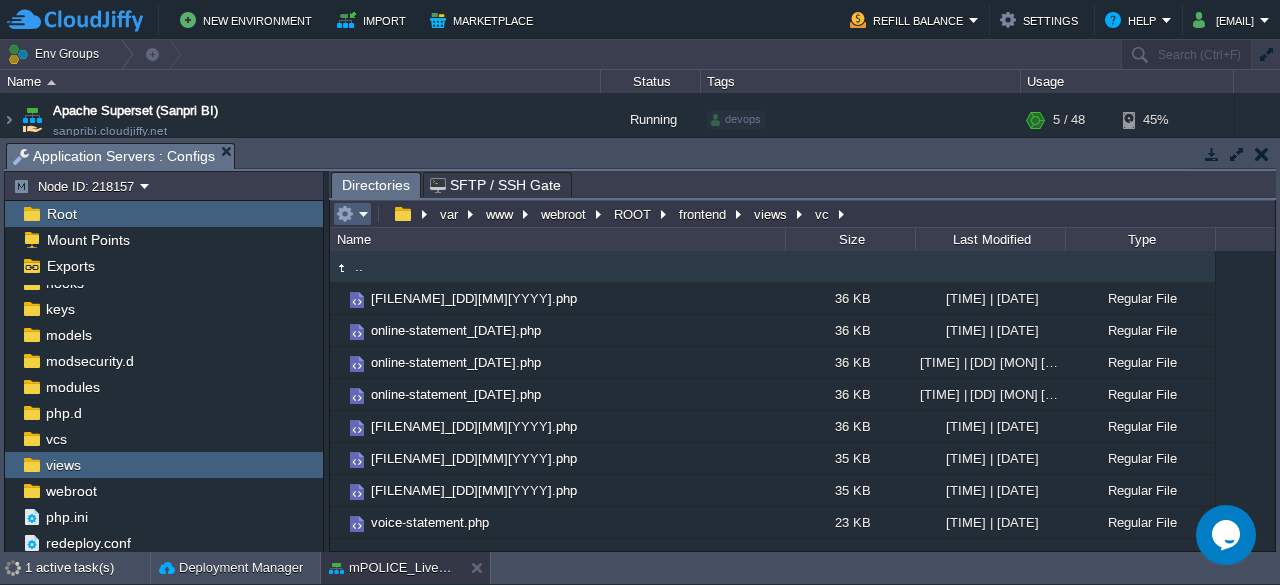 click at bounding box center [352, 214] 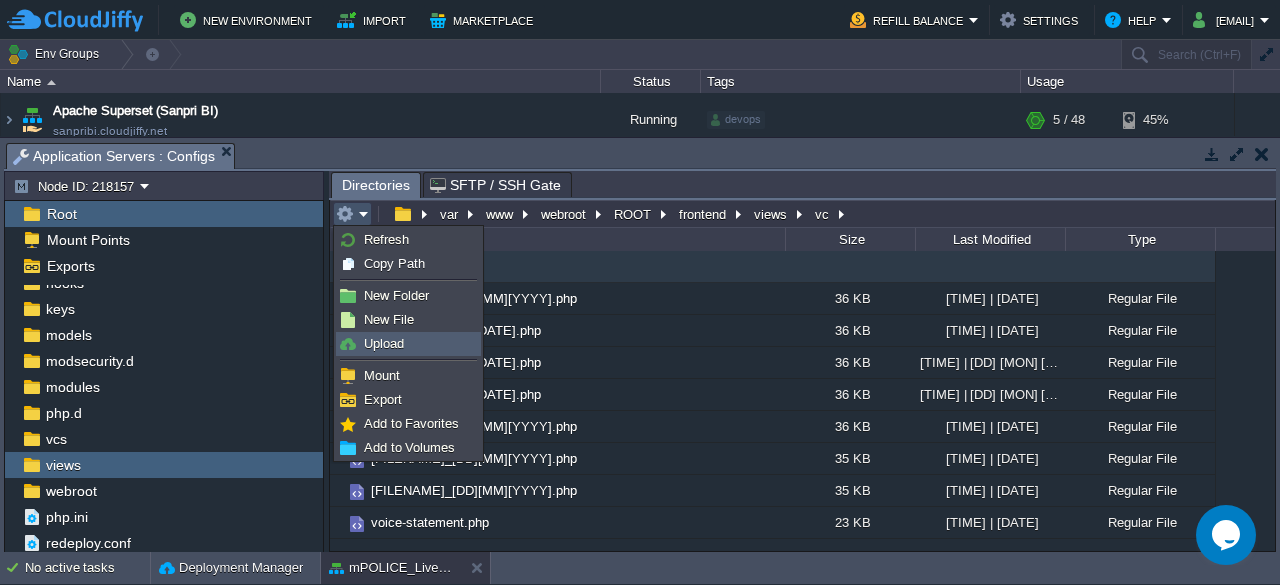 click on "Upload" at bounding box center [384, 343] 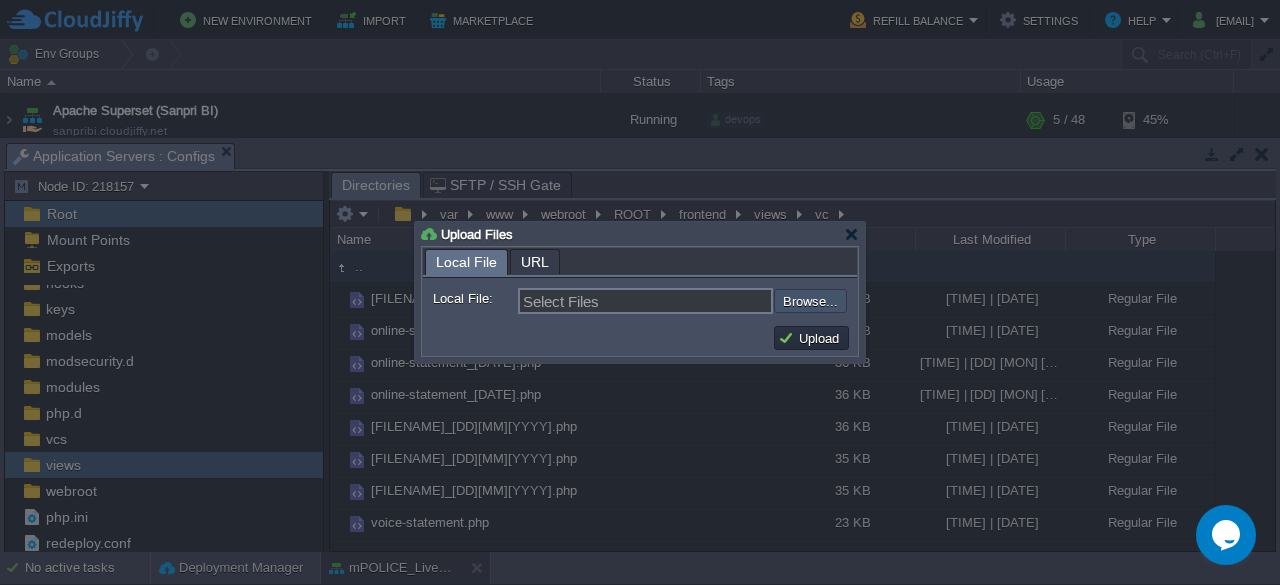 click at bounding box center [720, 300] 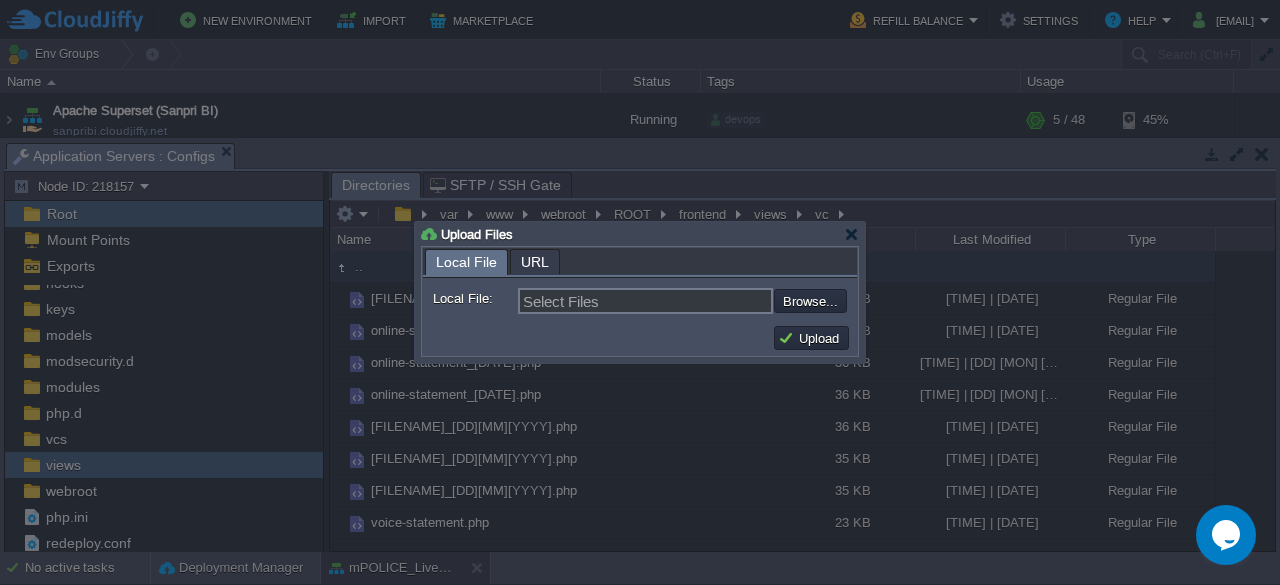 type on "C:\fakepath\online-statement.php" 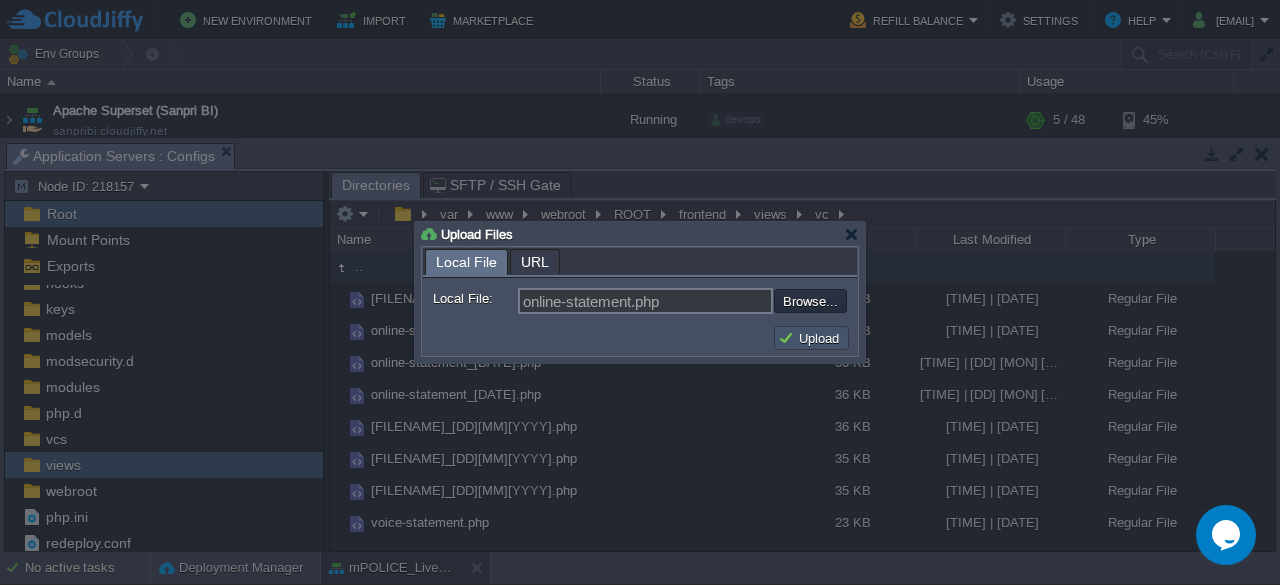click on "Upload" at bounding box center (811, 338) 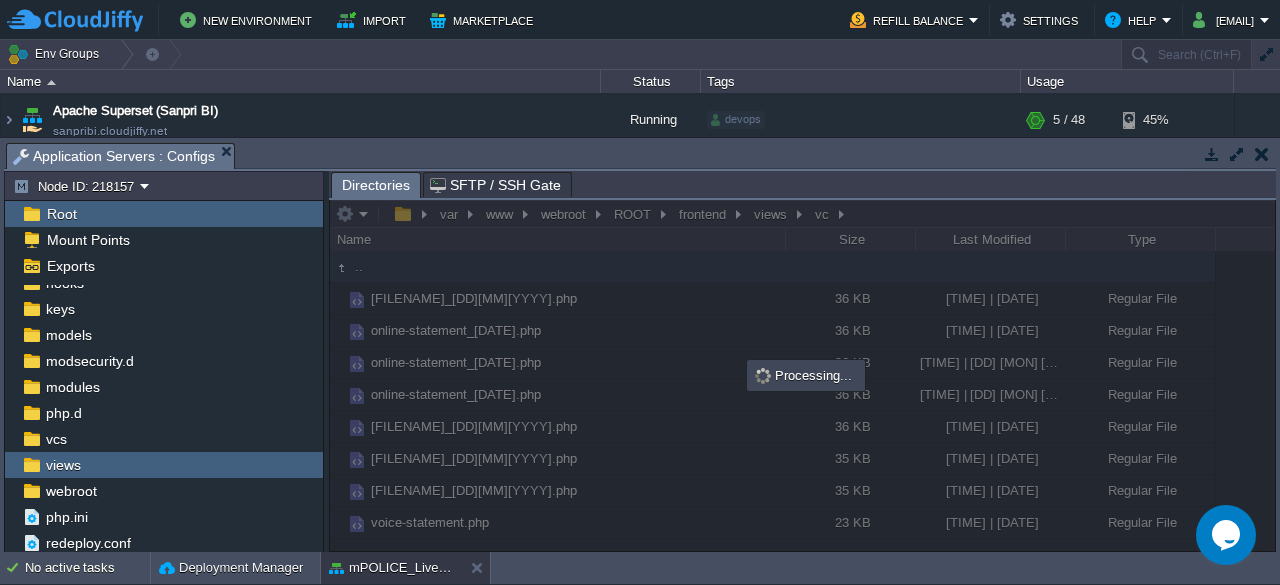 scroll, scrollTop: 0, scrollLeft: 0, axis: both 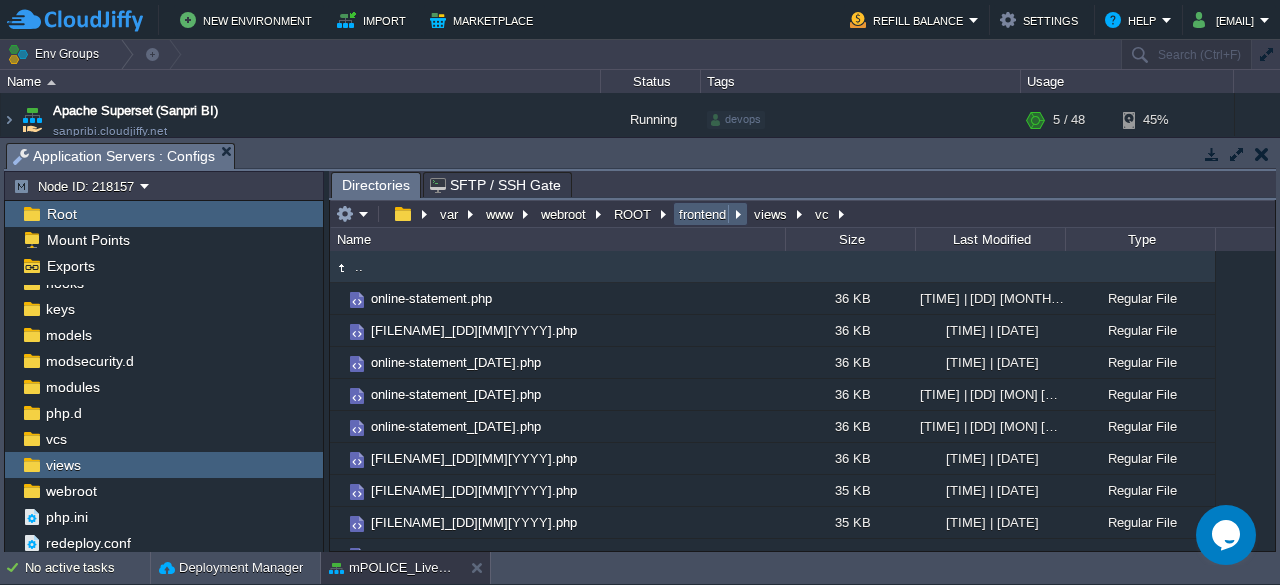 click on "frontend" at bounding box center (710, 214) 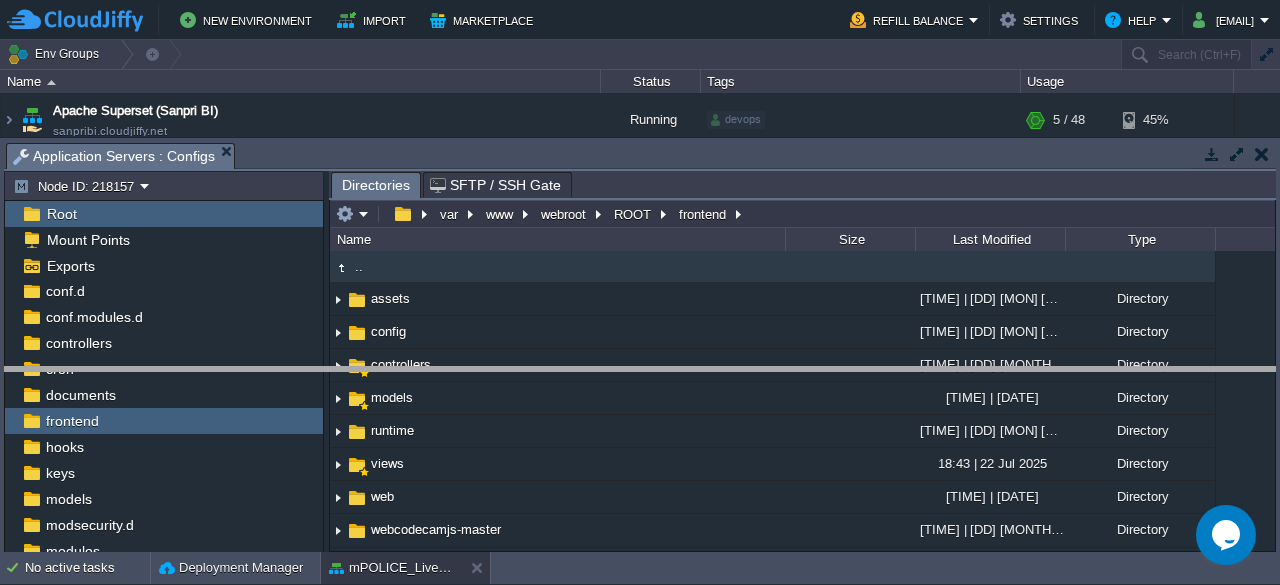 drag, startPoint x: 834, startPoint y: 153, endPoint x: 841, endPoint y: 395, distance: 242.10121 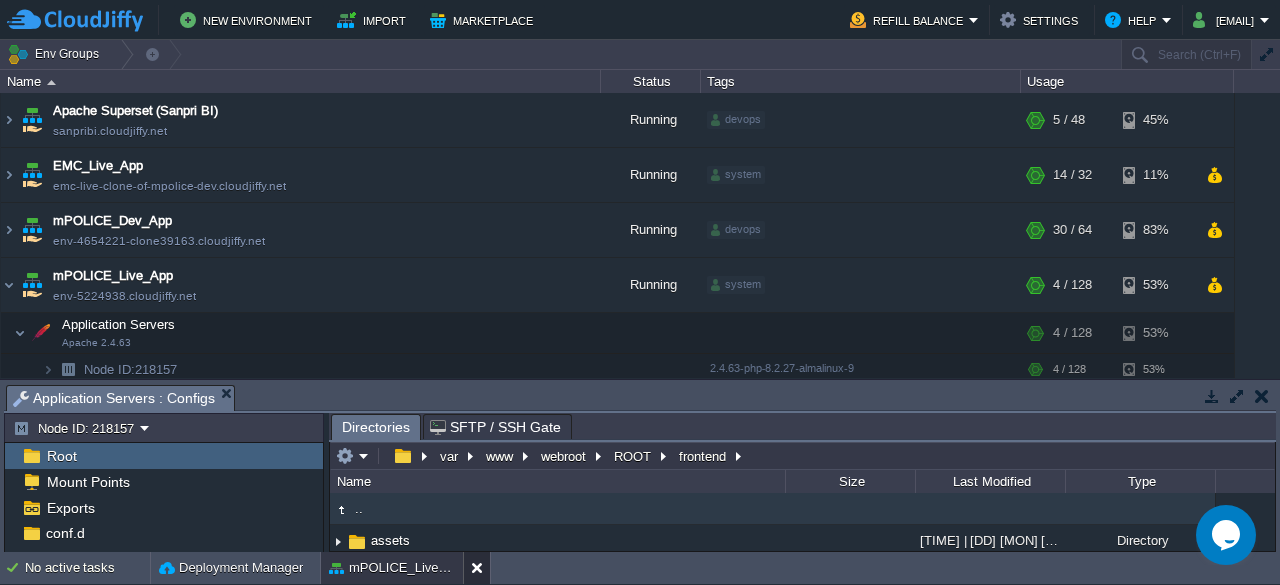 click at bounding box center (481, 568) 